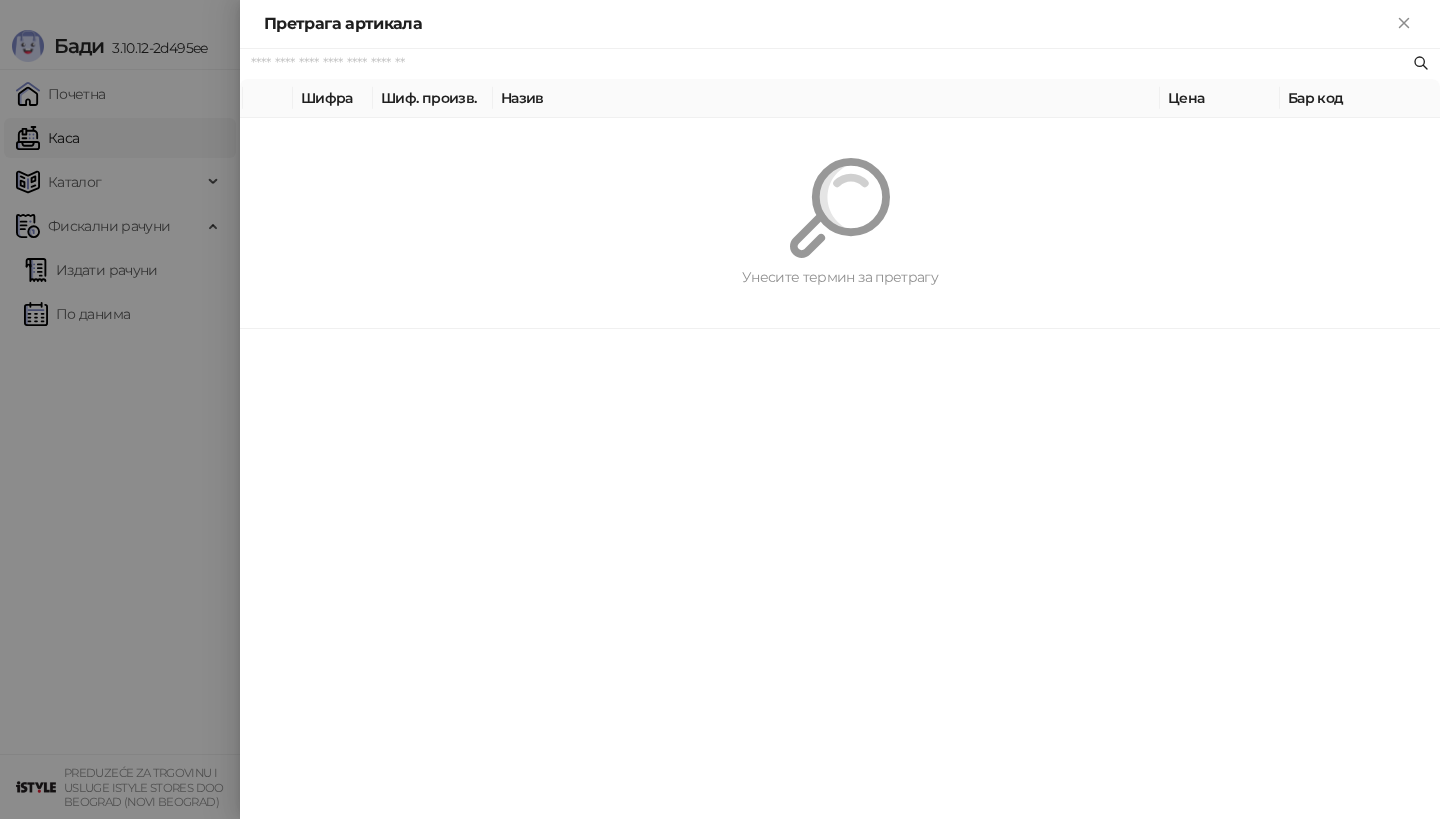 scroll, scrollTop: 0, scrollLeft: 0, axis: both 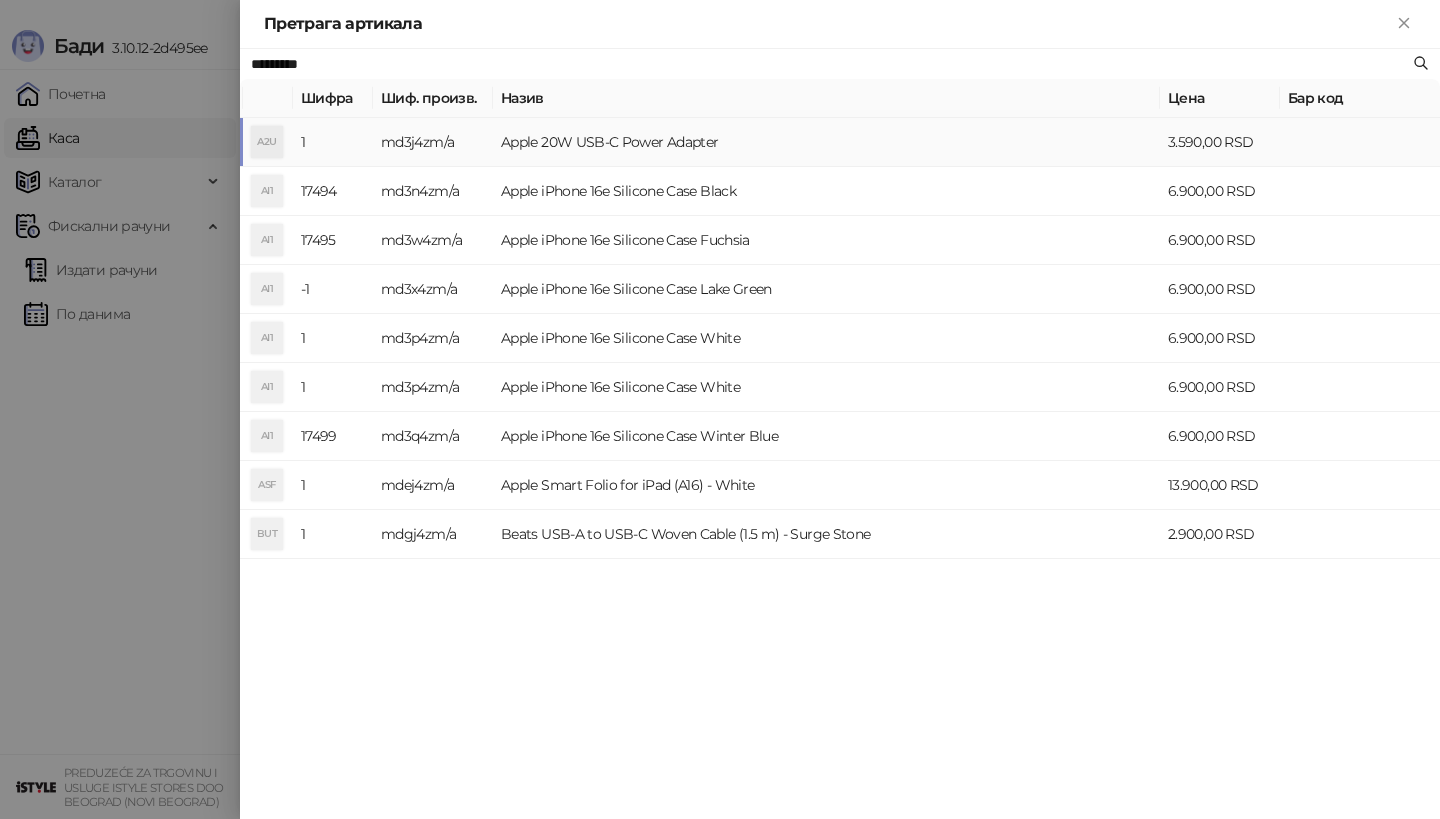 type on "*********" 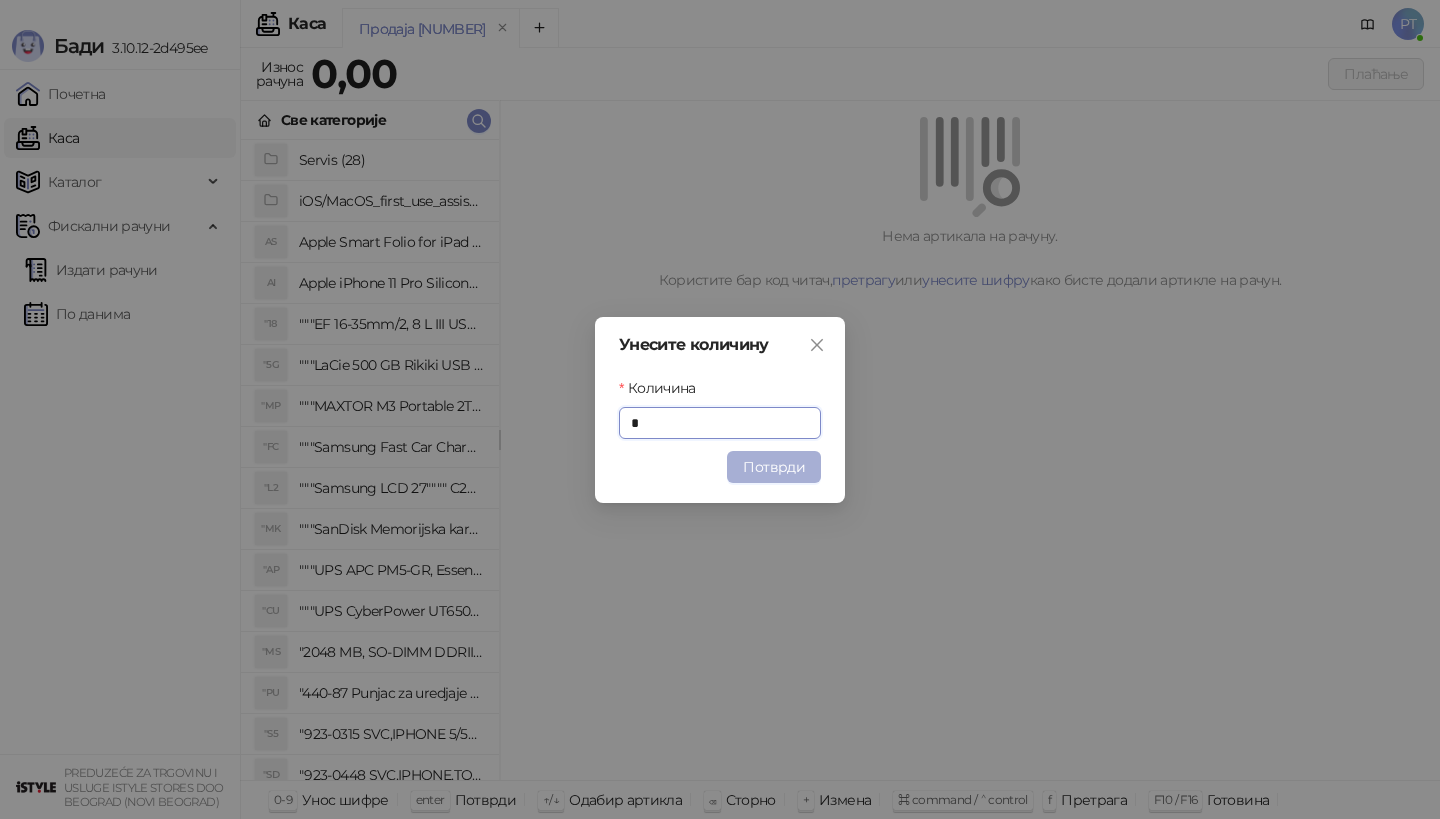 click on "Потврди" at bounding box center [774, 467] 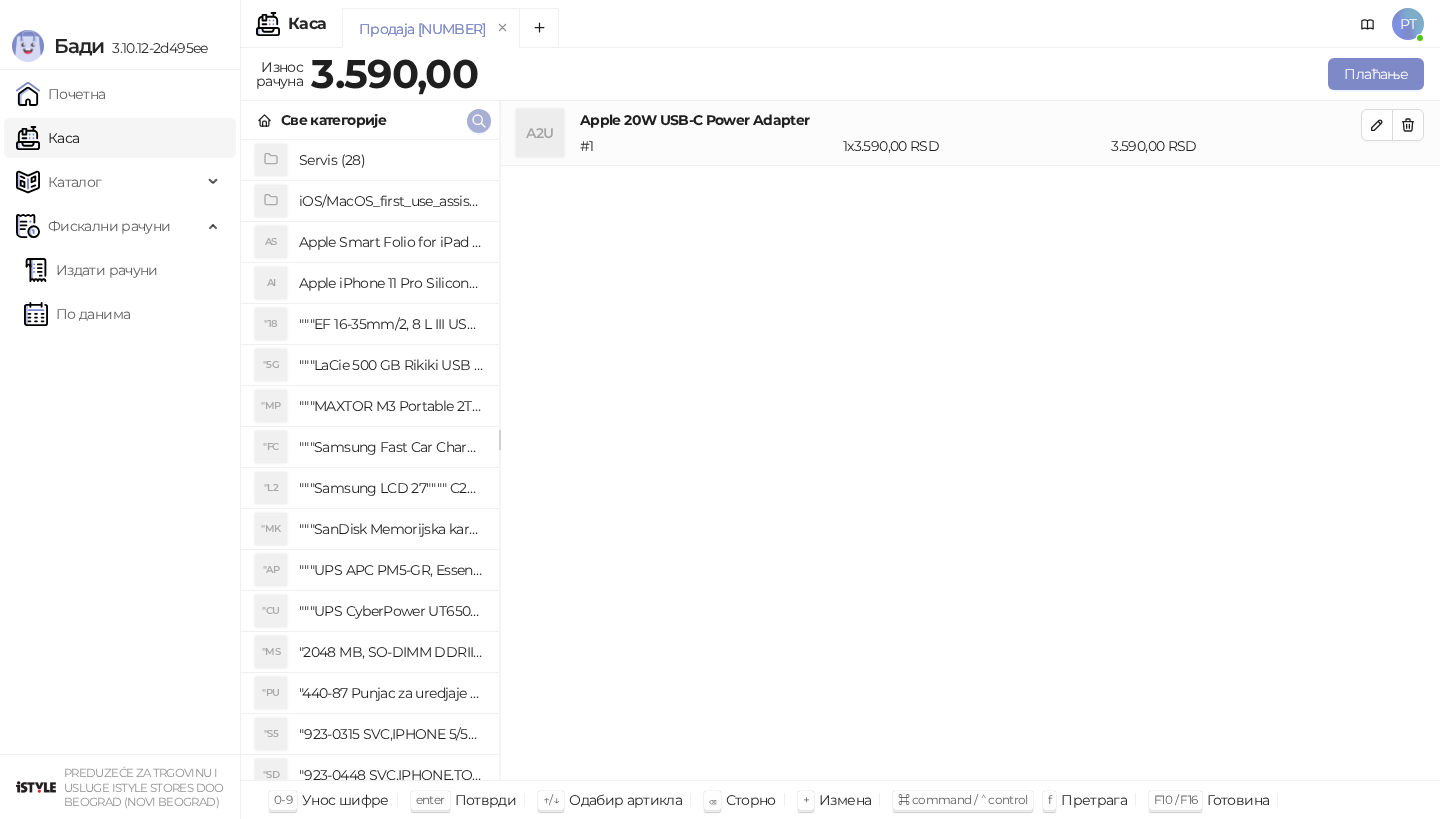 type 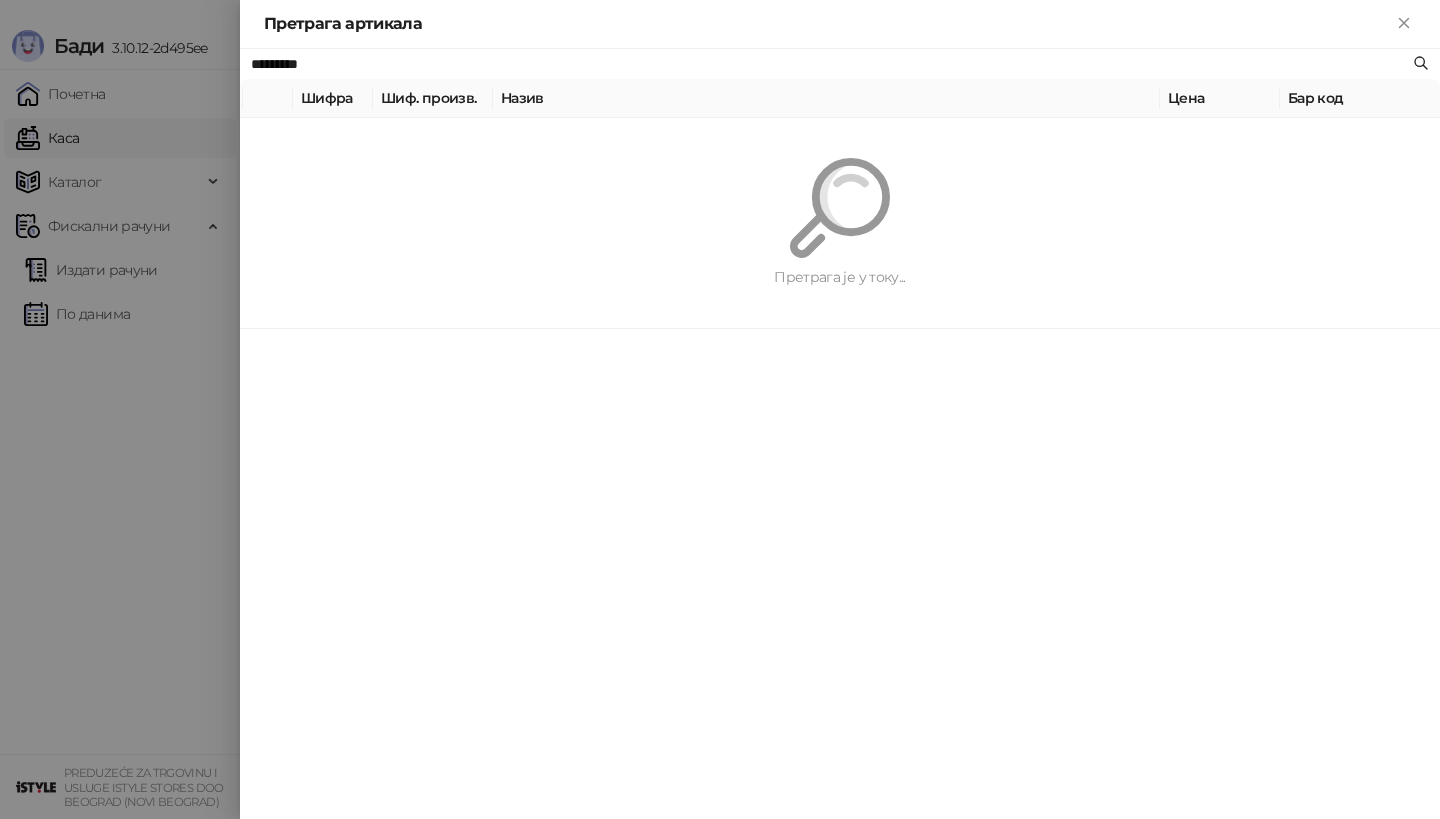 paste on "**********" 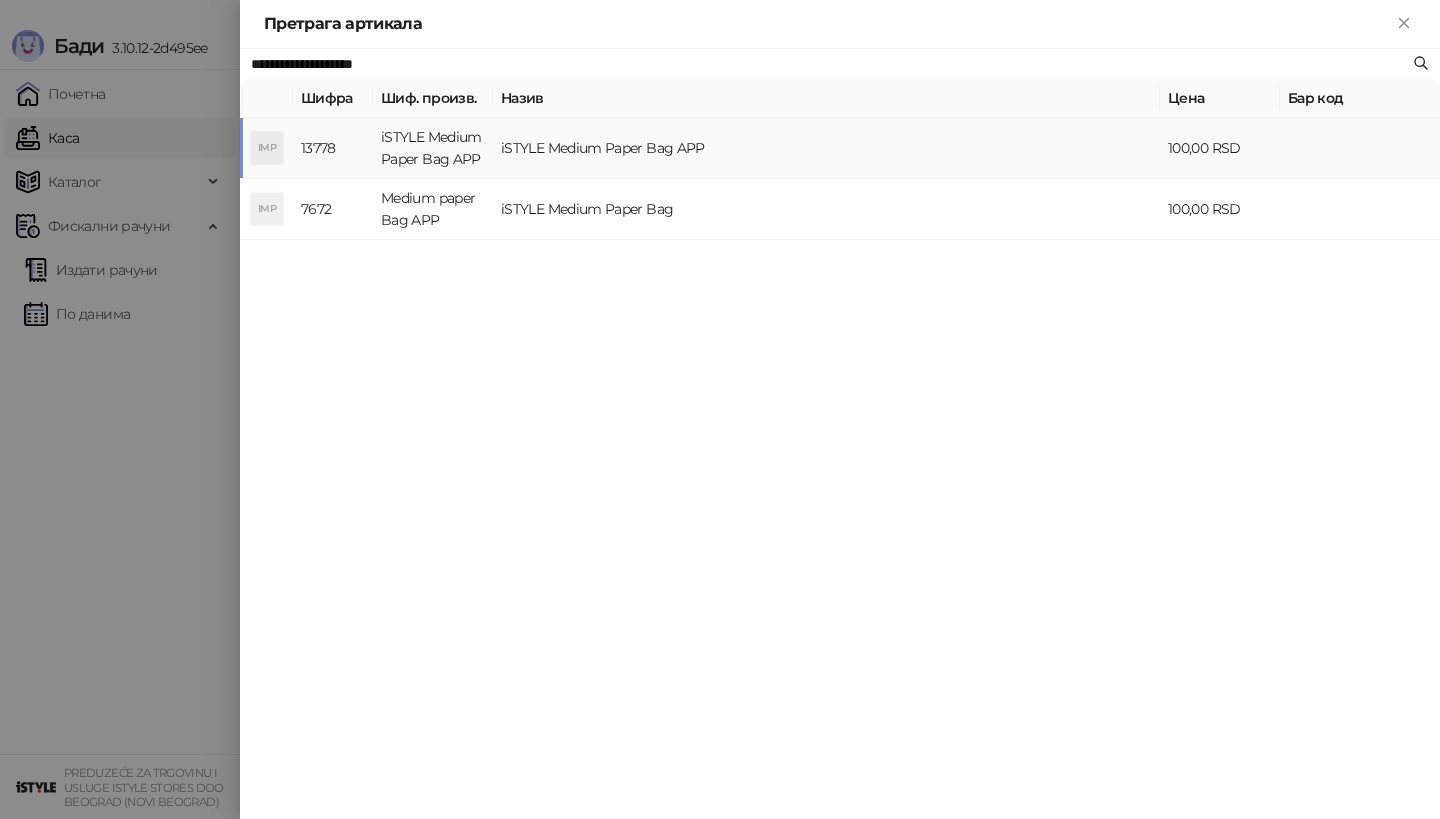 type on "**********" 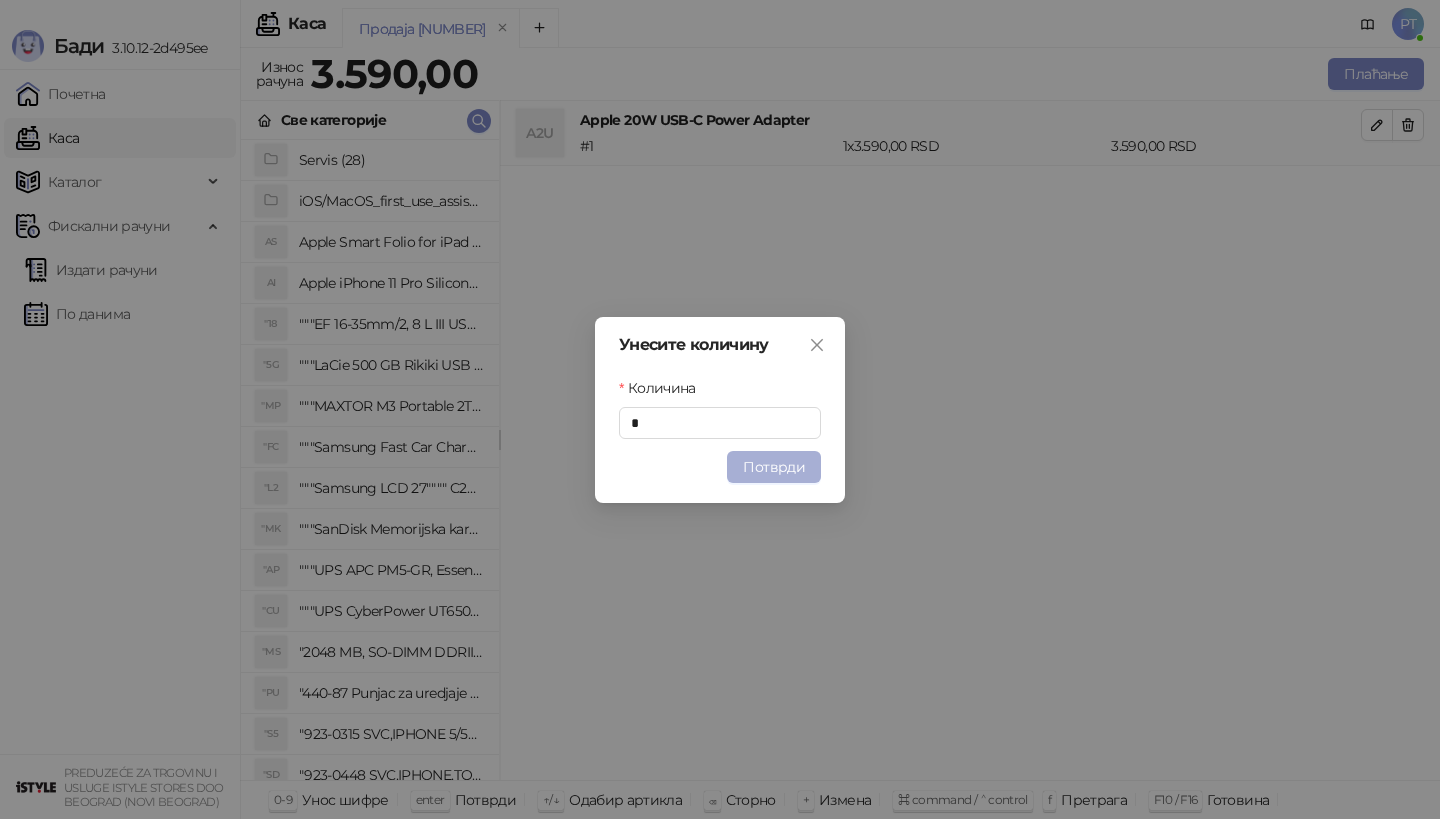 click on "Потврди" at bounding box center [774, 467] 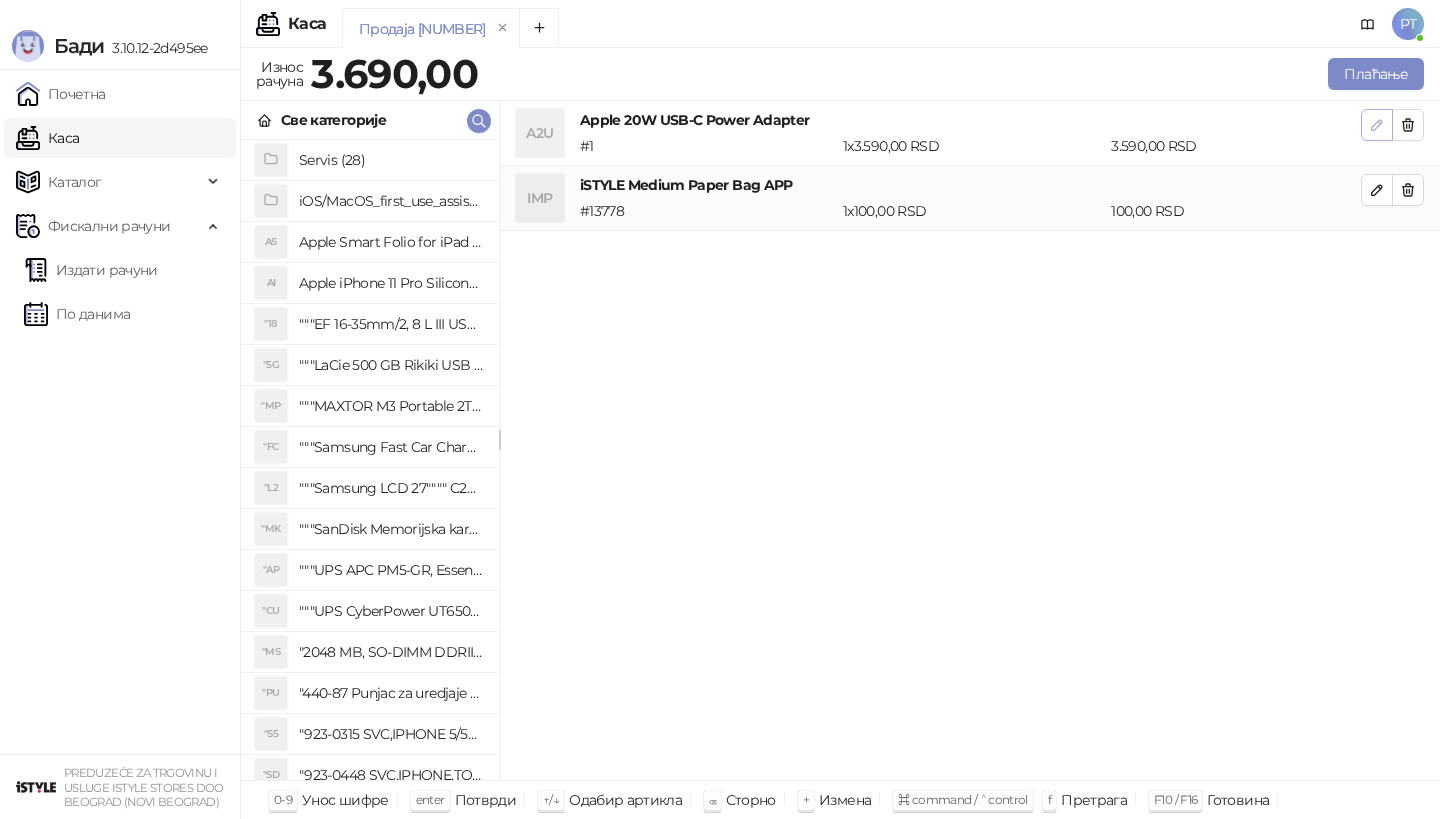 click 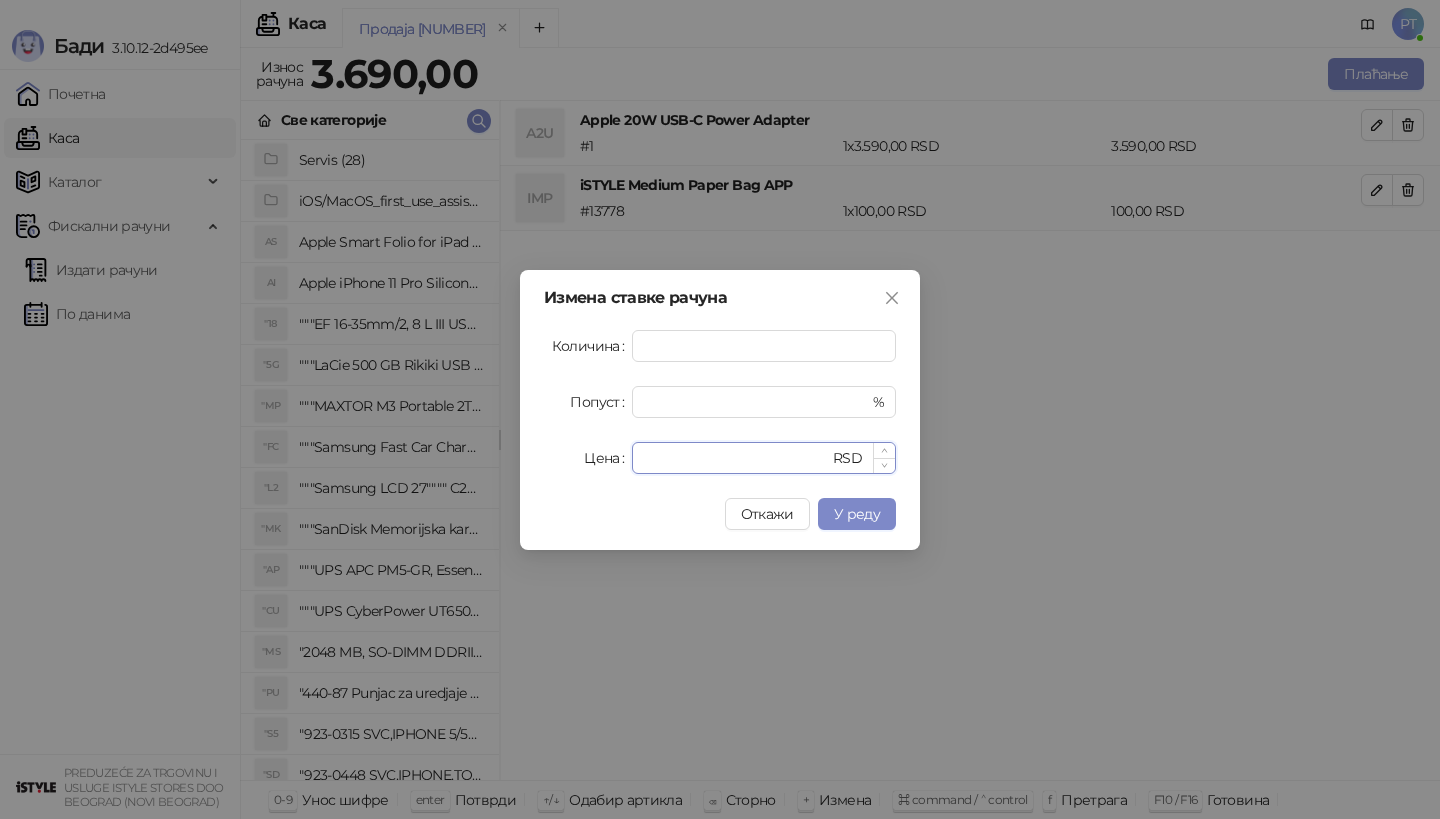 click on "****" at bounding box center (736, 458) 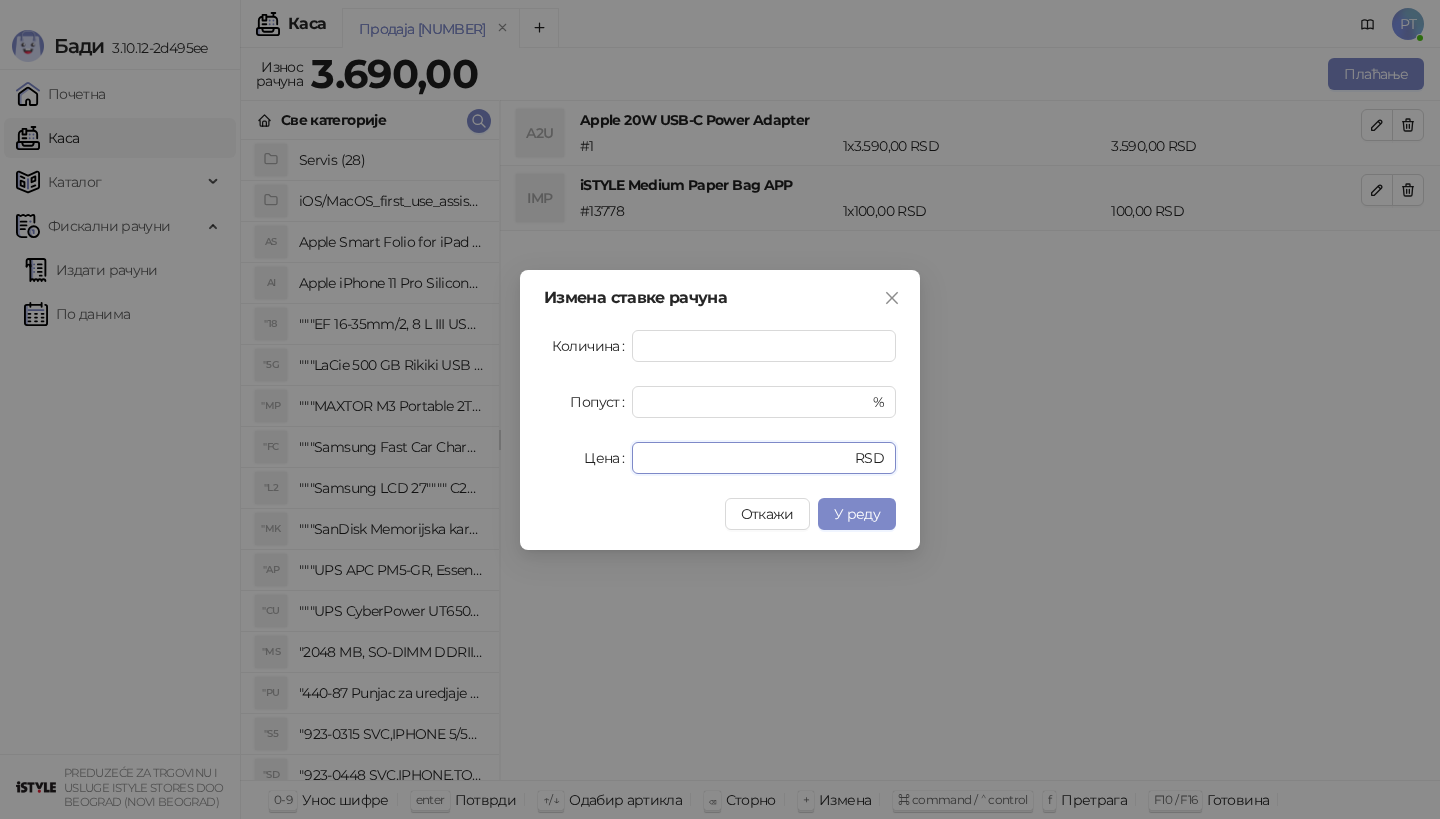 type on "****" 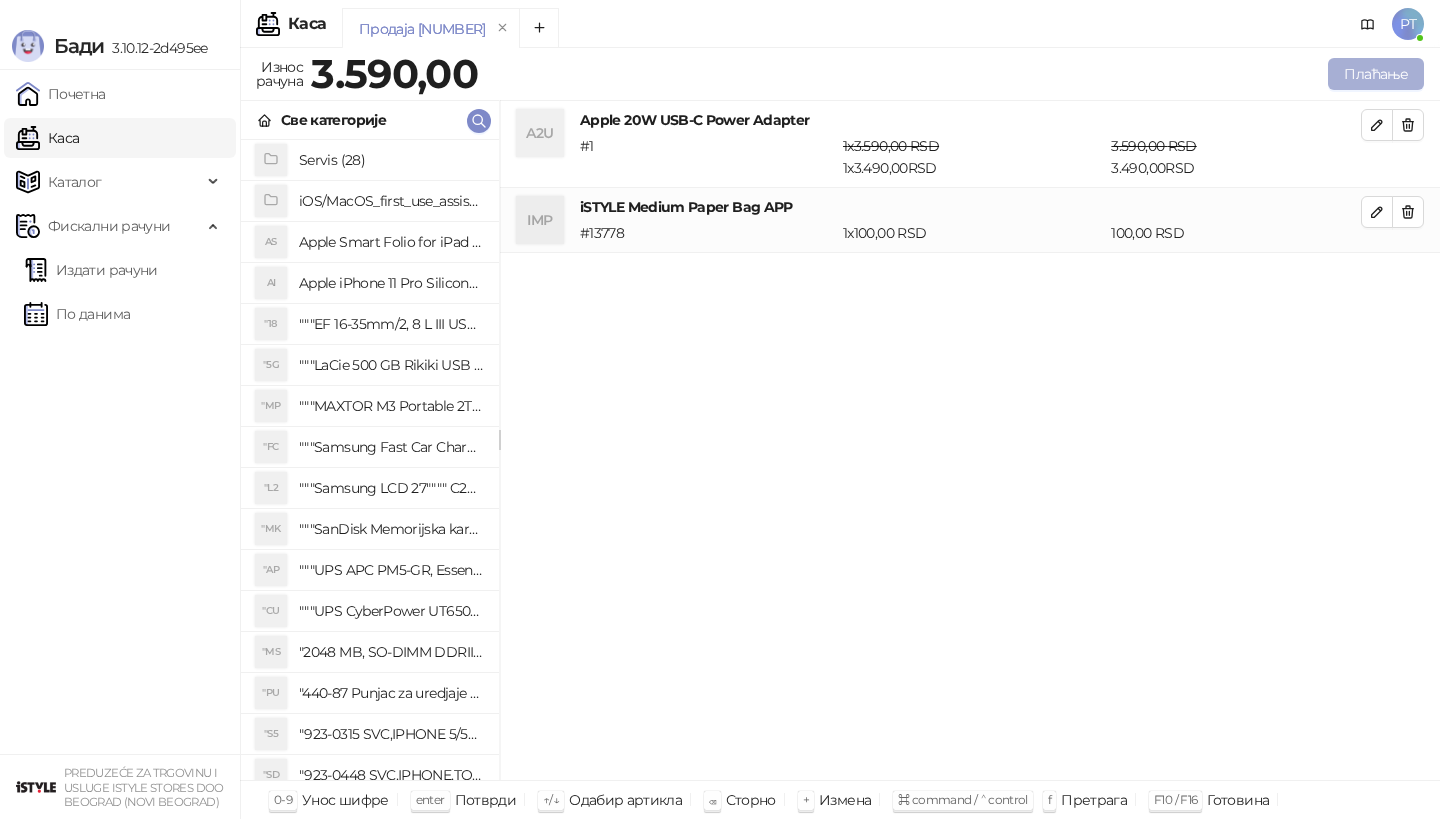 click on "Плаћање" at bounding box center [1376, 74] 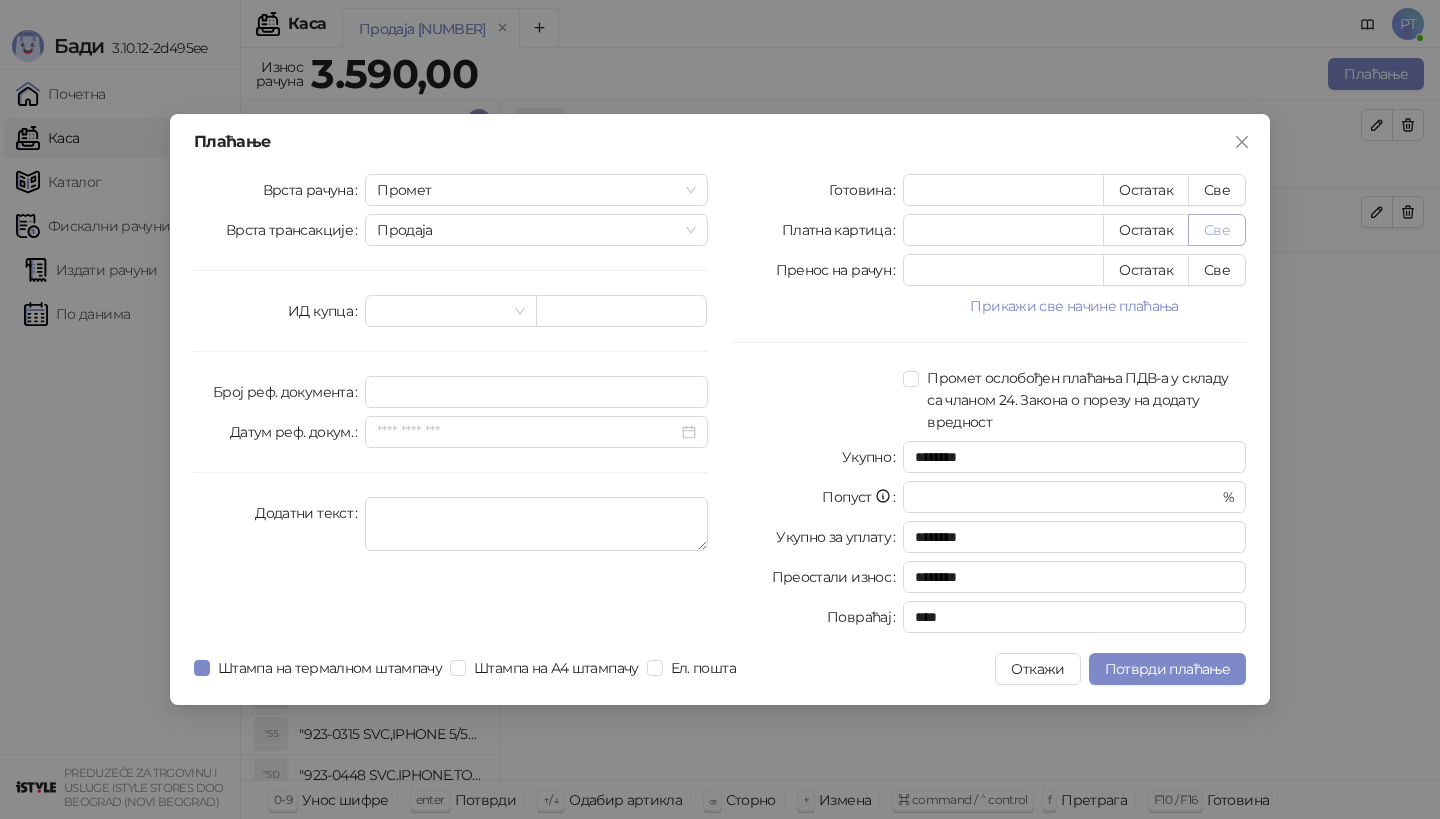 click on "Све" at bounding box center (1217, 230) 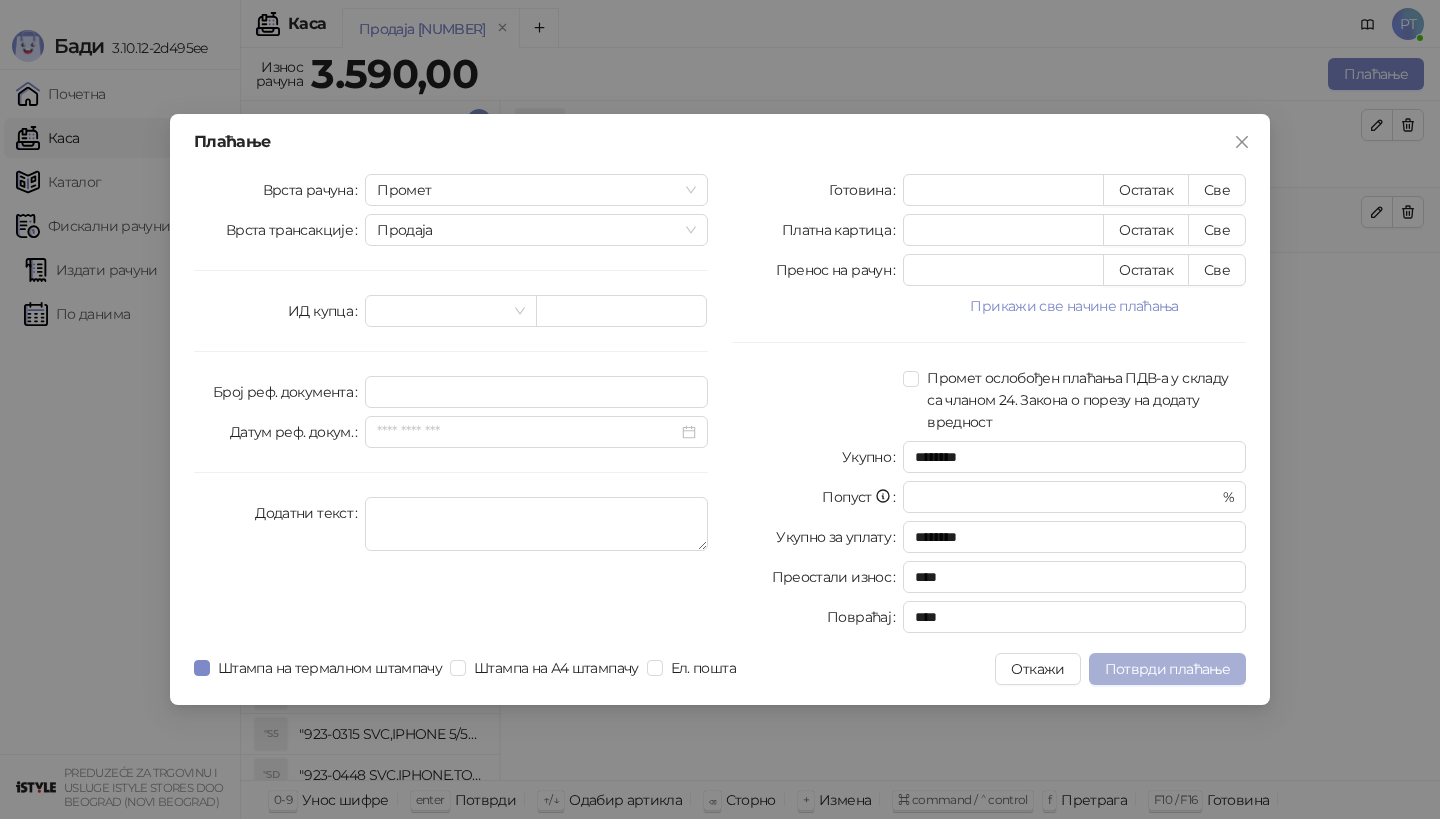 click on "Потврди плаћање" at bounding box center [1167, 669] 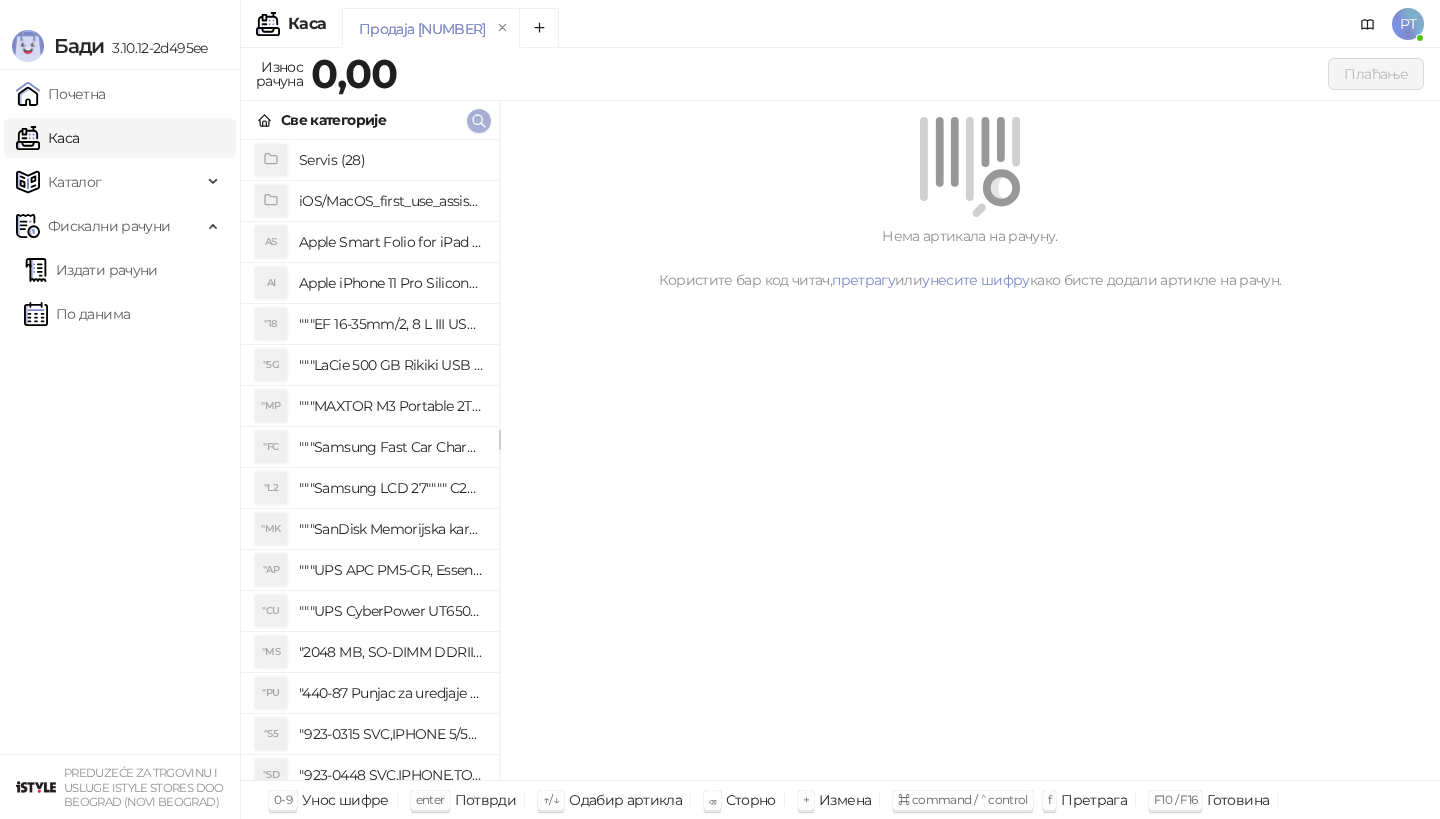 type 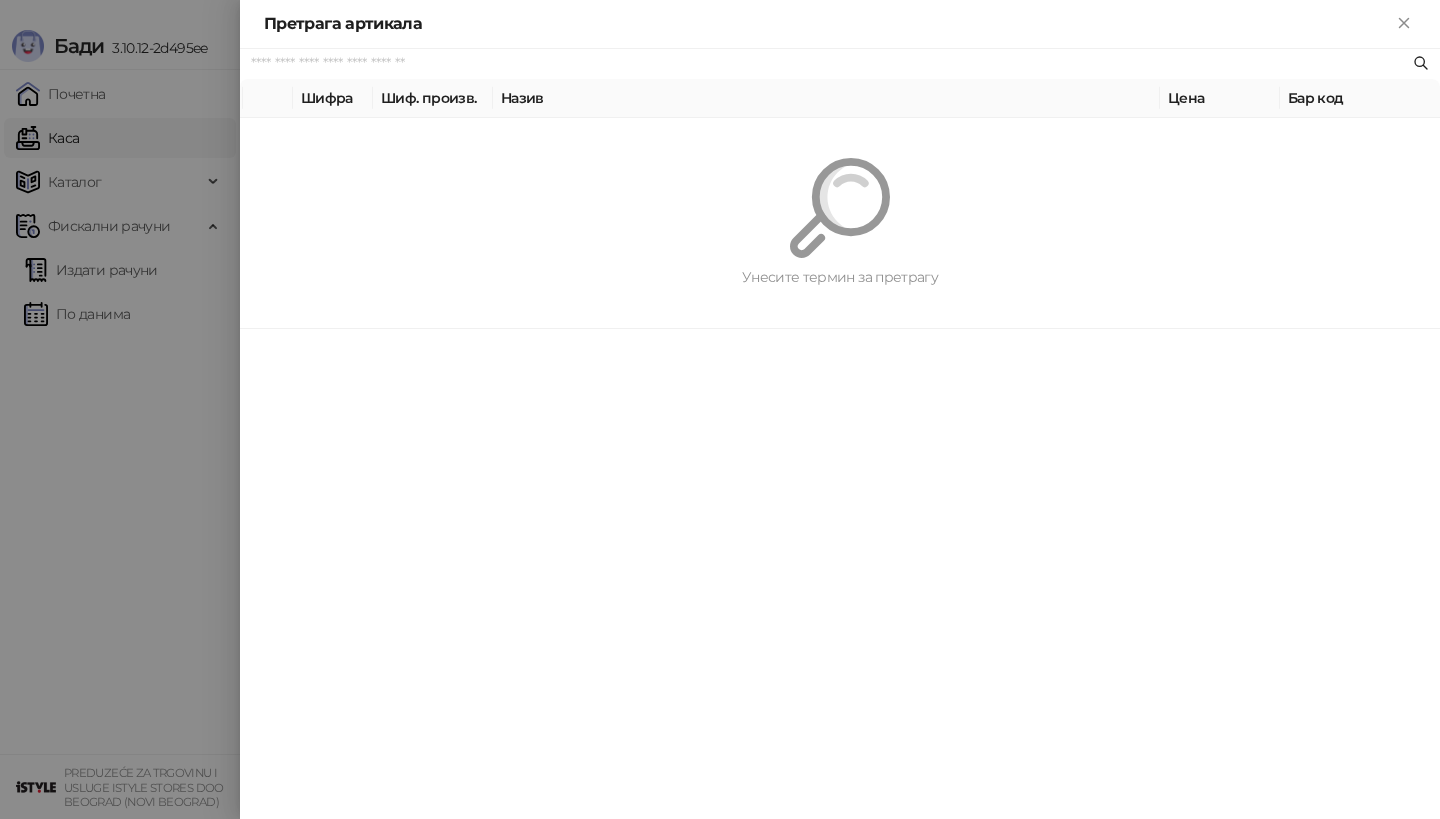paste on "*********" 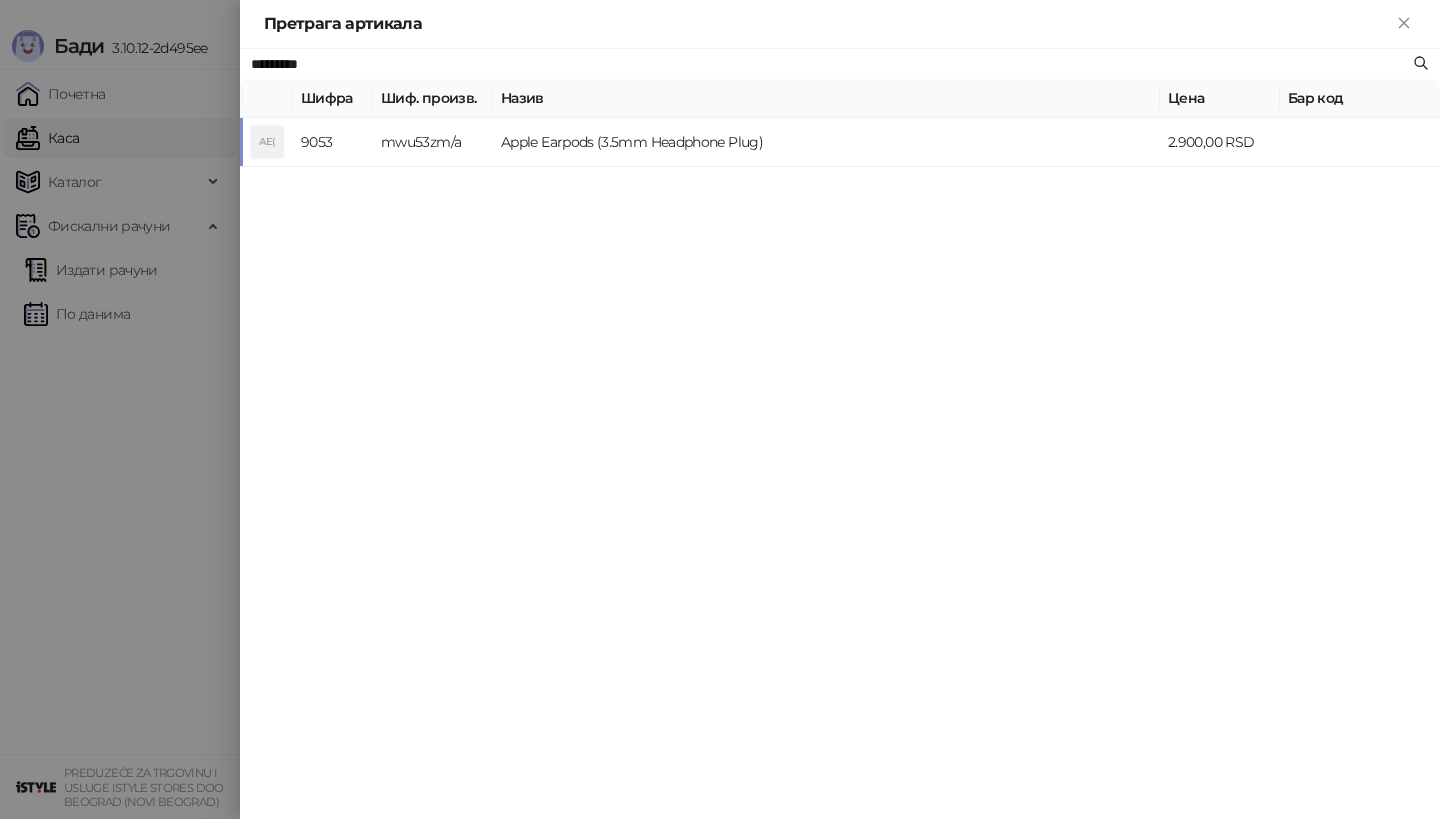 click on "mwu53zm/a" at bounding box center [433, 142] 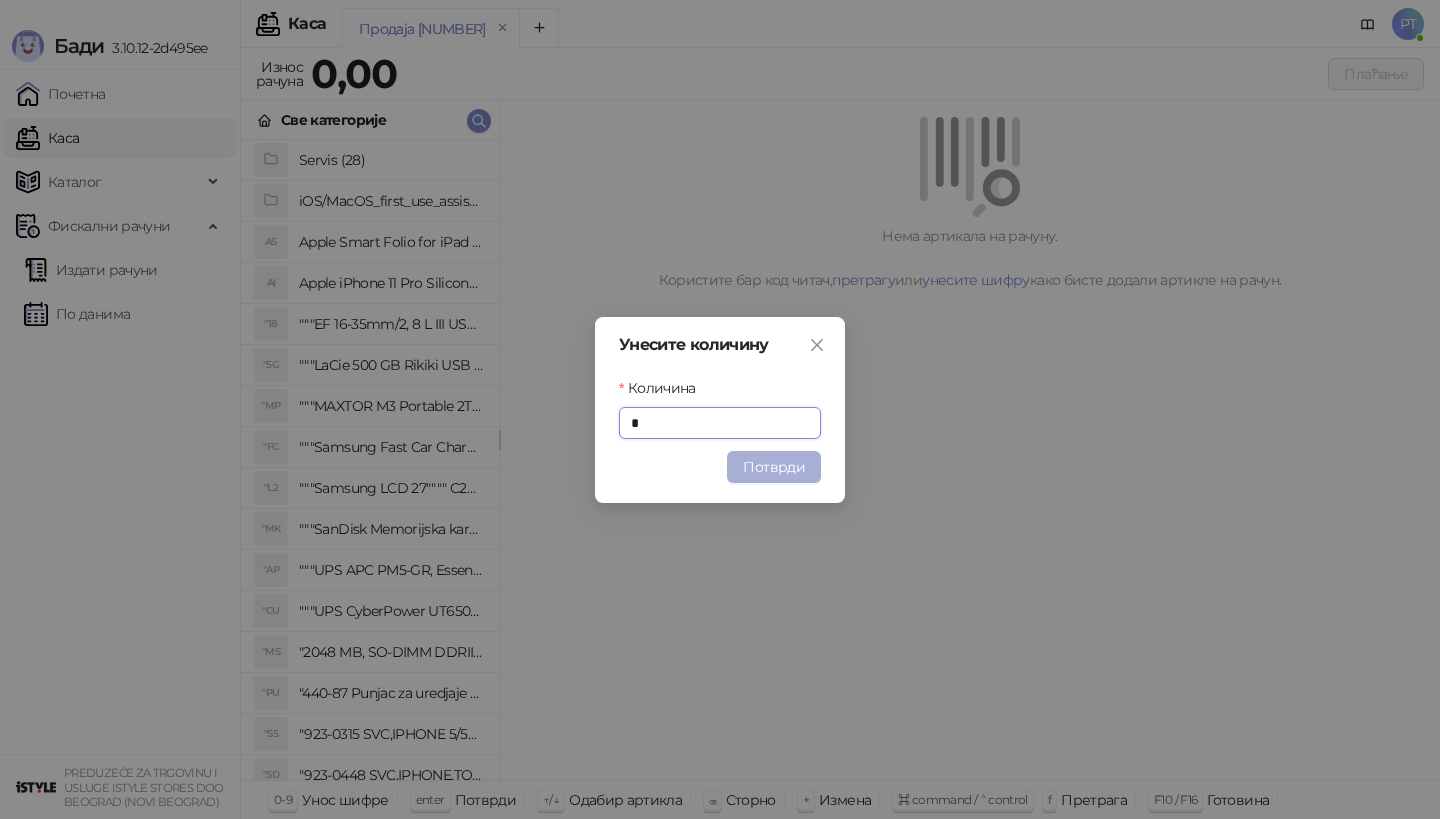 click on "Потврди" at bounding box center [774, 467] 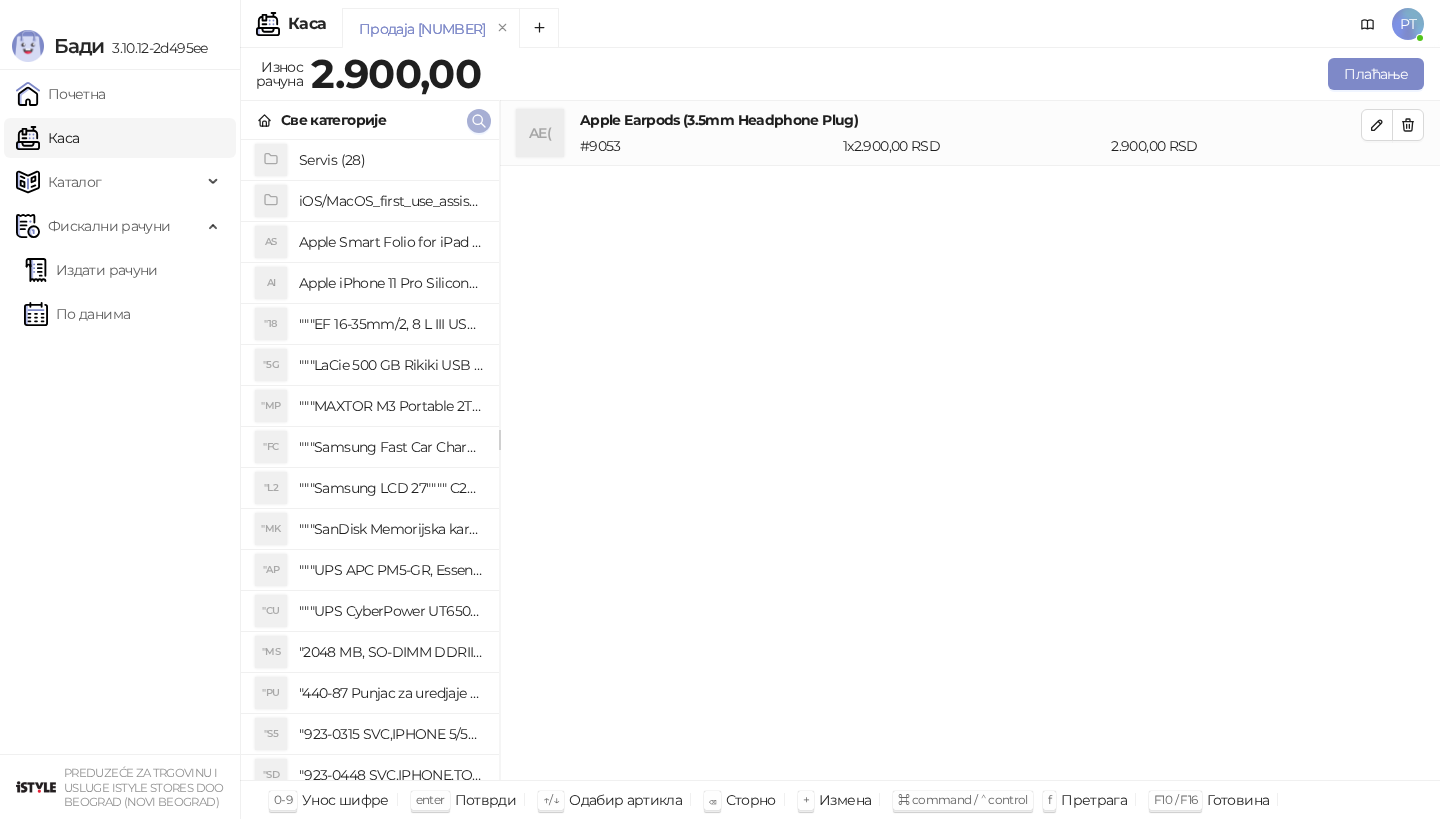 click at bounding box center [479, 120] 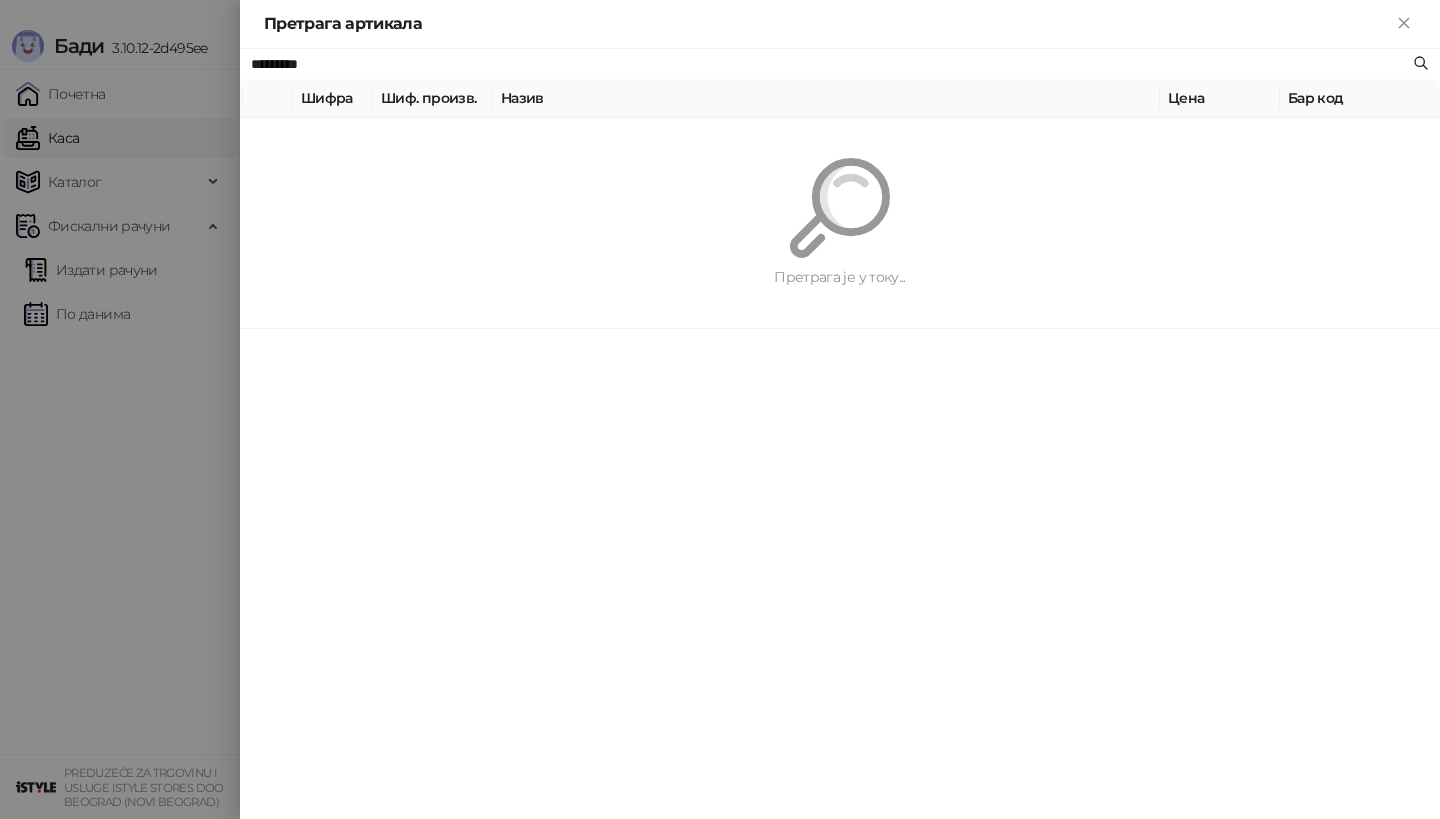 paste on "**********" 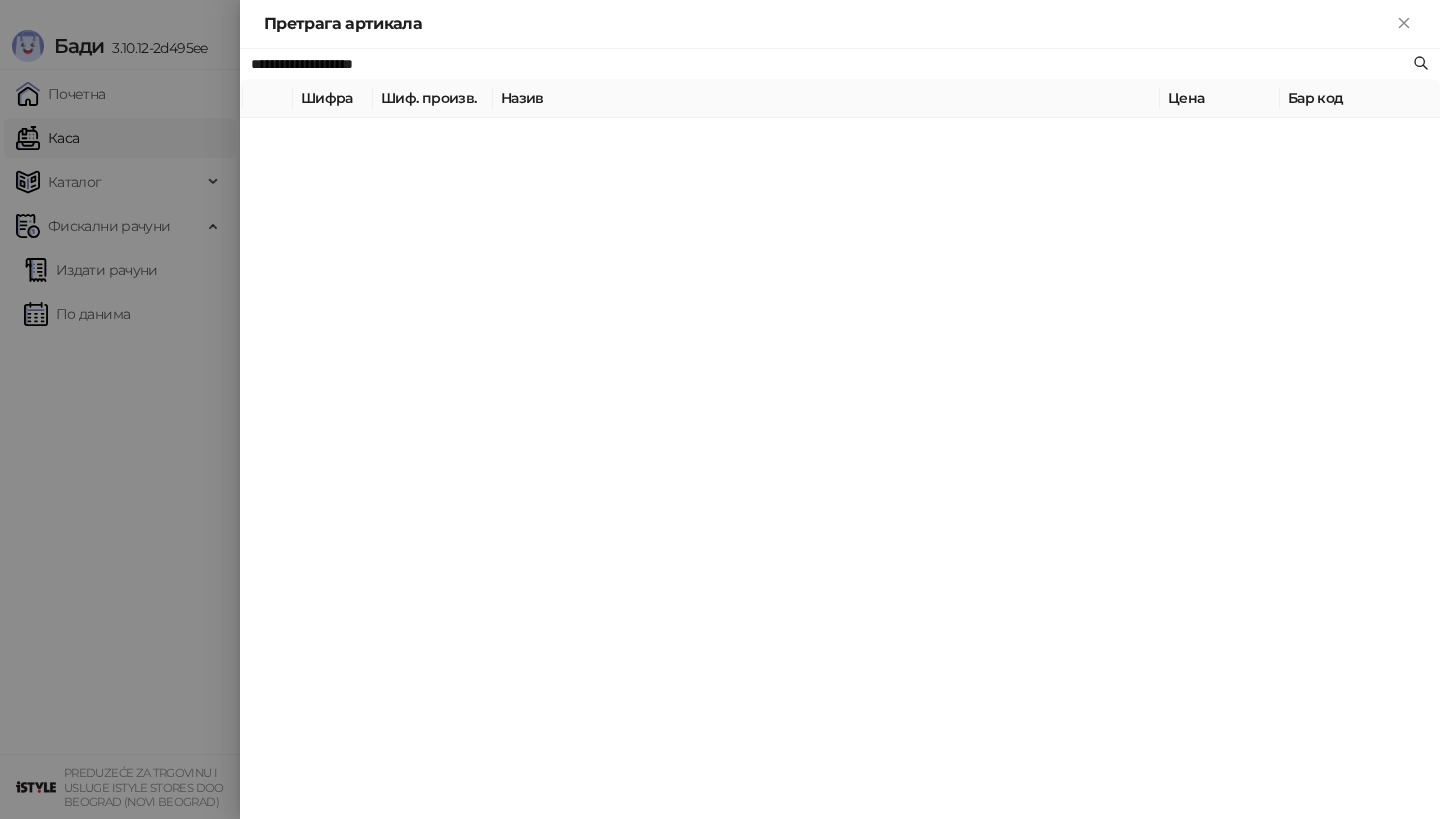 type on "**********" 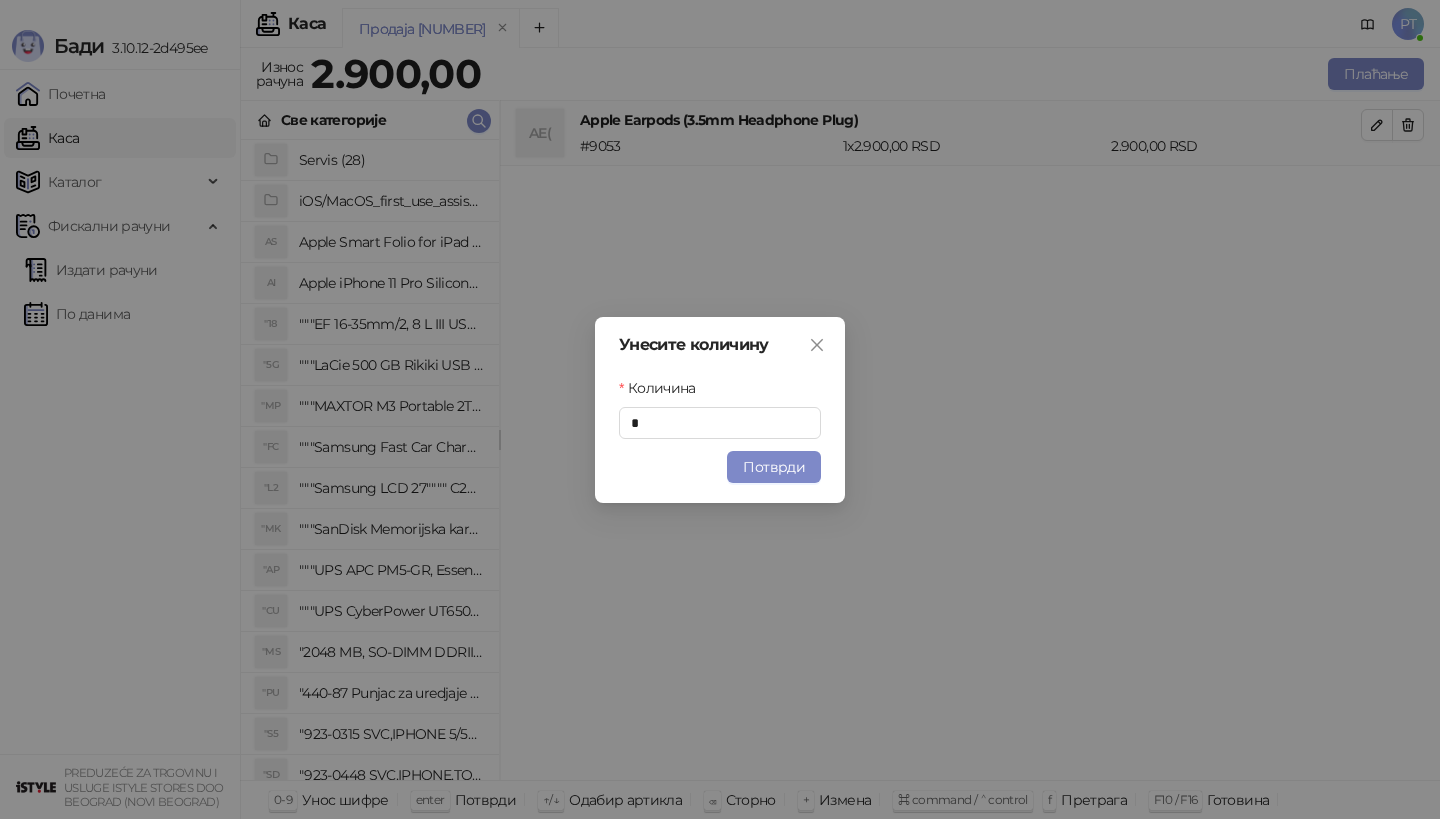 click on "Унесите количину Количина * Потврди" at bounding box center [720, 410] 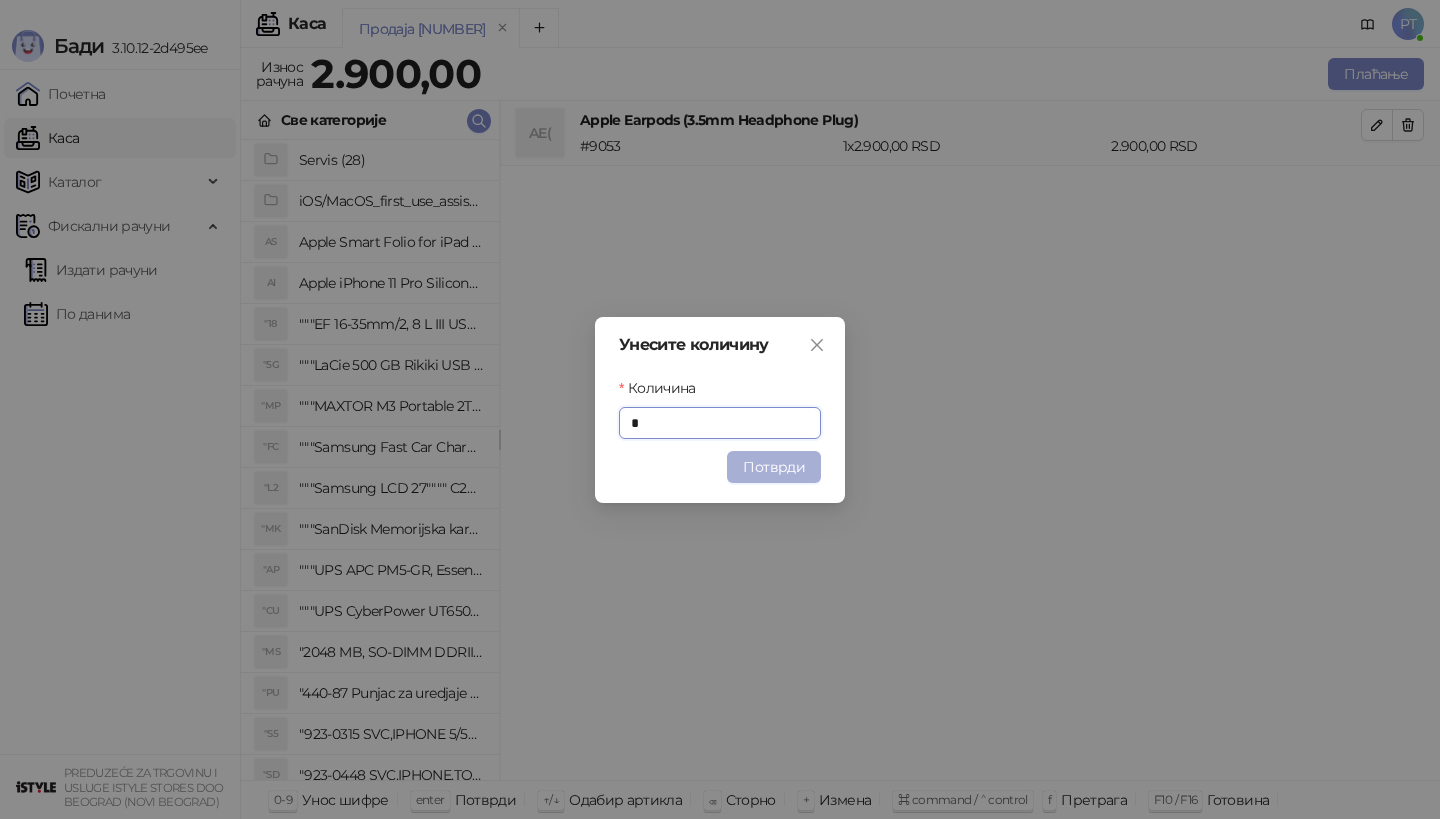 click on "Потврди" at bounding box center [774, 467] 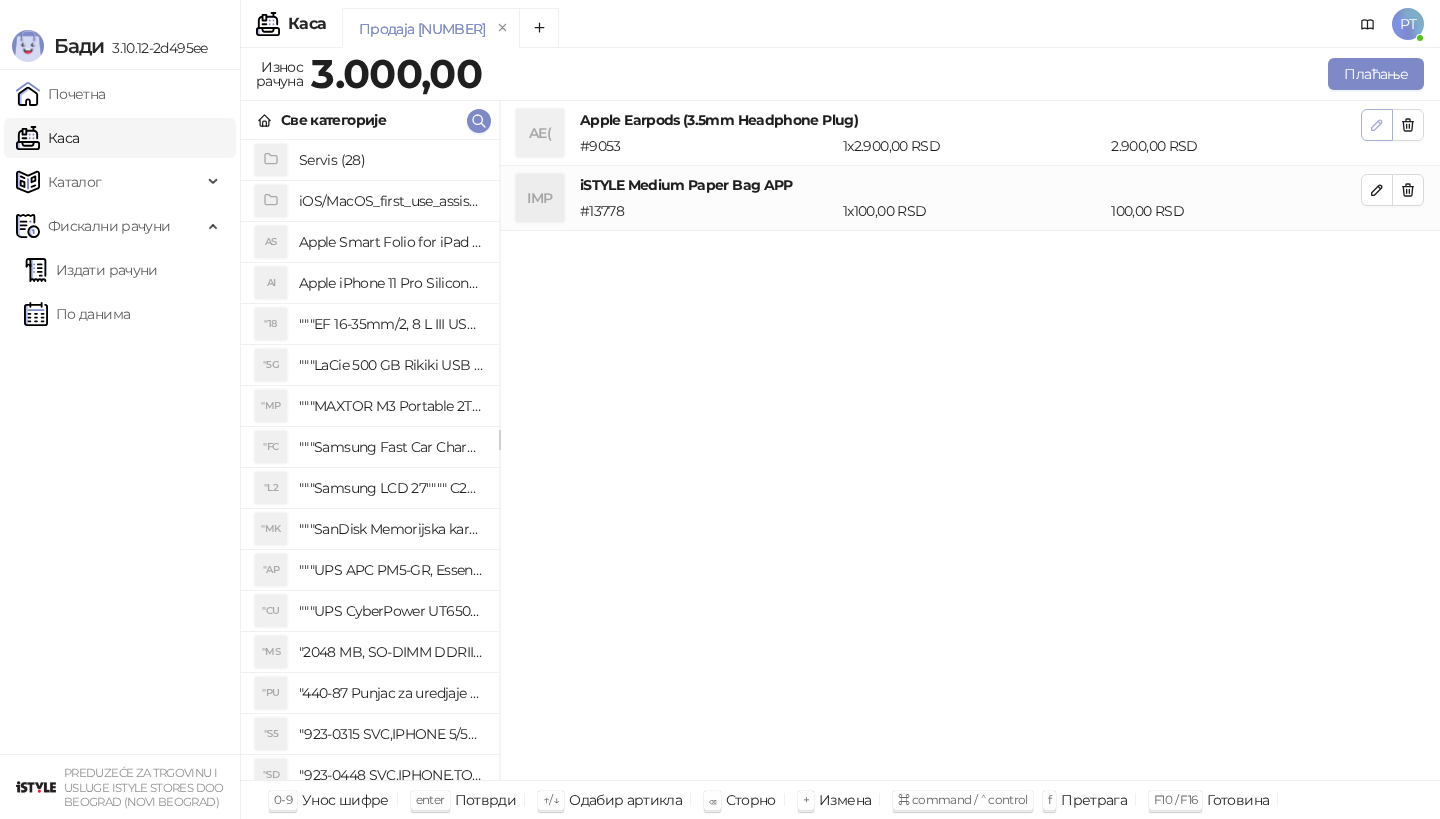 click at bounding box center [1377, 125] 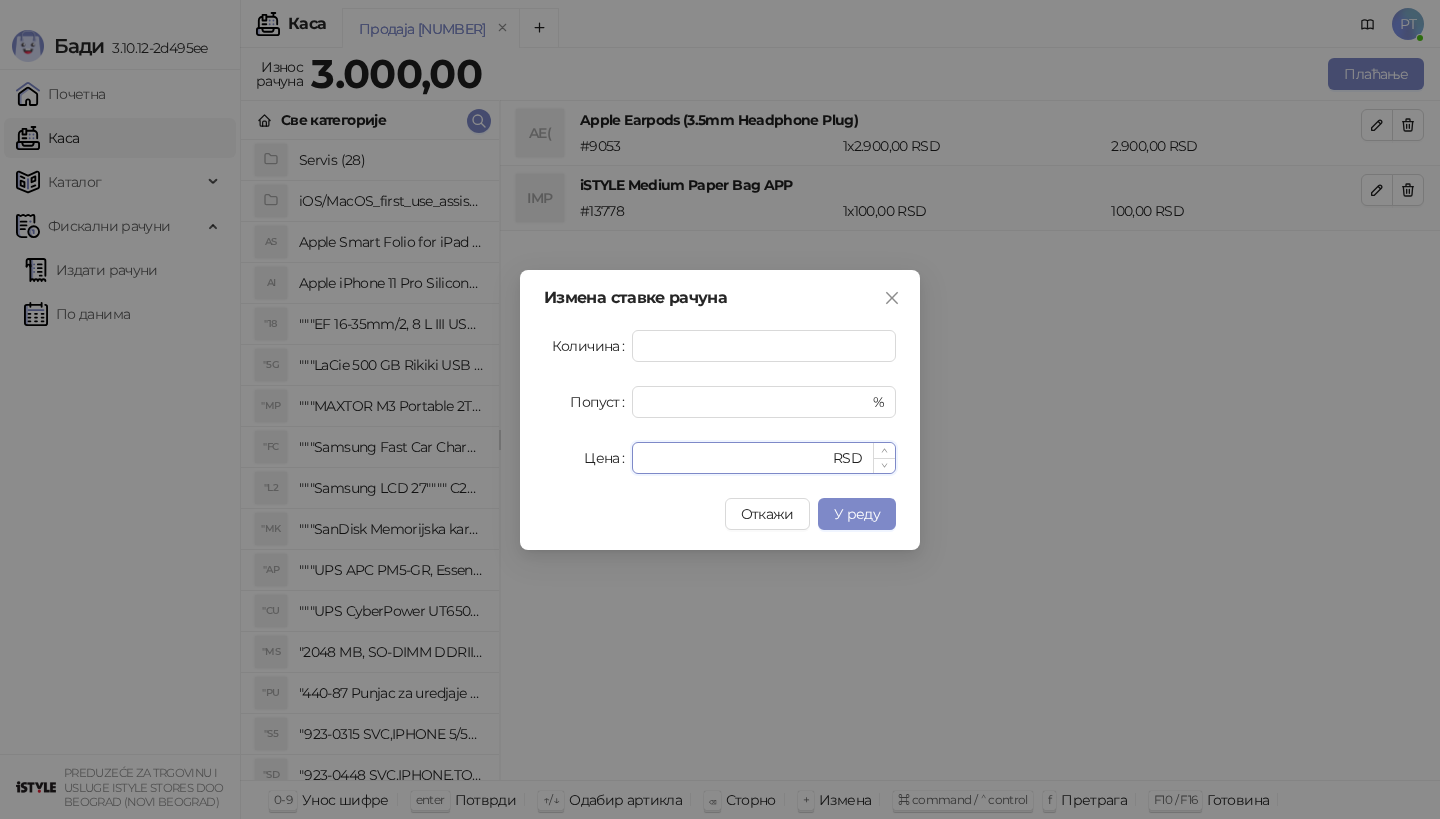 click on "****" at bounding box center (736, 458) 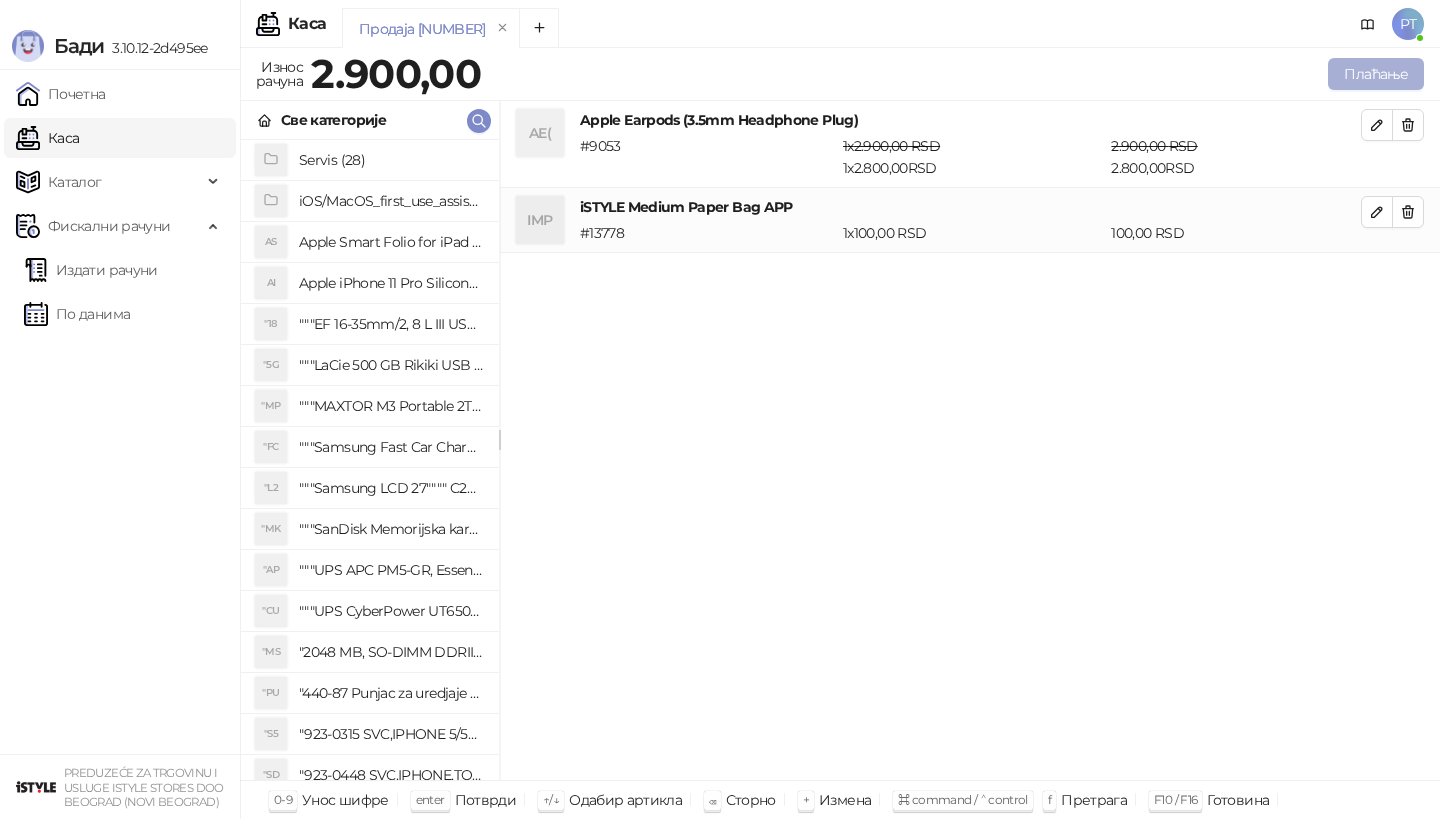click on "Плаћање" at bounding box center (1376, 74) 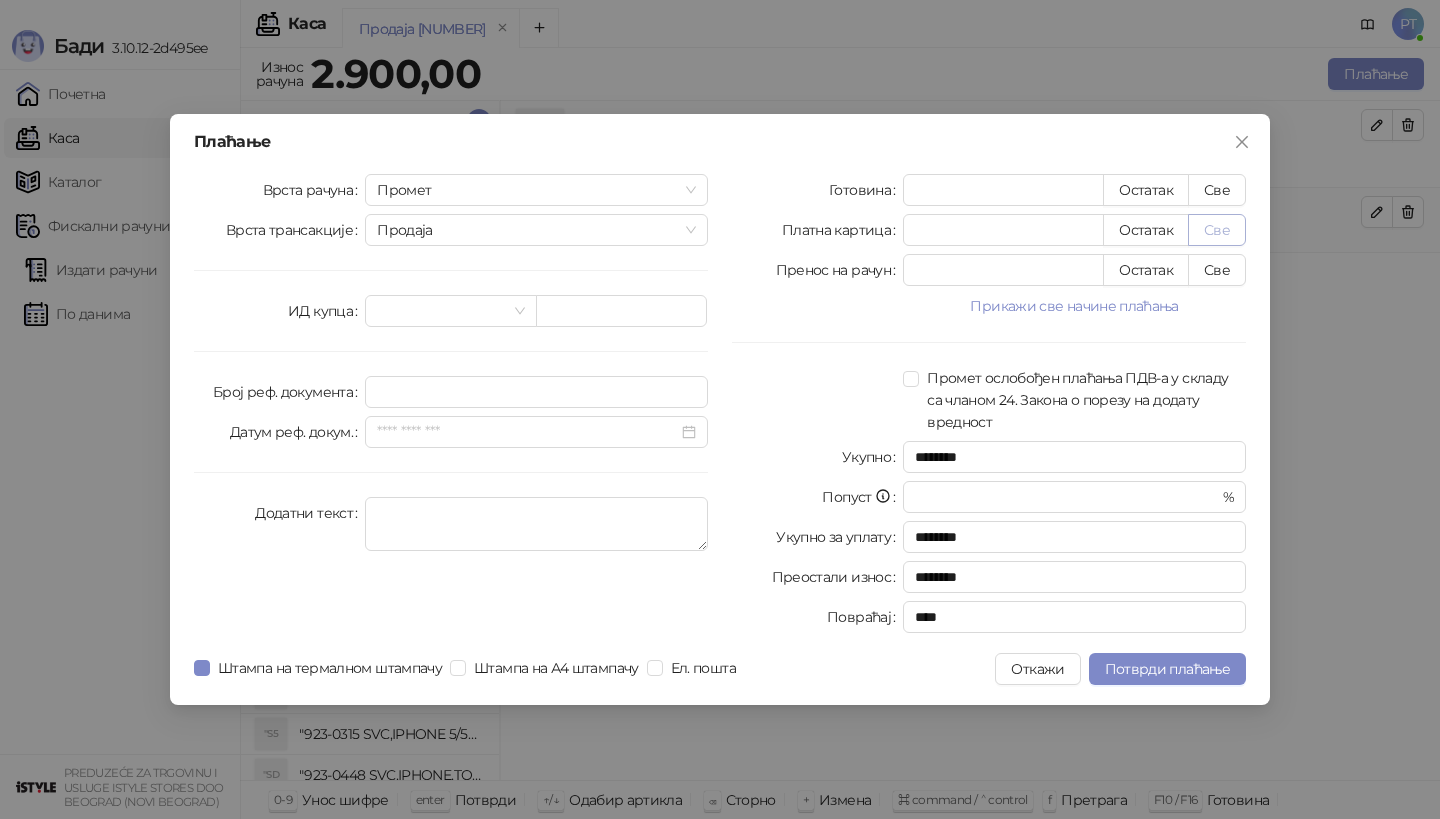 click on "Све" at bounding box center [1217, 230] 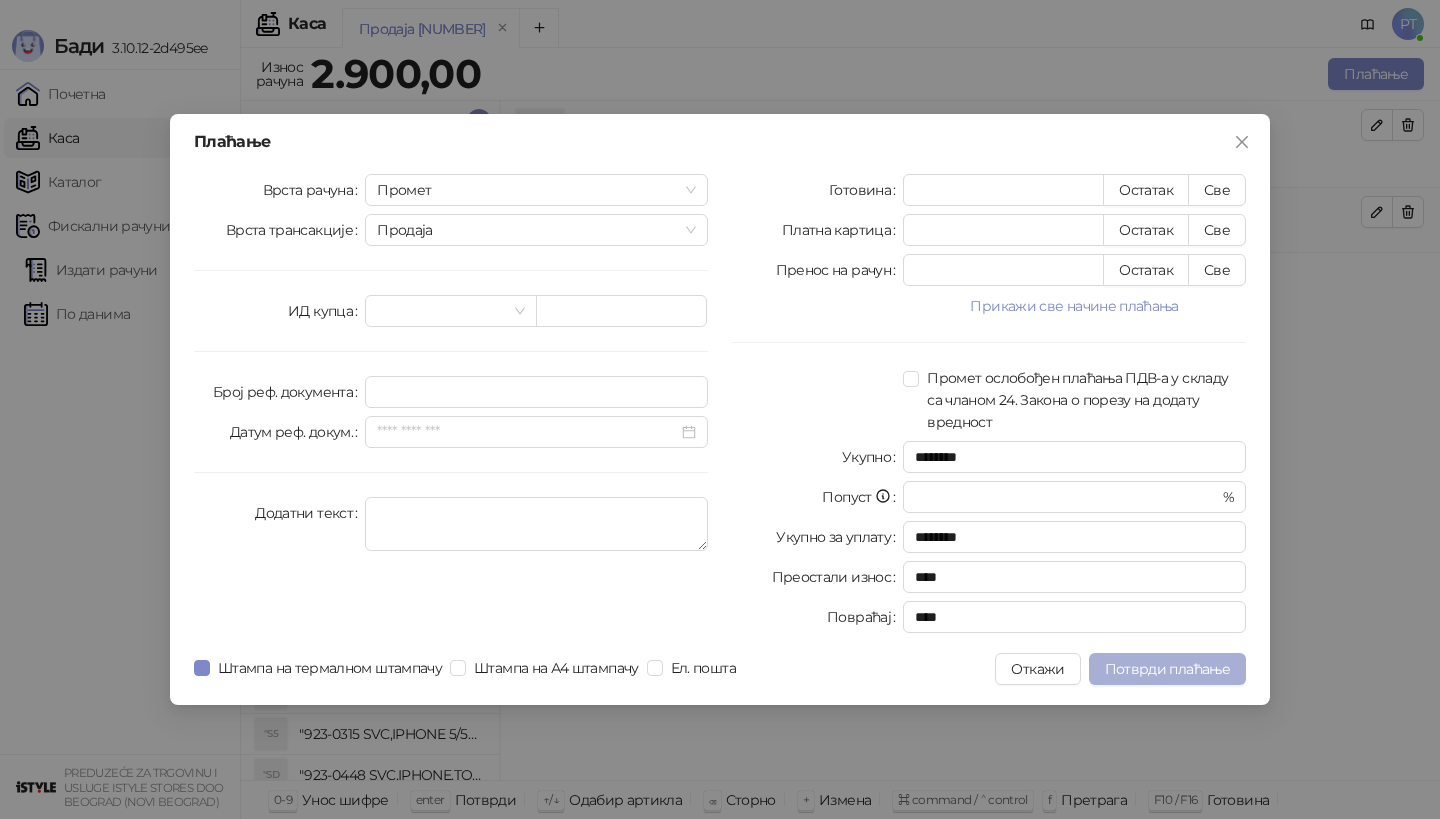 click on "Потврди плаћање" at bounding box center [1167, 669] 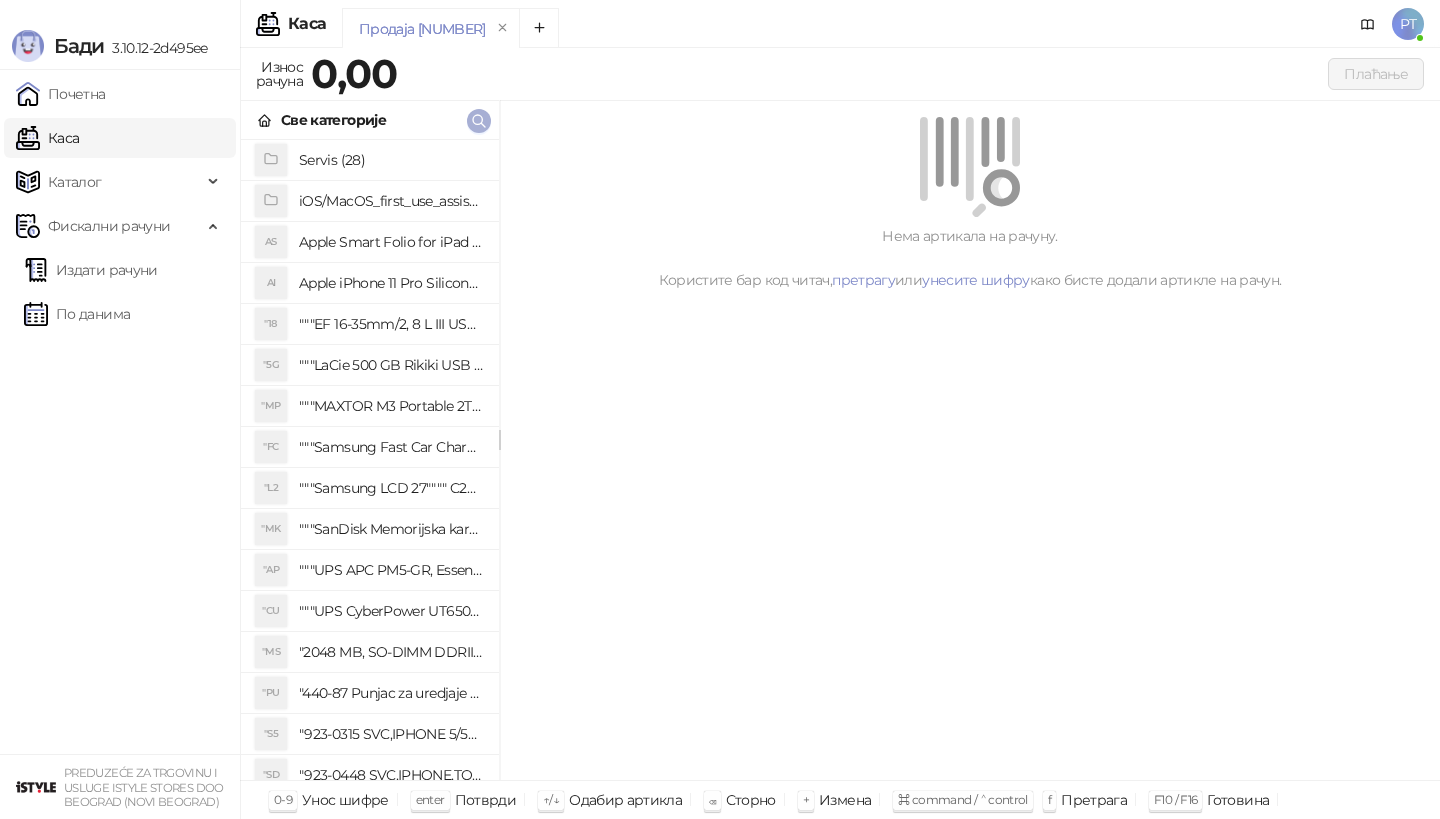 click 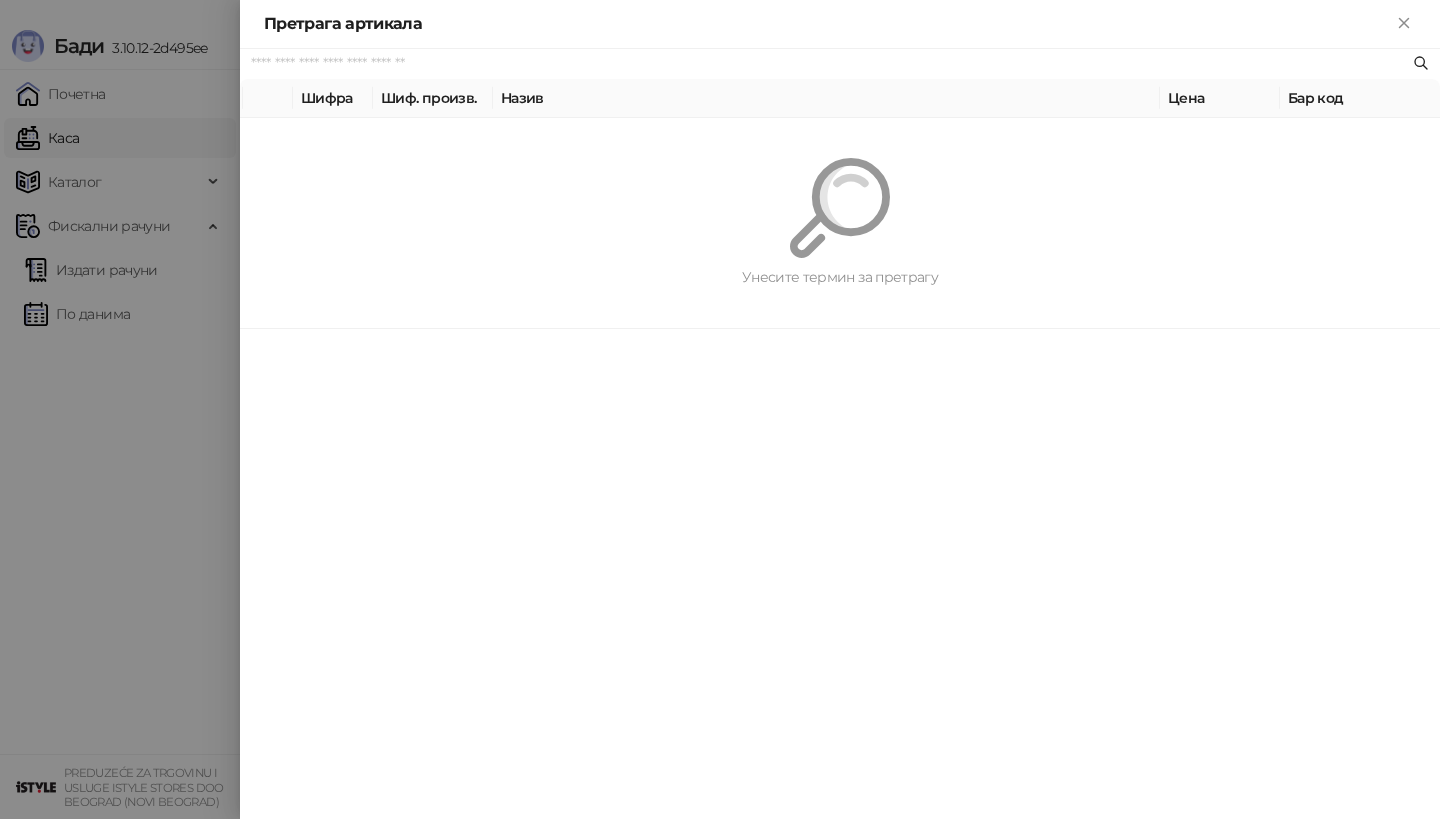 paste on "*********" 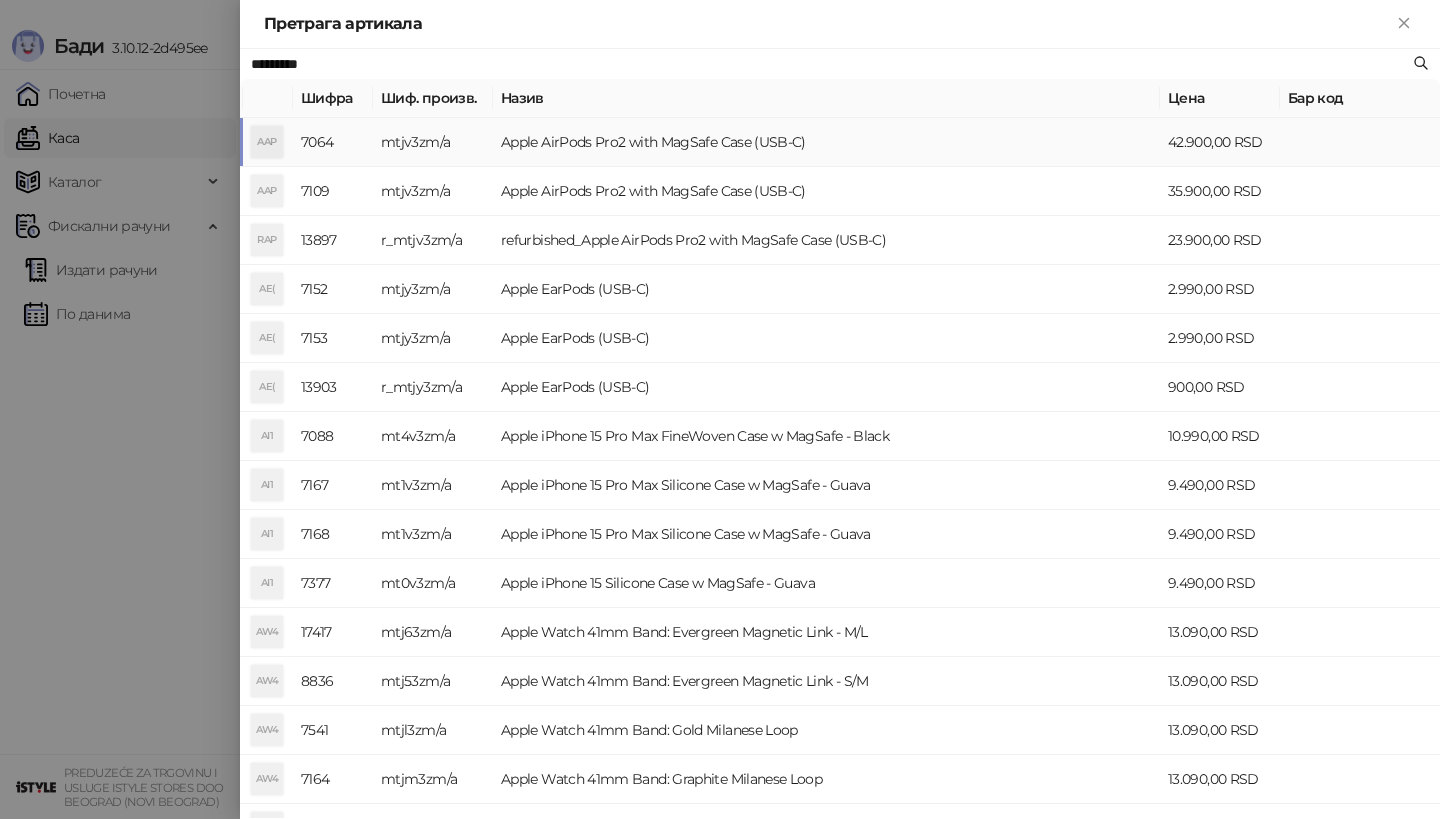 click on "mtjv3zm/a" at bounding box center [433, 142] 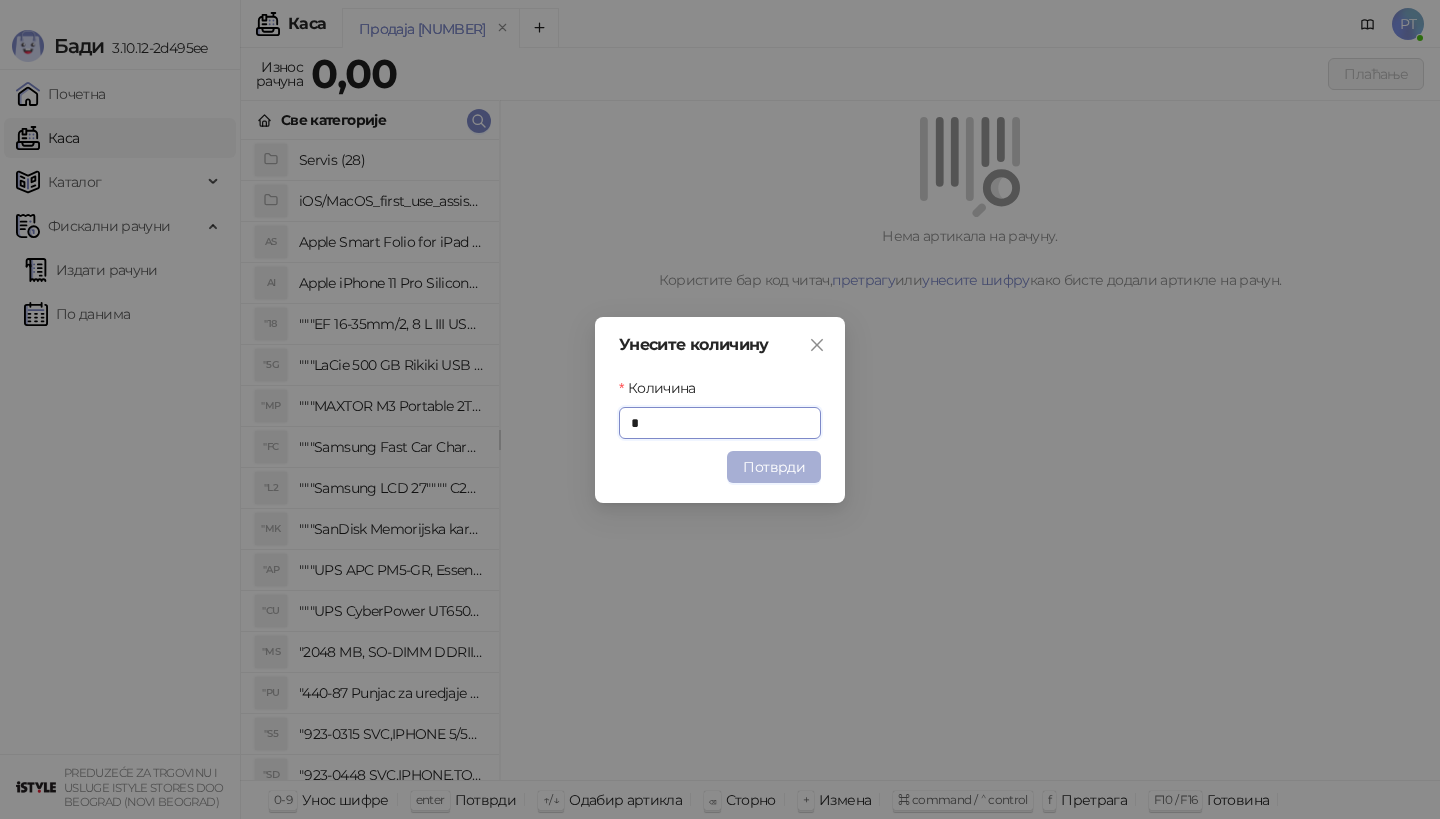 click on "Потврди" at bounding box center (774, 467) 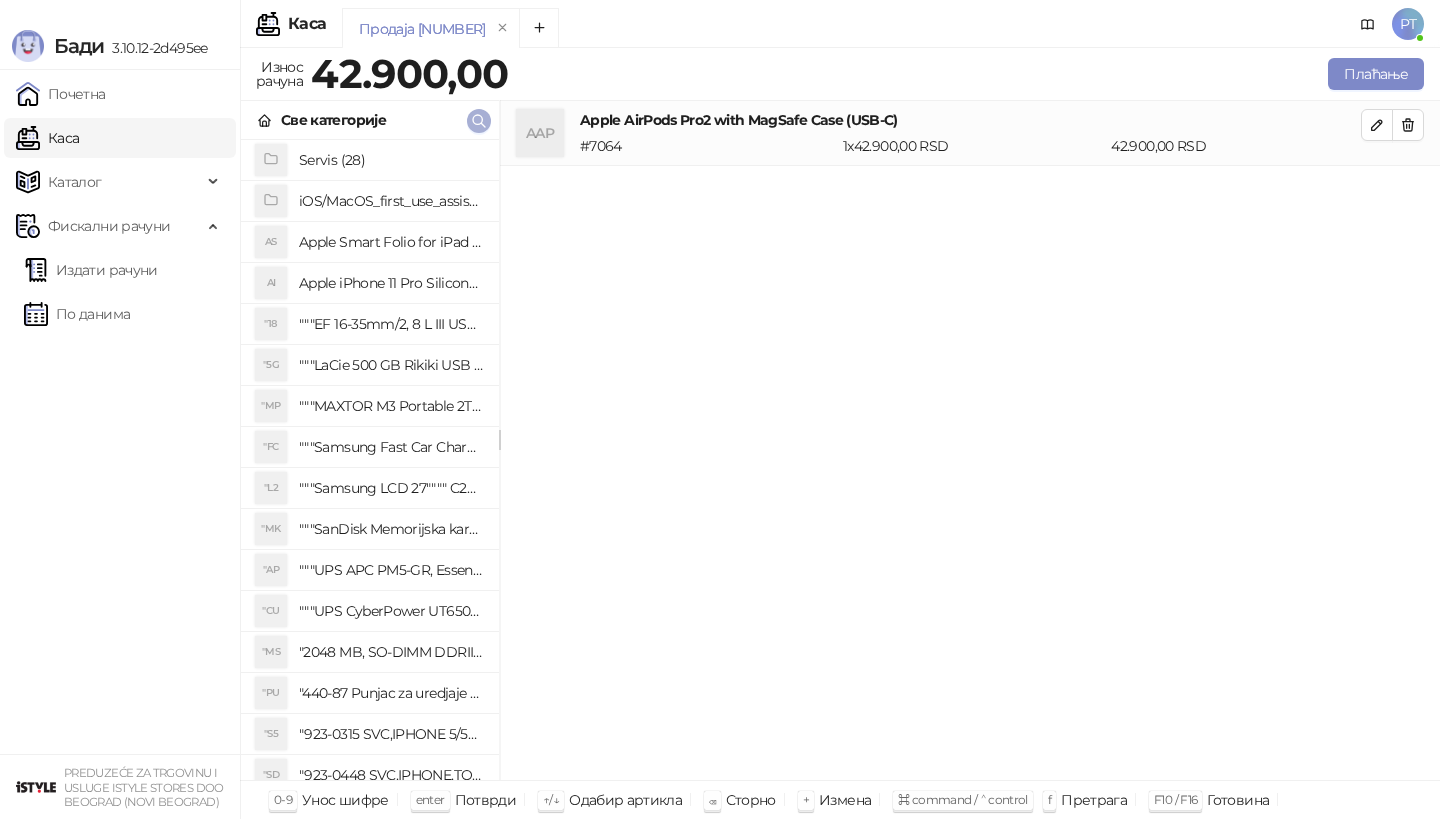 click 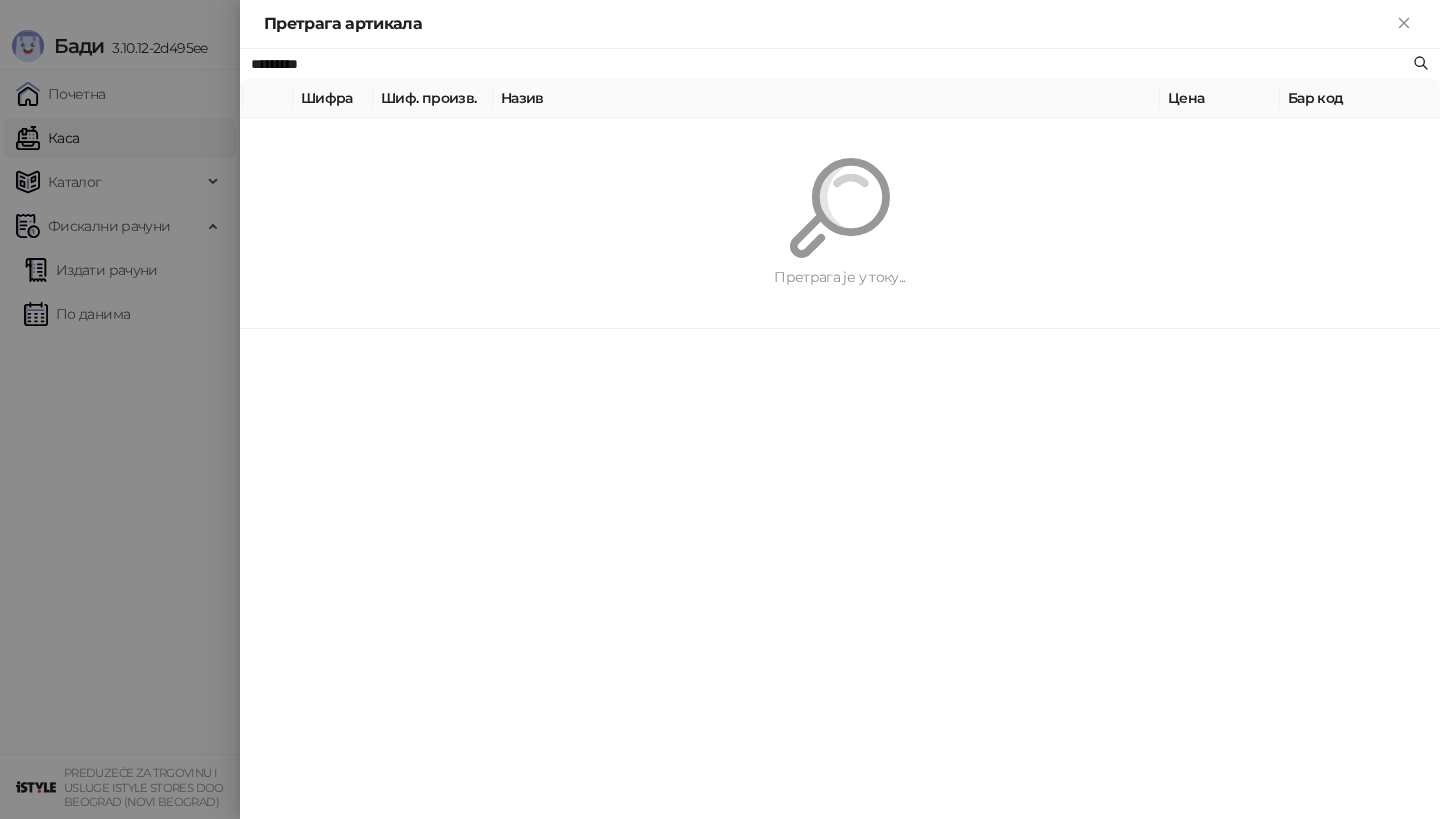 paste on "**********" 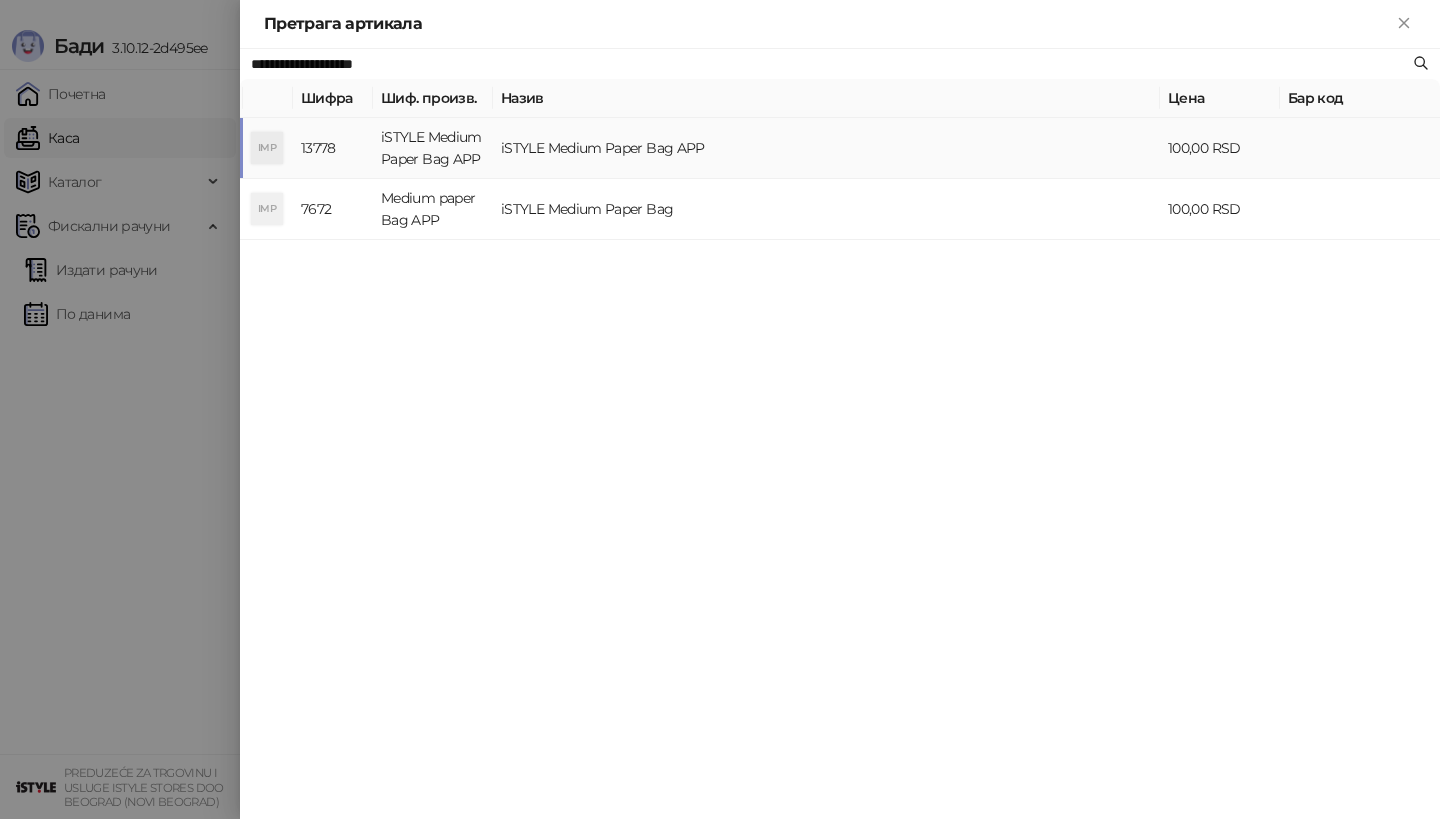 type on "**********" 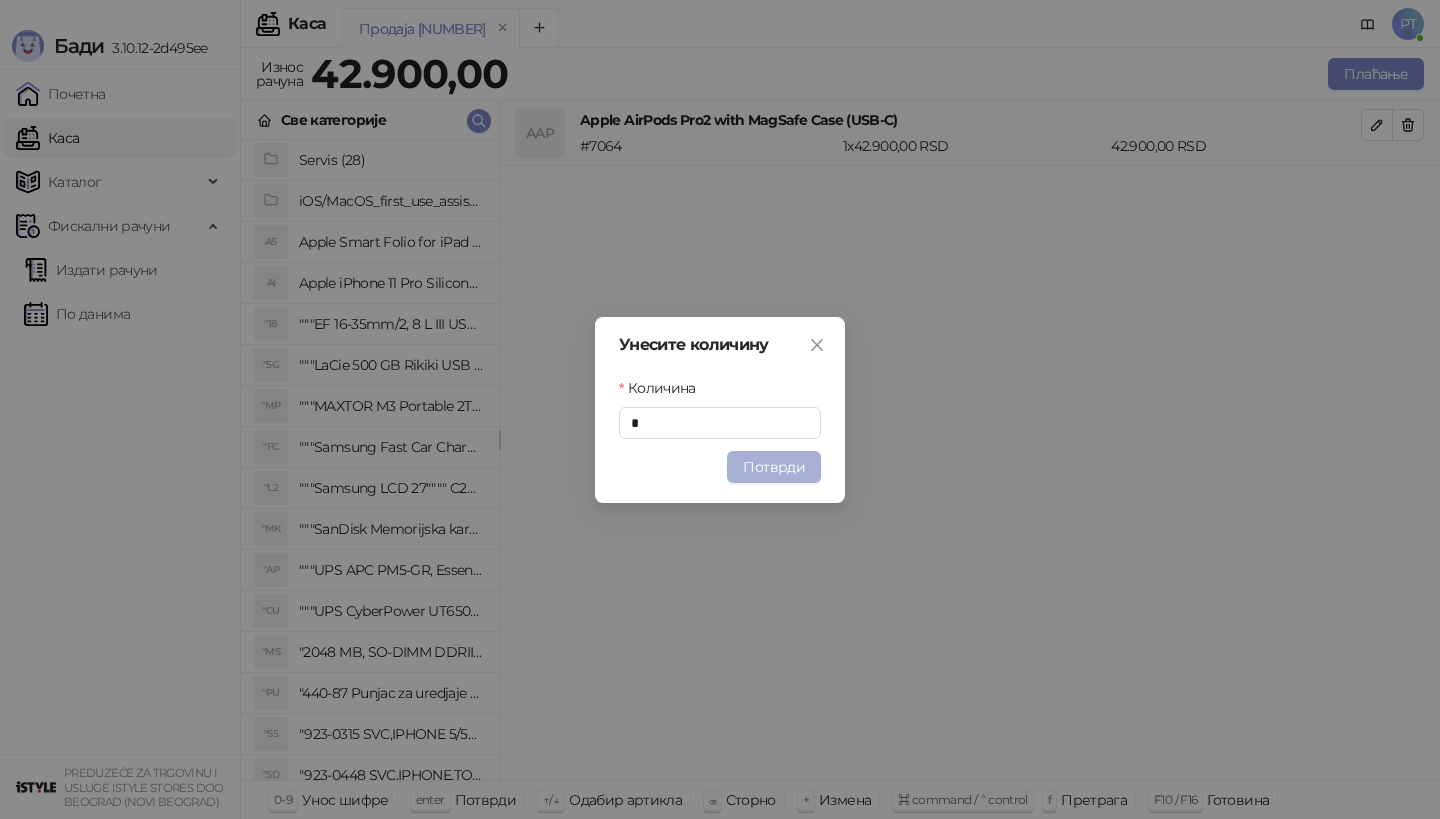 click on "Потврди" at bounding box center (774, 467) 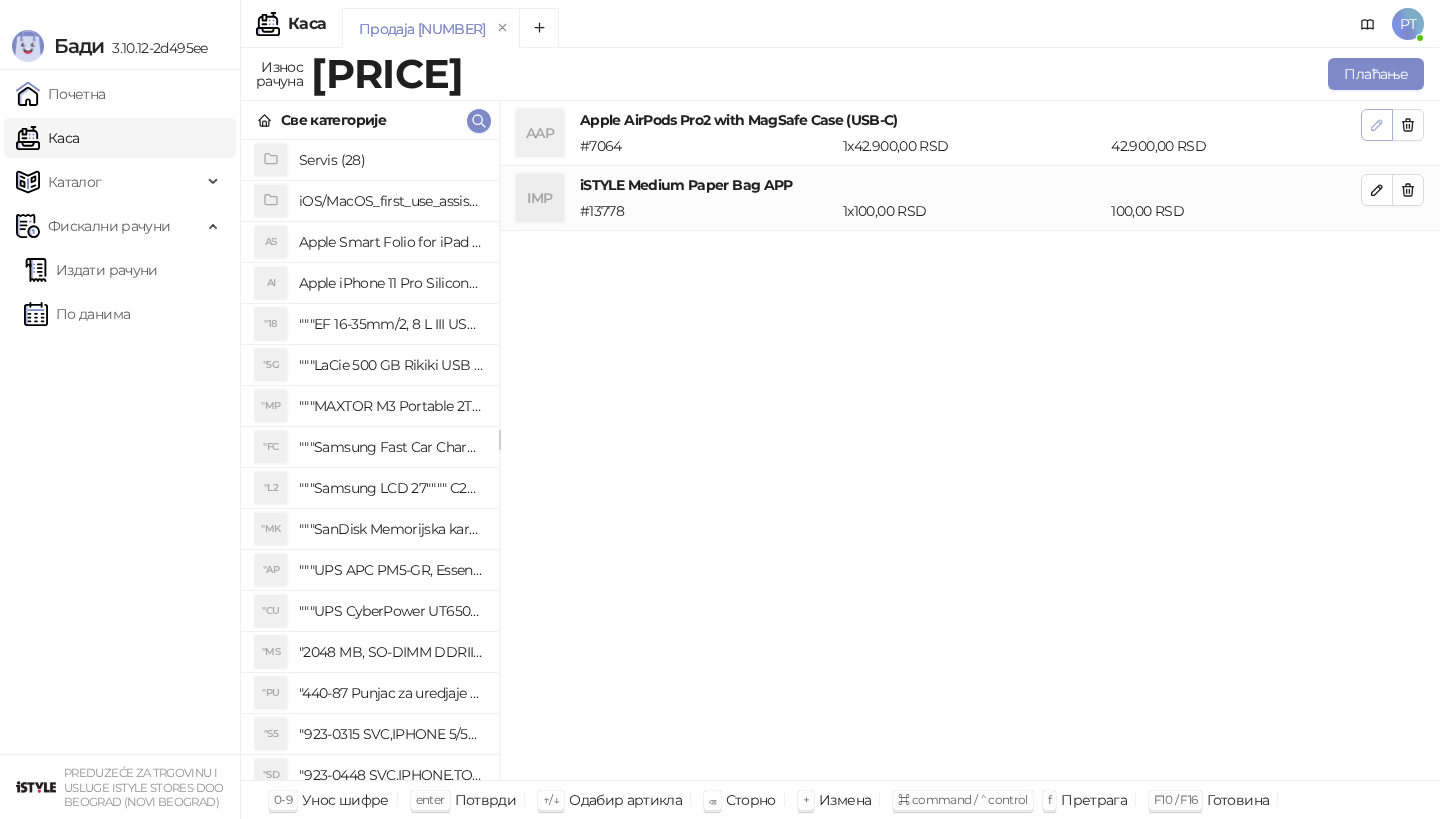 click 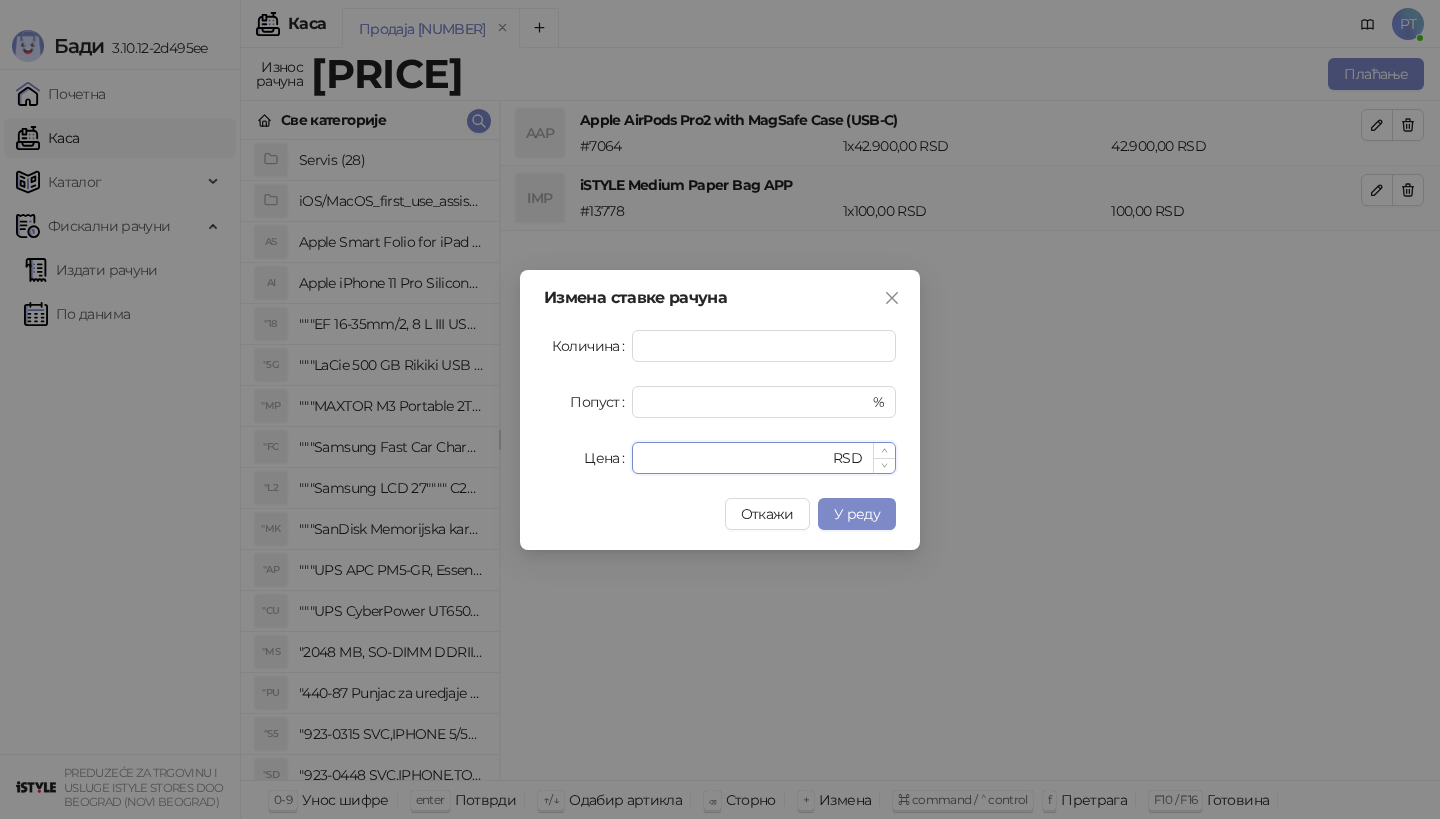 click on "*****" at bounding box center (736, 458) 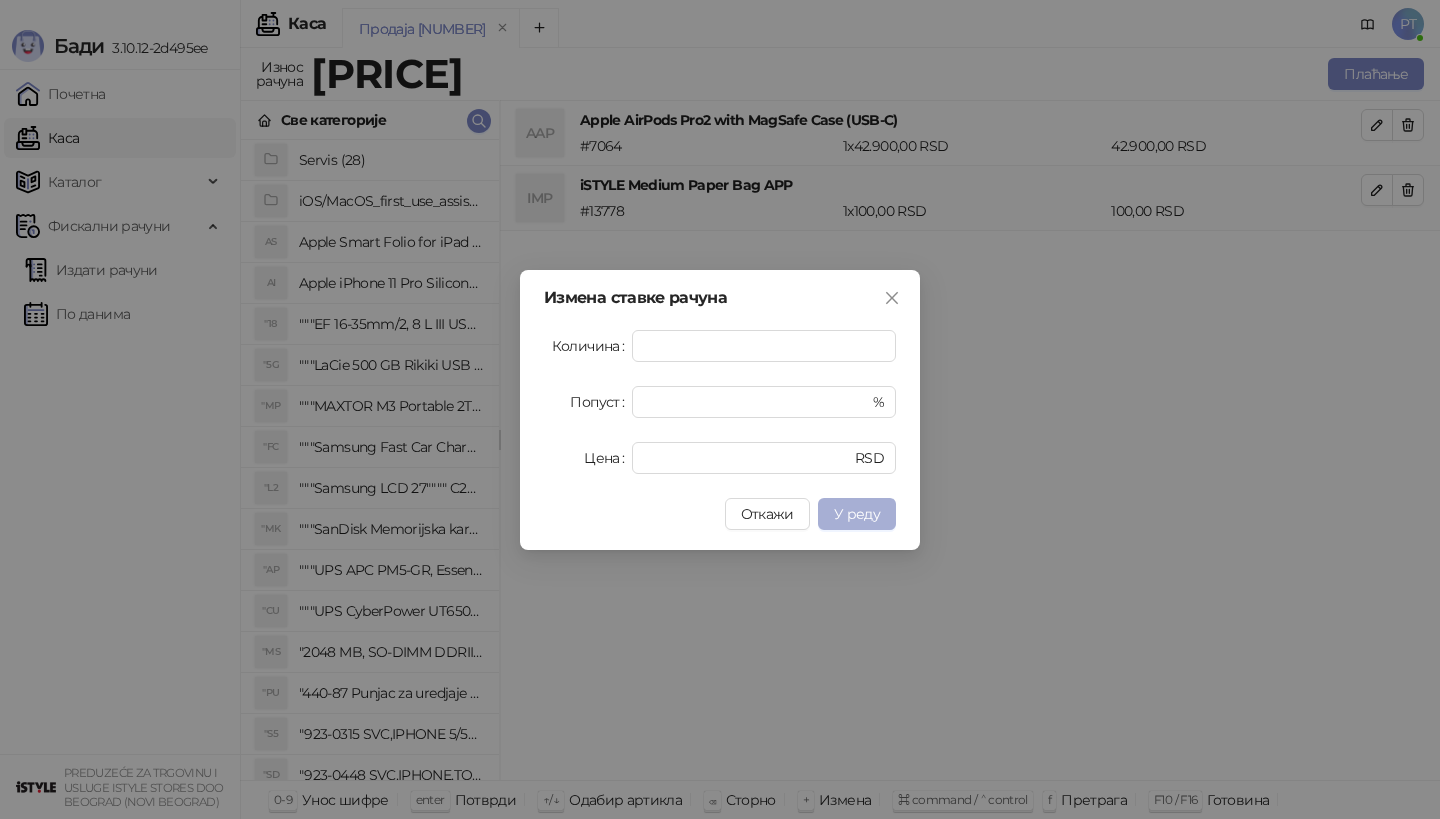 type on "*****" 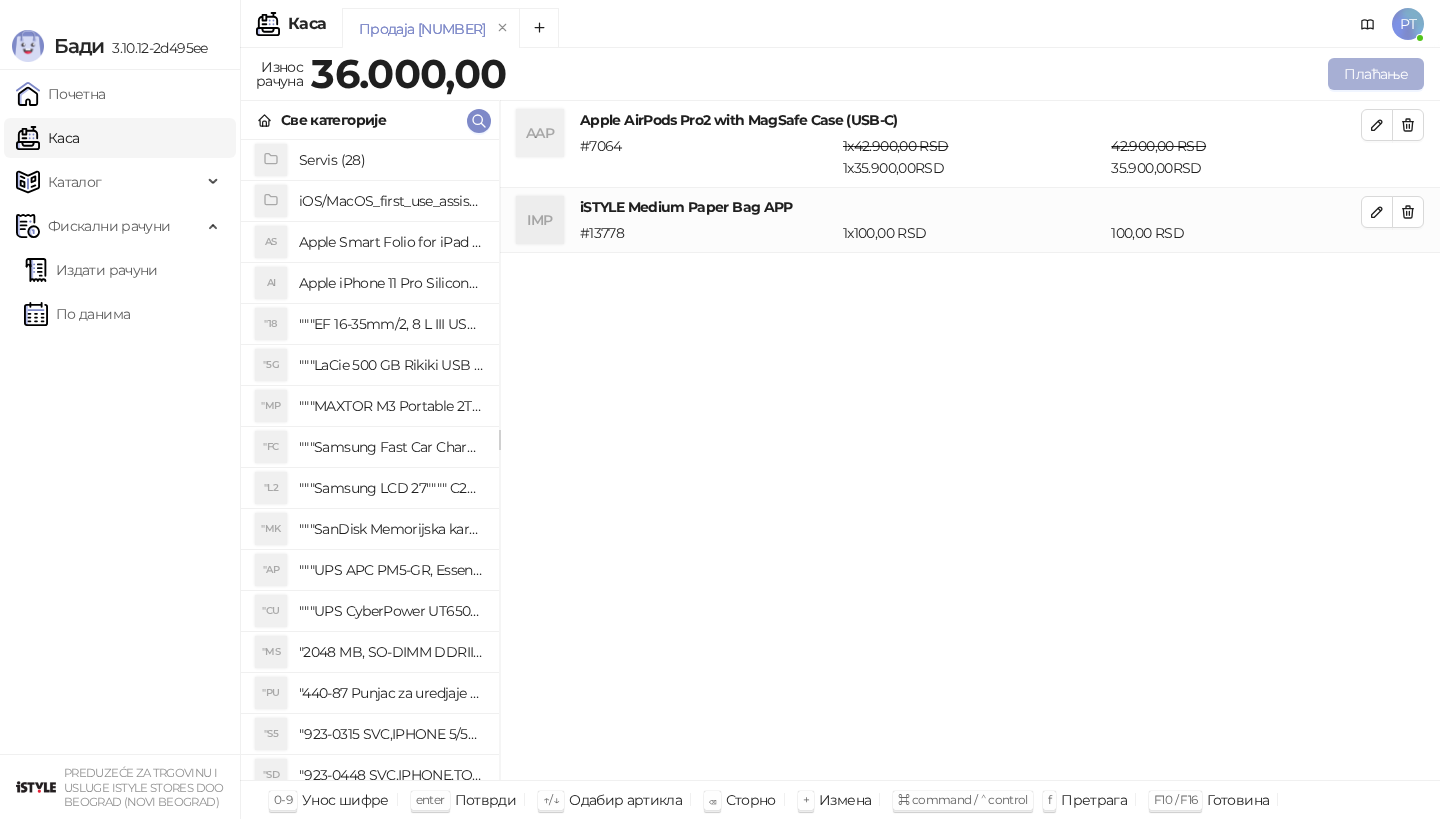 click on "Плаћање" at bounding box center [1376, 74] 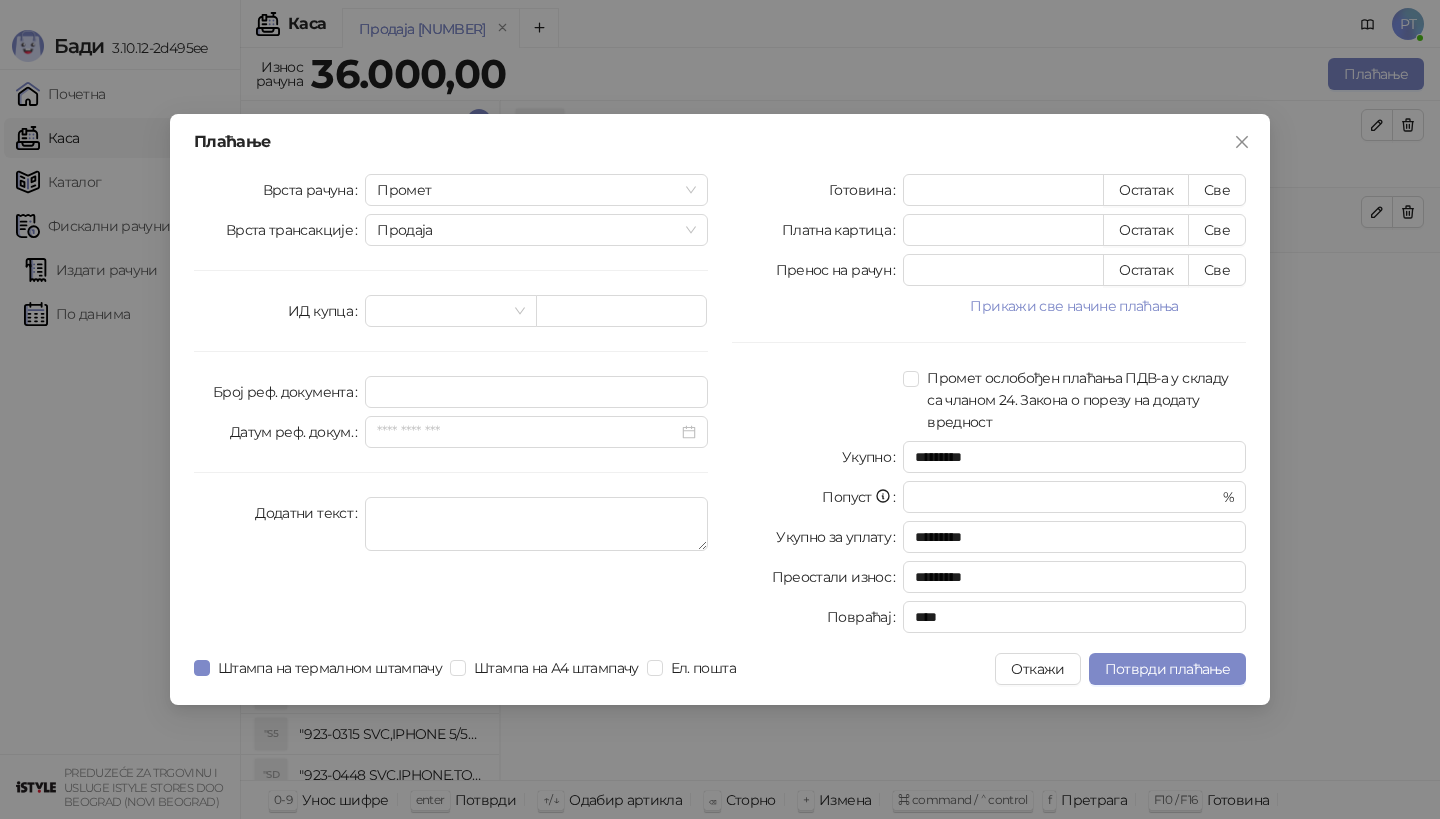 click on "Врста рачуна Промет Врста трансакције Продаја ИД купца Број реф. документа Датум реф. докум. Додатни текст" at bounding box center [451, 407] 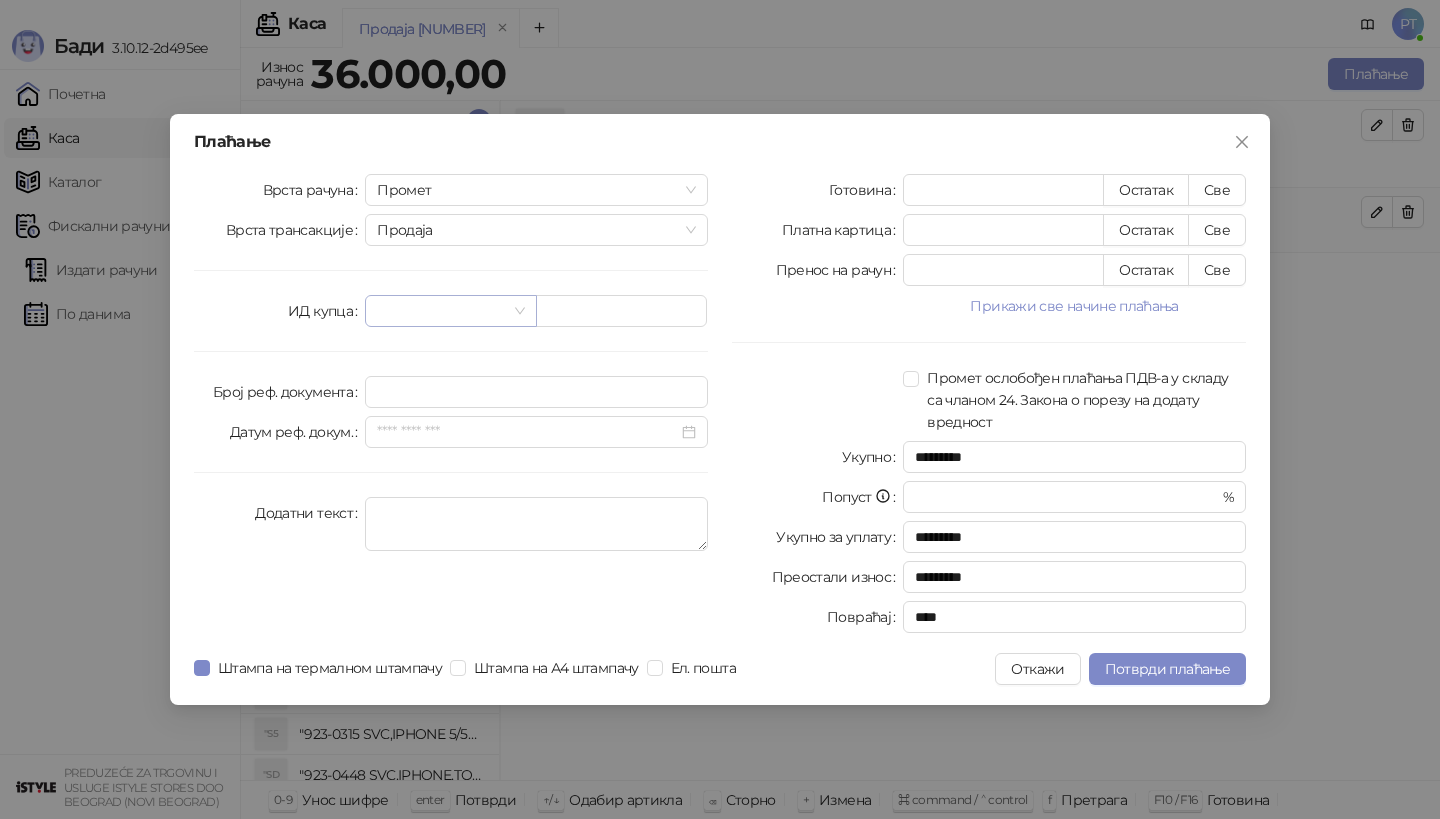 click at bounding box center (441, 311) 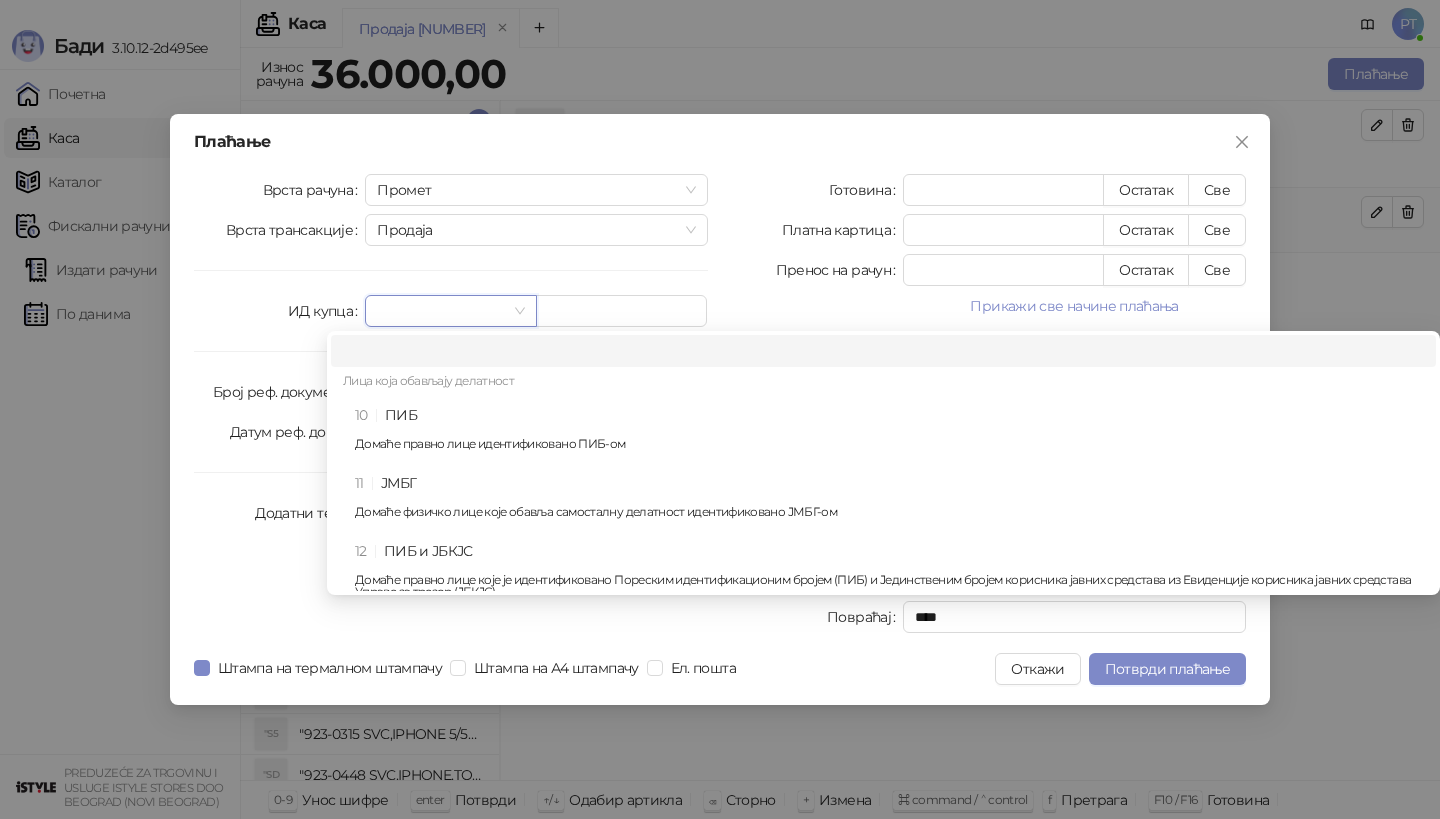 click on "Домаће правно лице идентификовано ПИБ-ом" at bounding box center [889, 444] 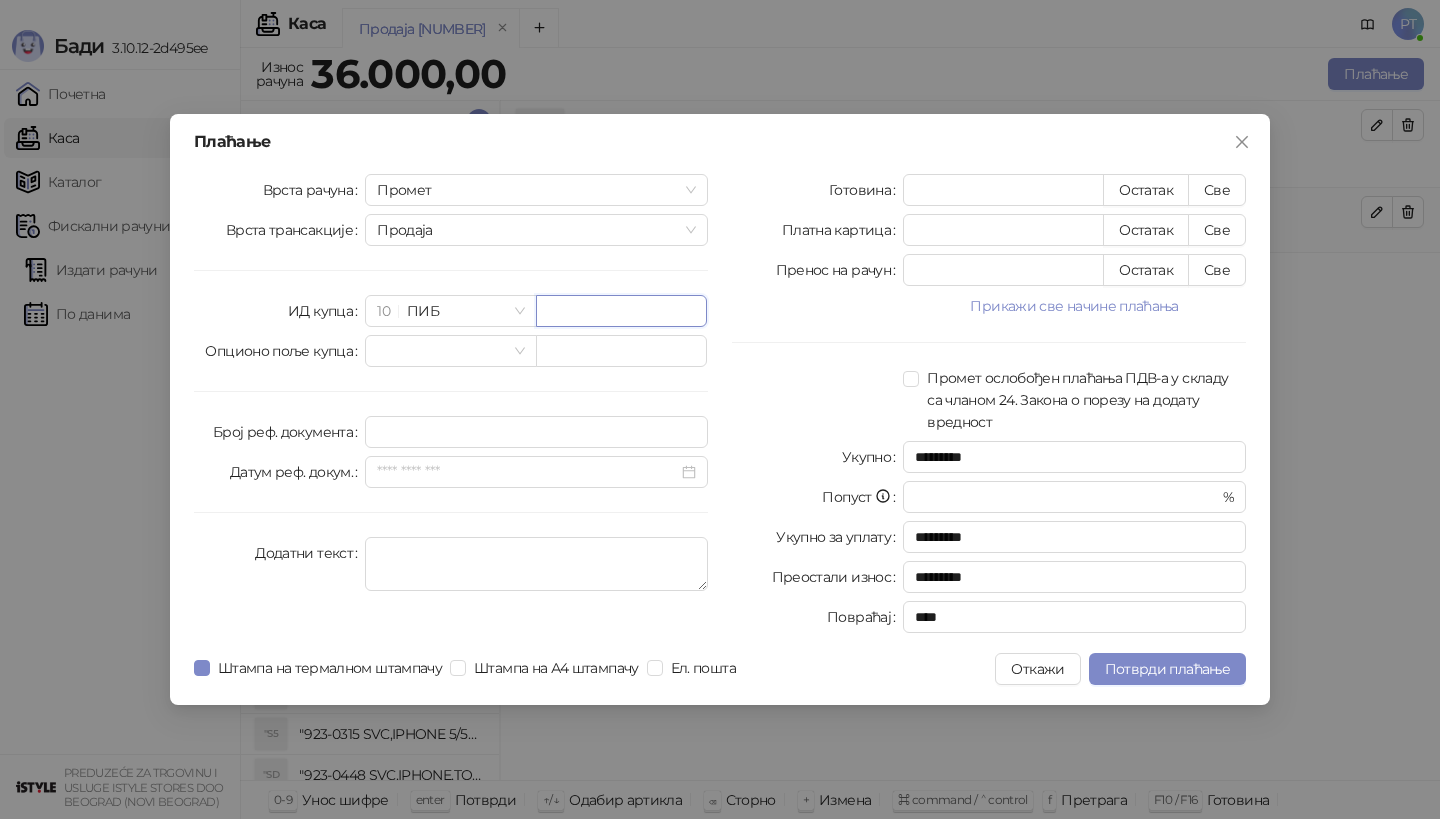paste on "*********" 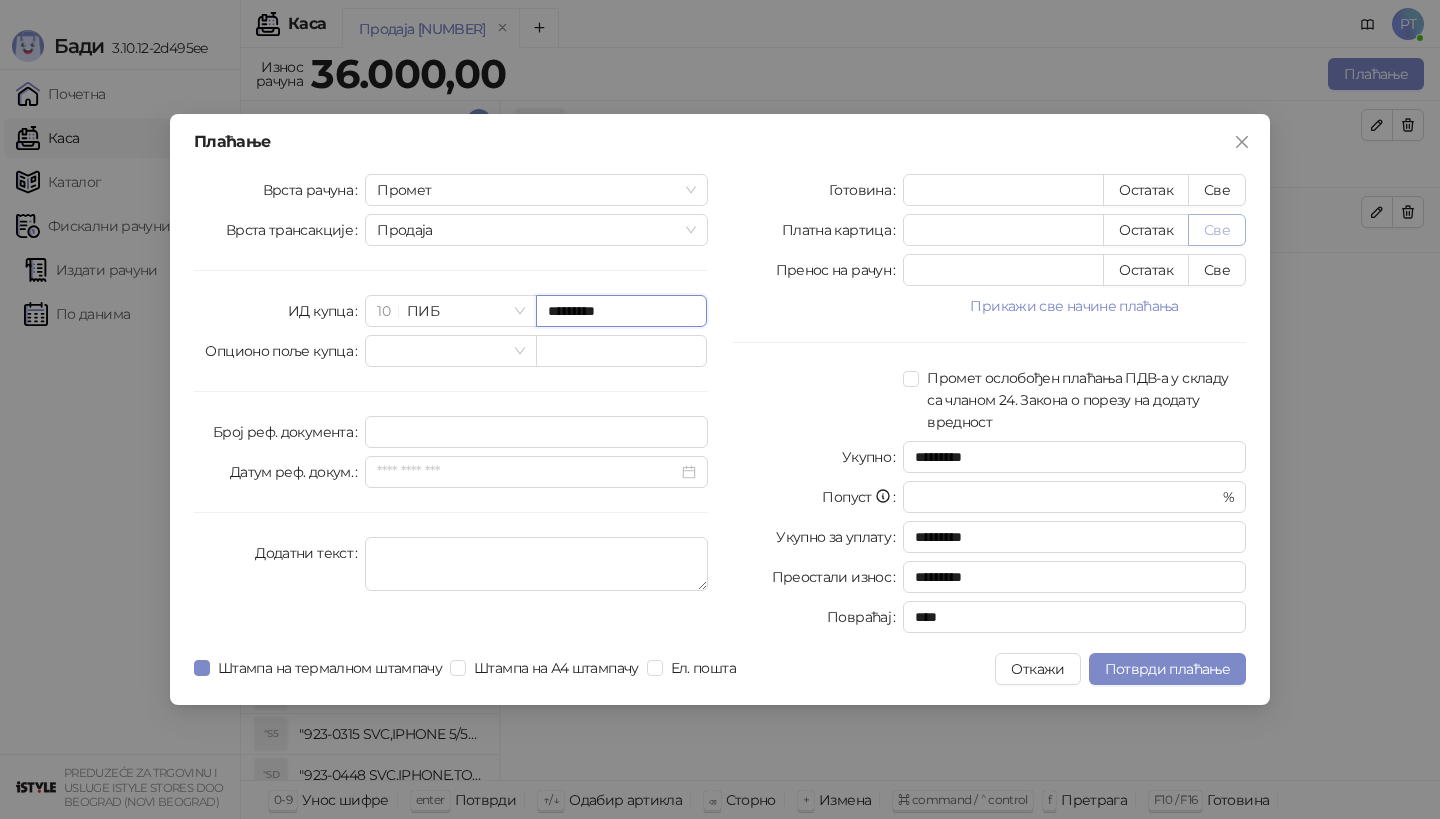 type on "*********" 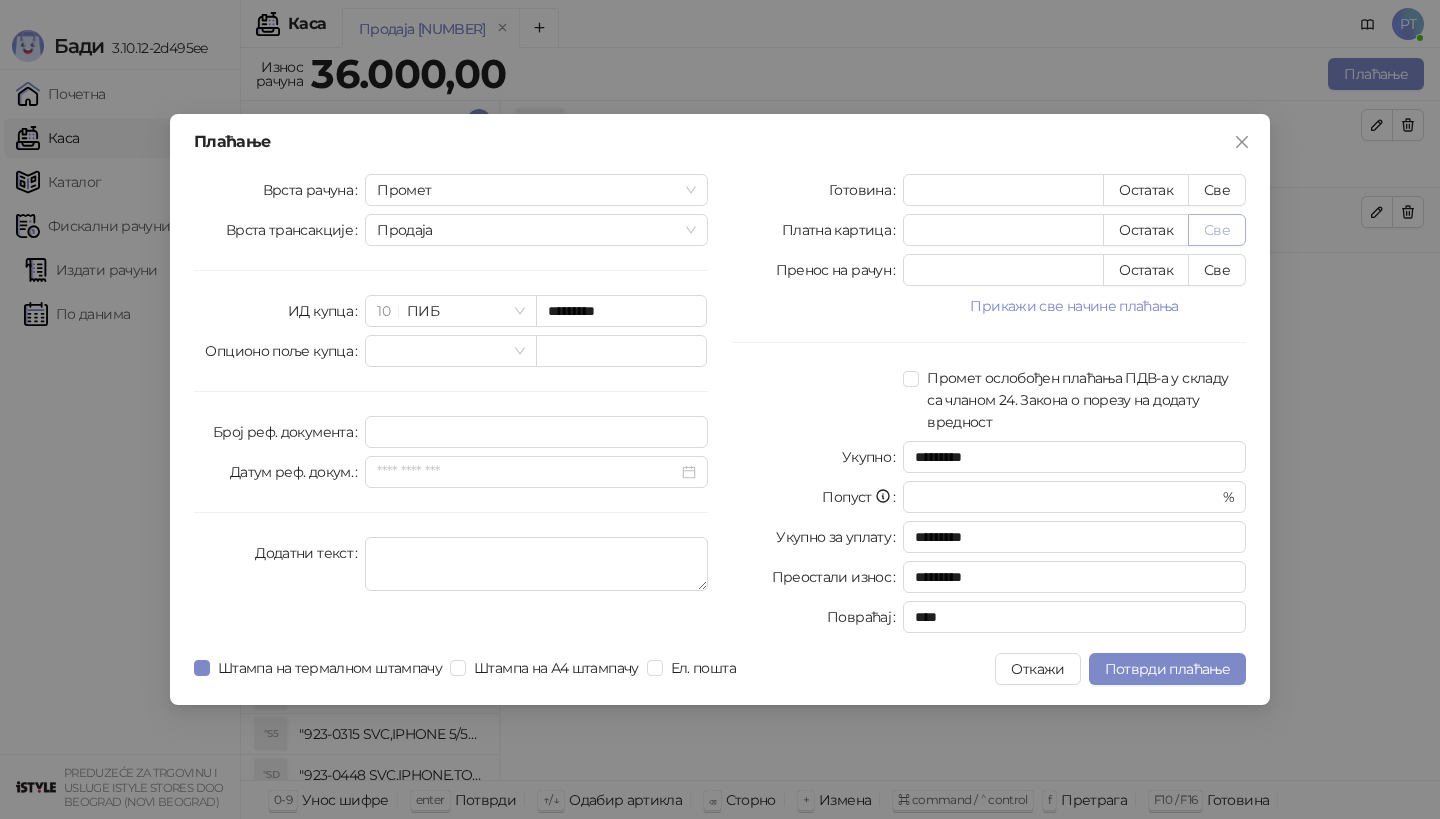 click on "Све" at bounding box center (1217, 230) 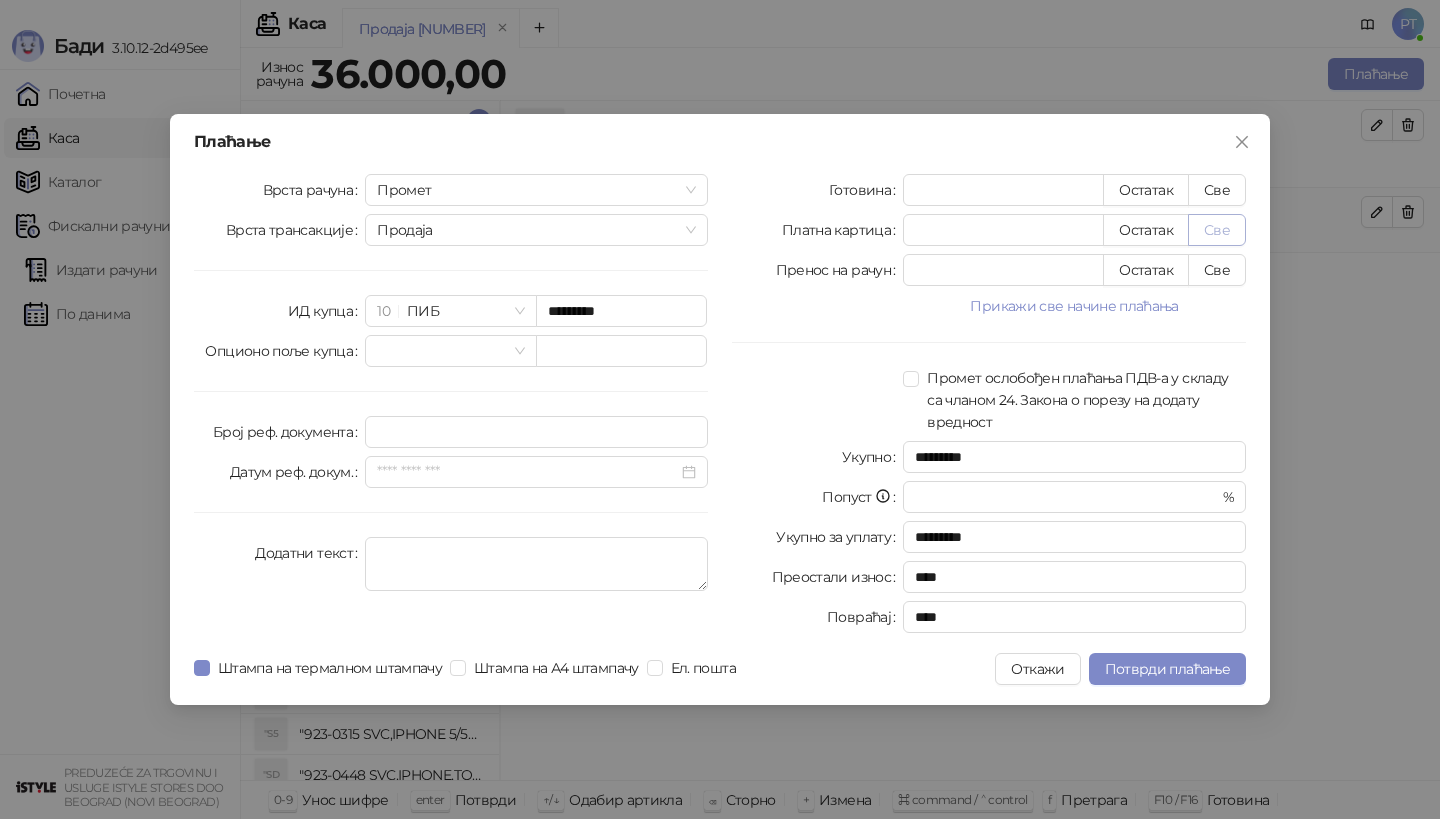 type 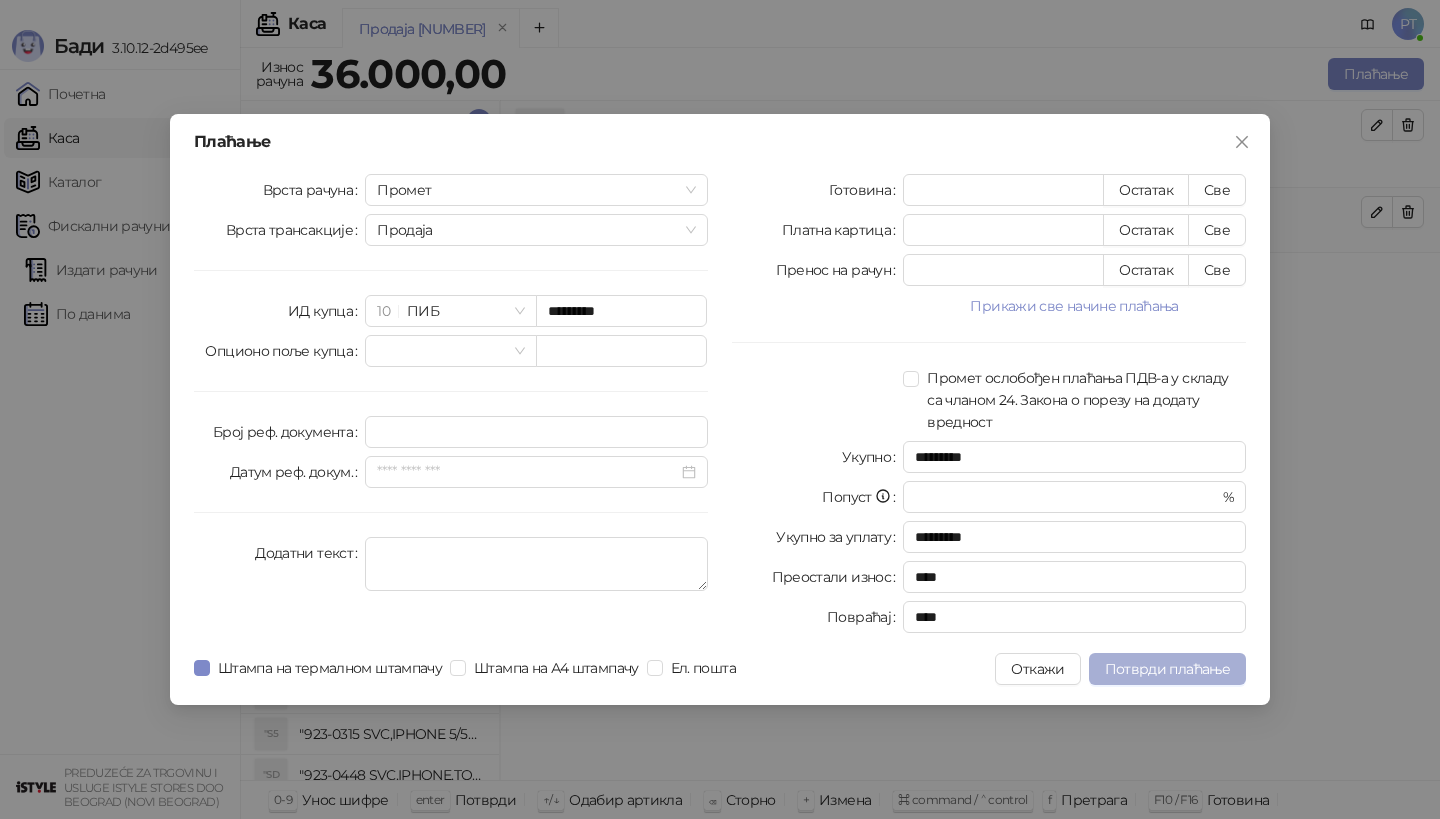 click on "Потврди плаћање" at bounding box center [1167, 669] 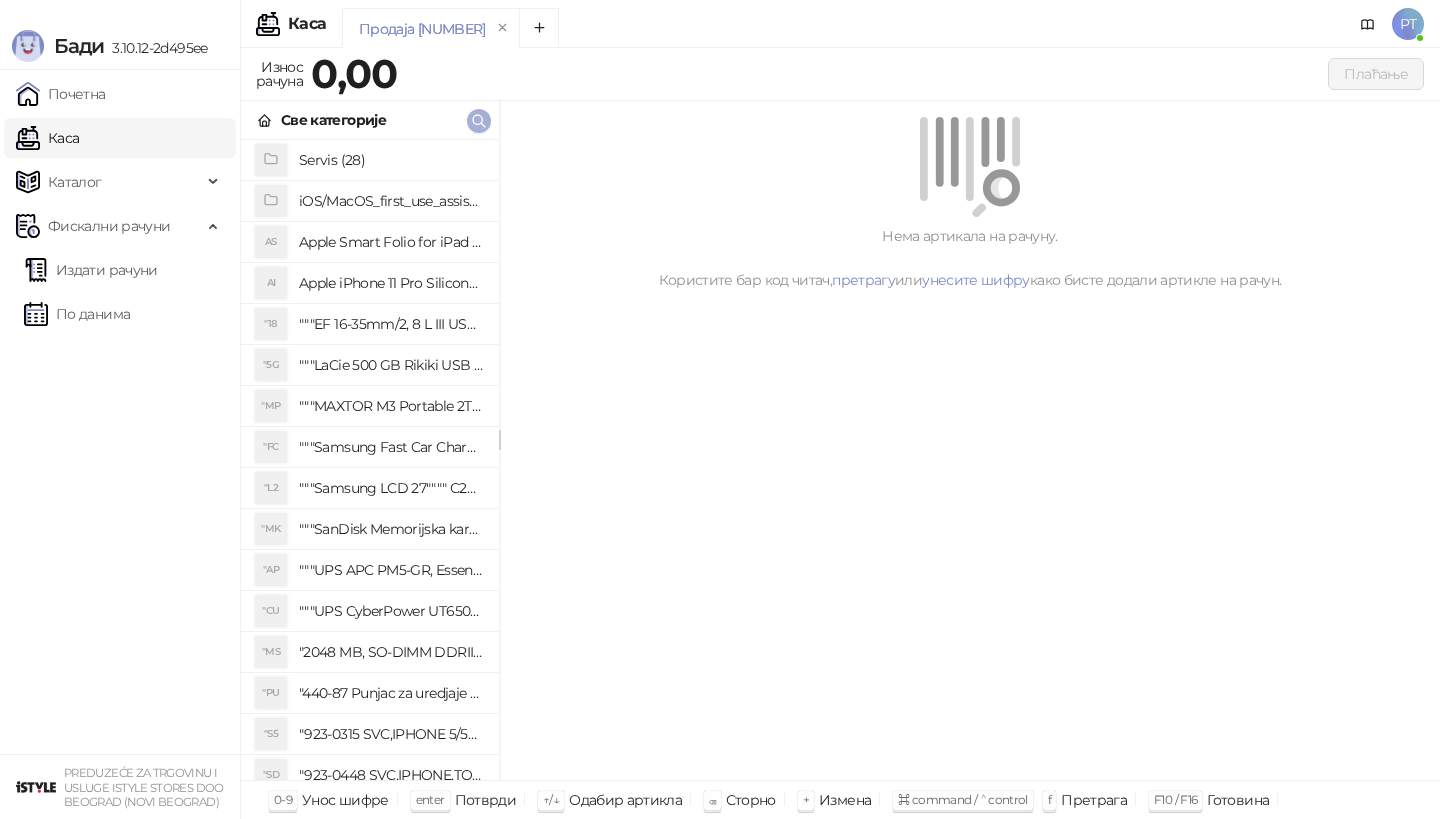 type 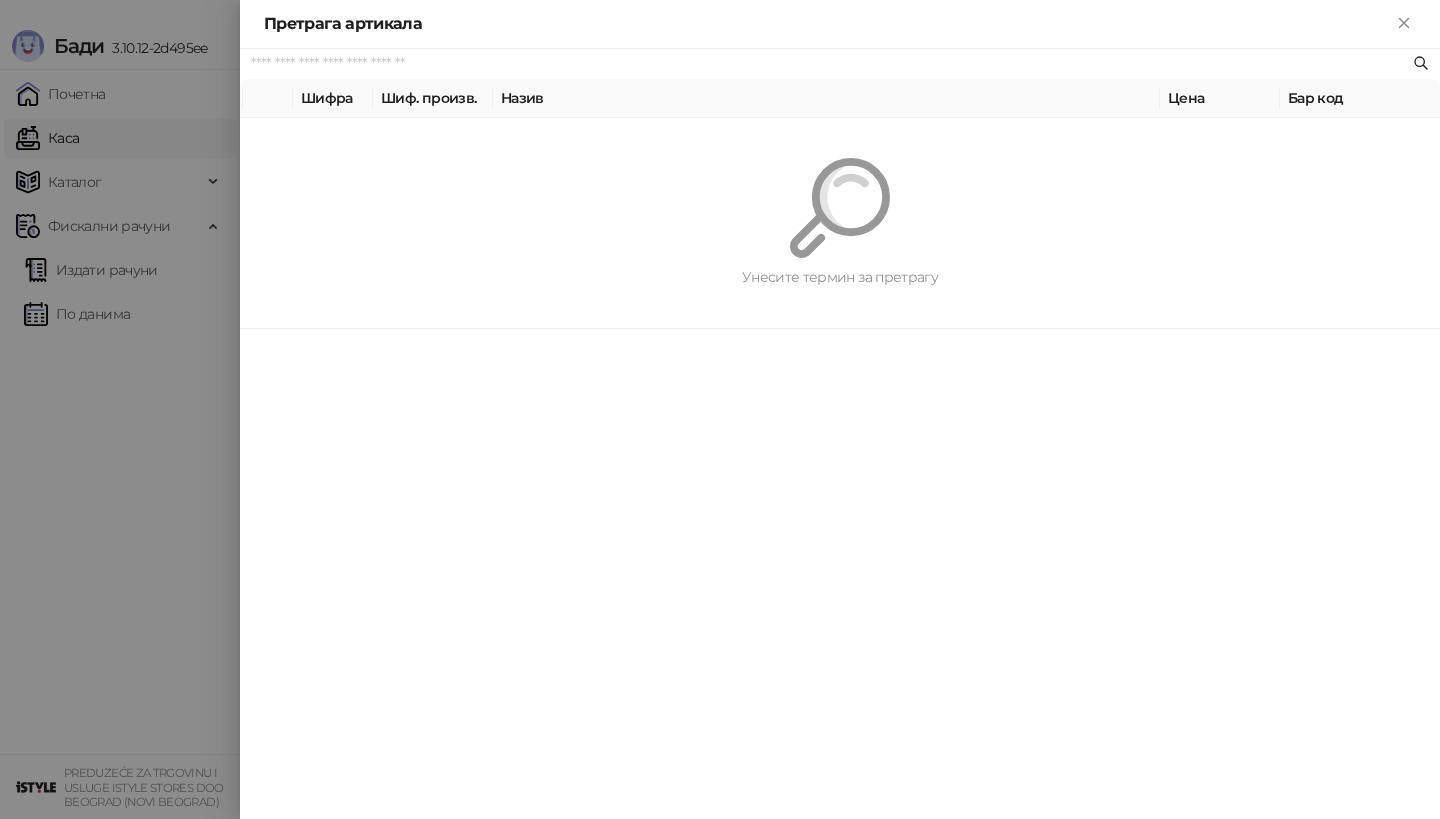 paste on "*********" 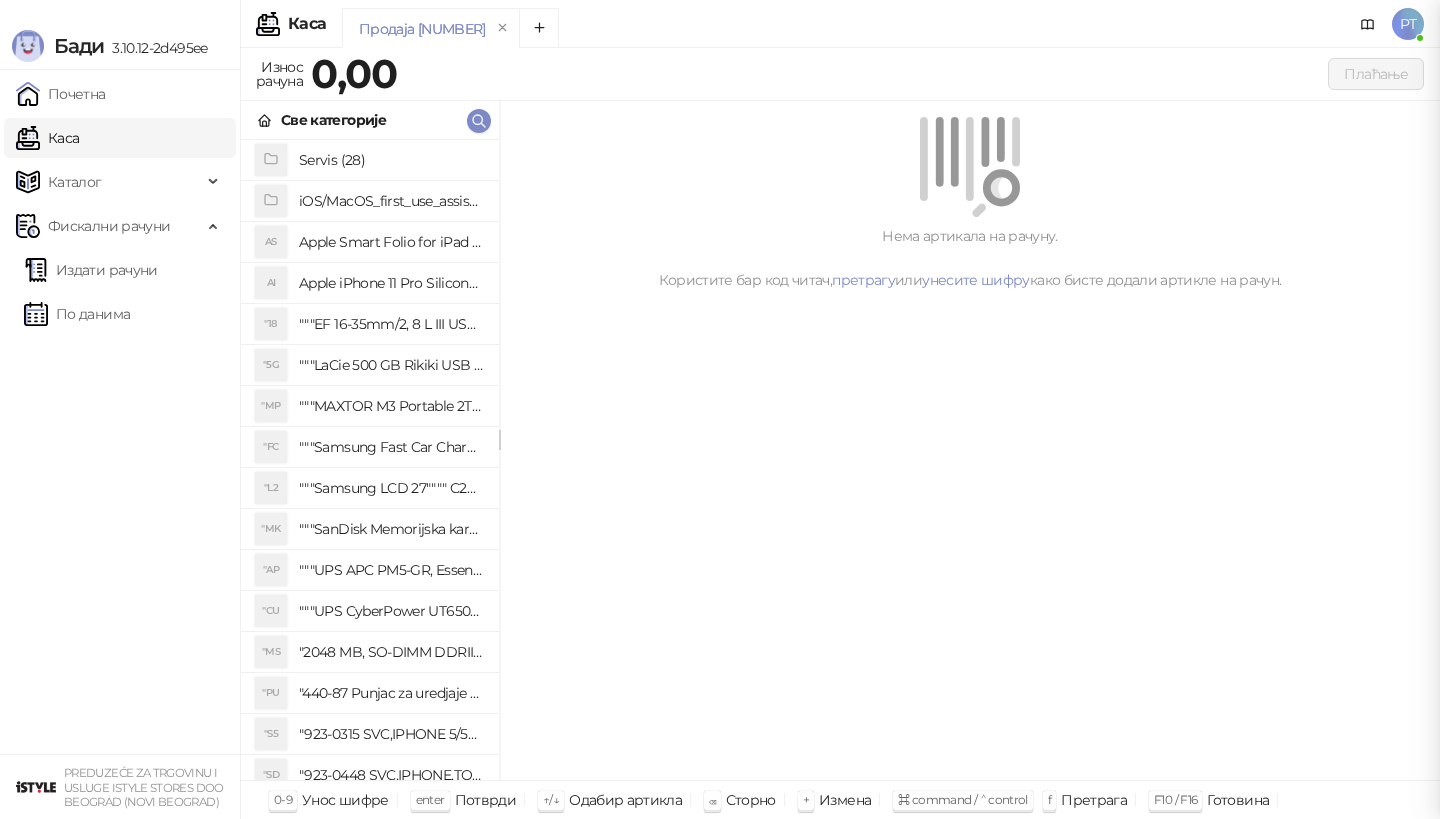 click on "Унесите количину Количина * Потврди" at bounding box center (720, 409) 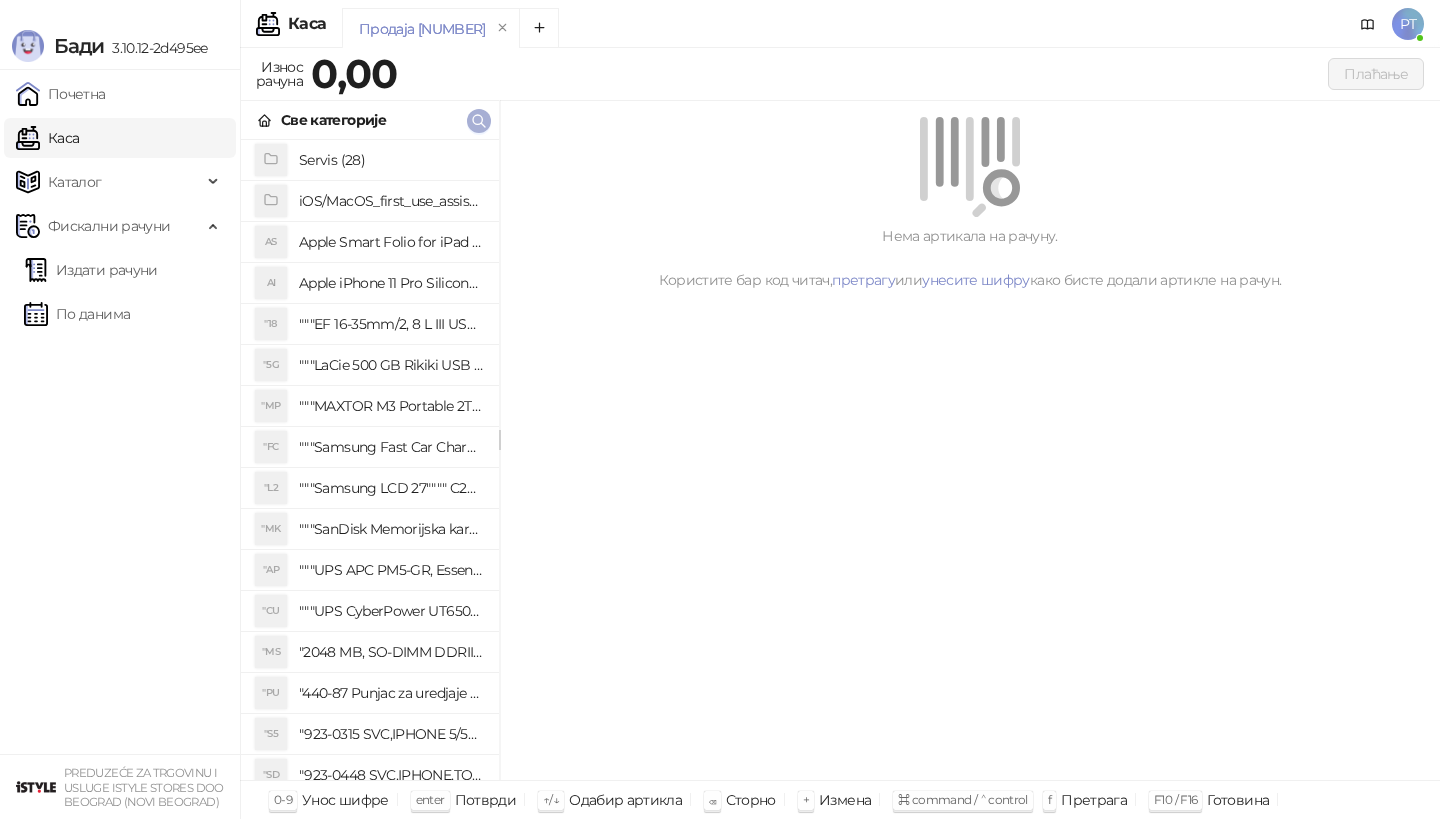 click 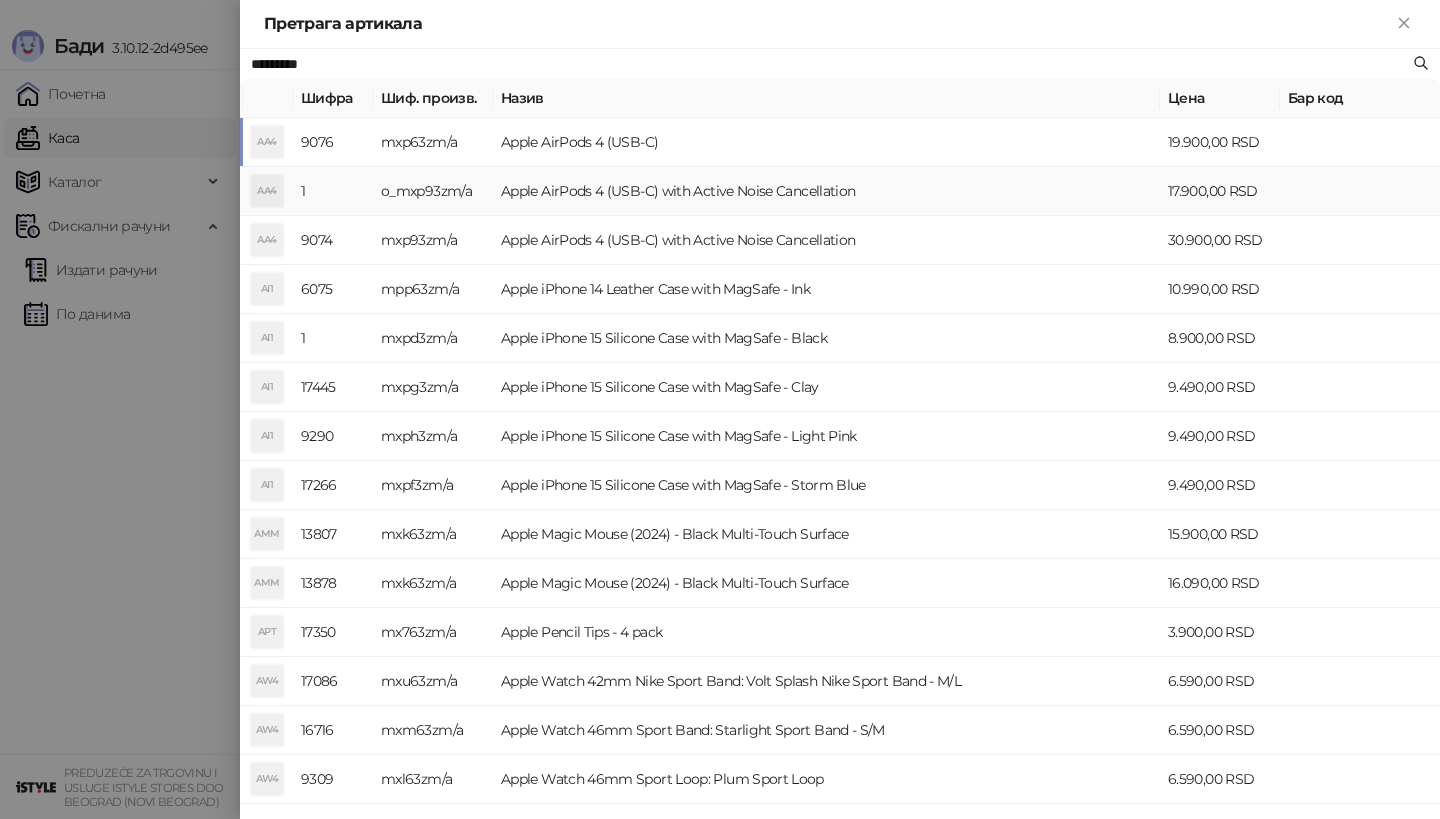 click on "Apple AirPods 4 (USB-C) with Active Noise Cancellation" at bounding box center [826, 191] 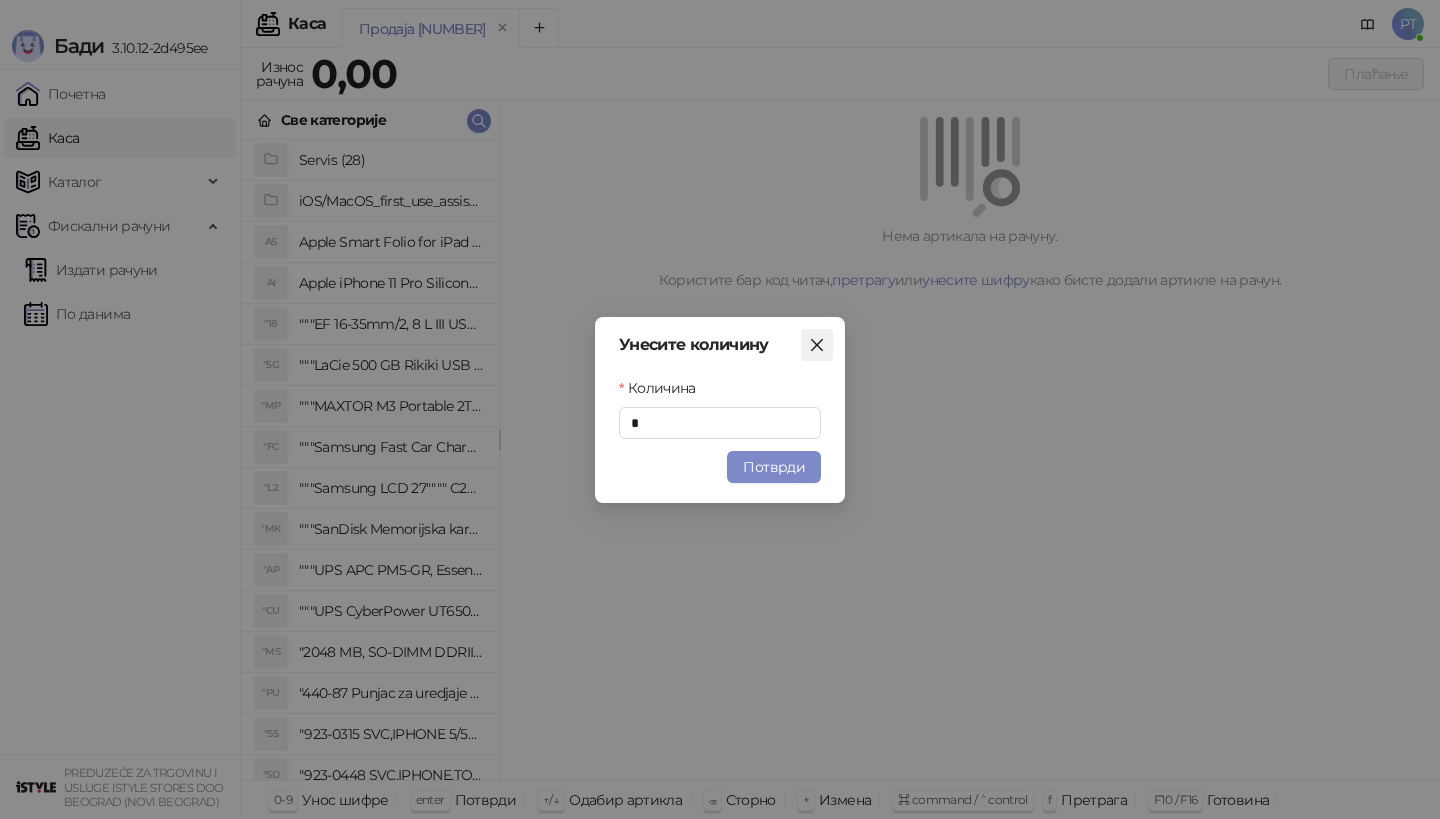 click at bounding box center (817, 345) 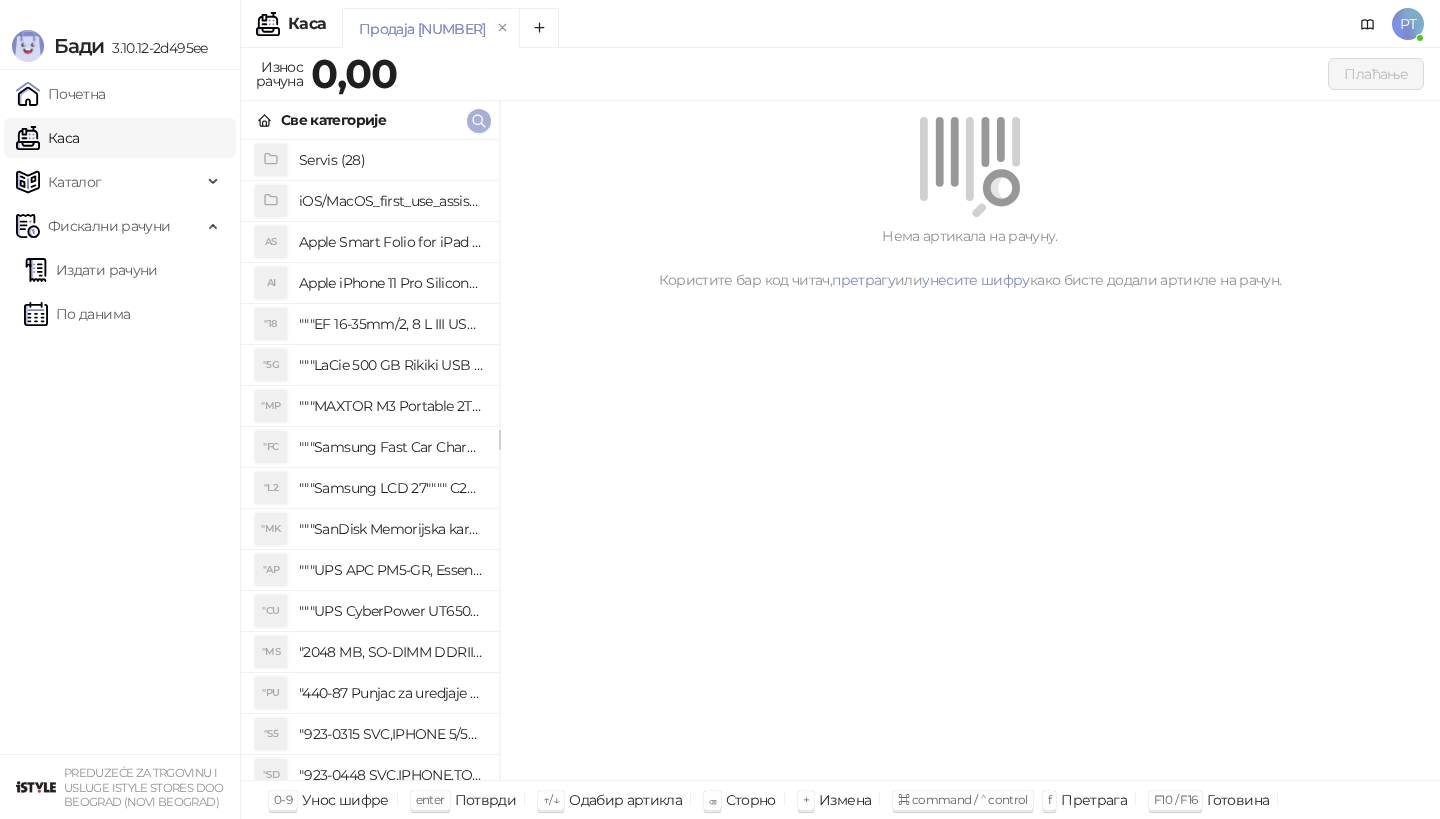 click 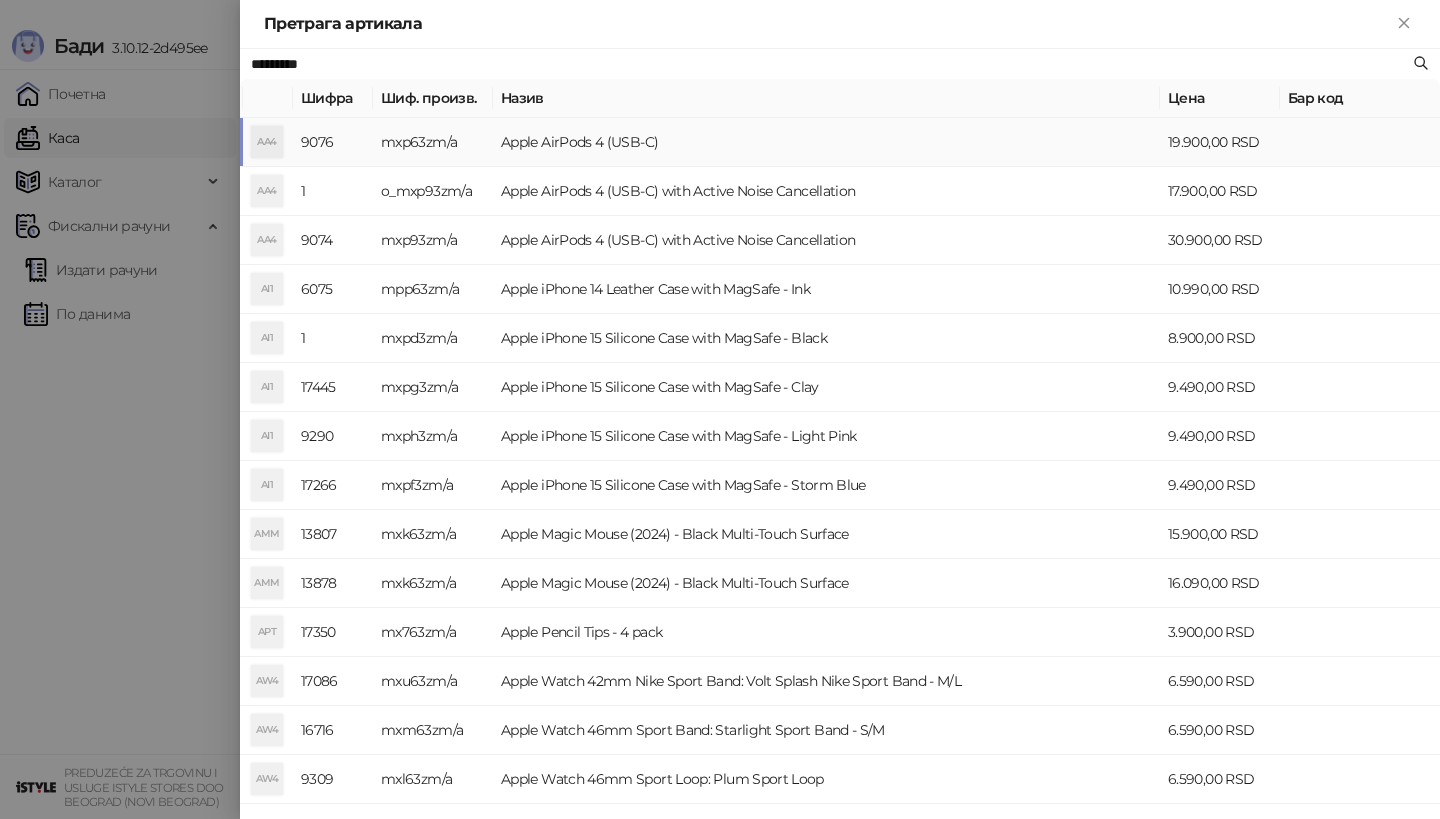click on "mxp63zm/a" at bounding box center [433, 142] 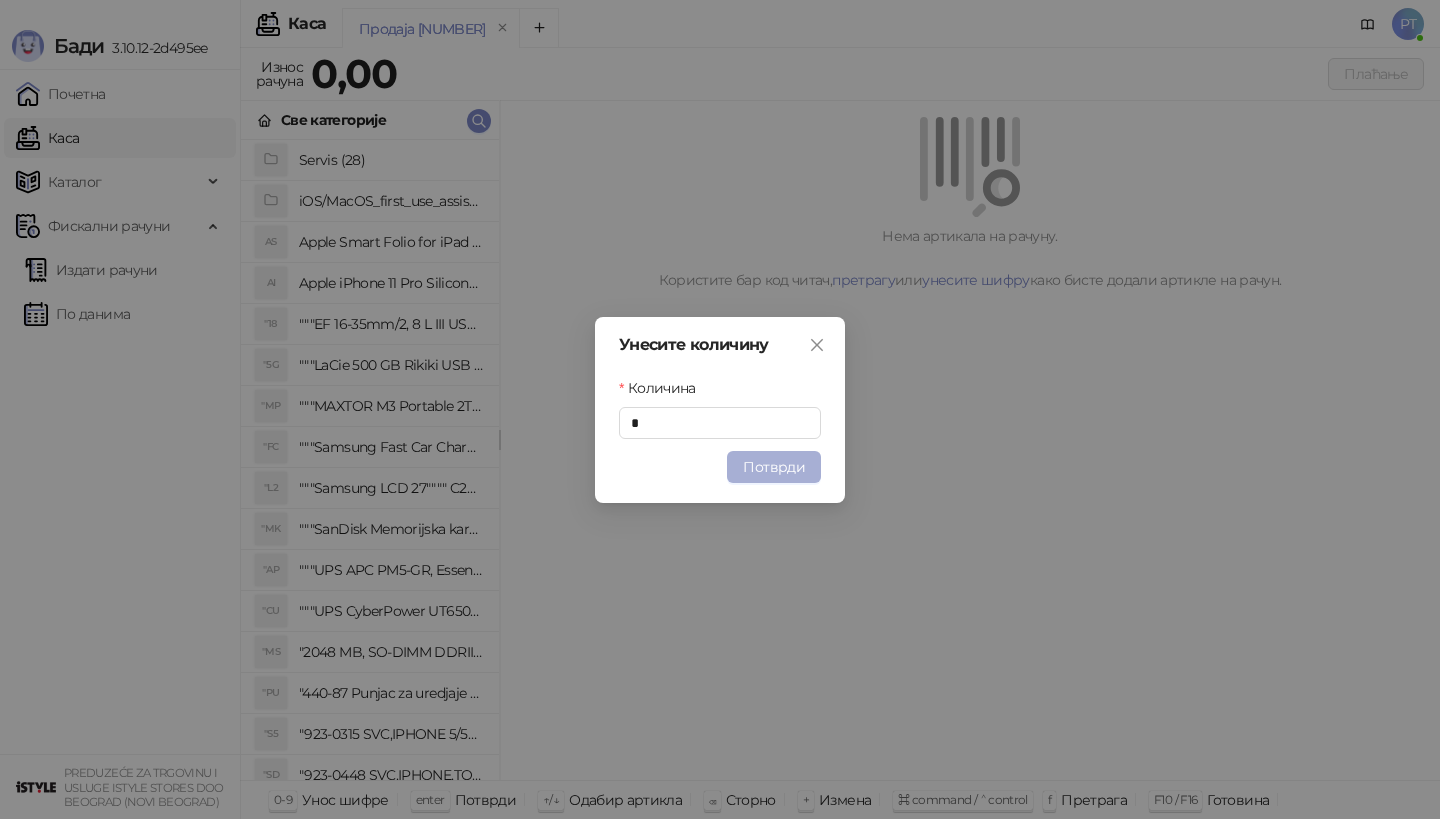 click on "Потврди" at bounding box center (774, 467) 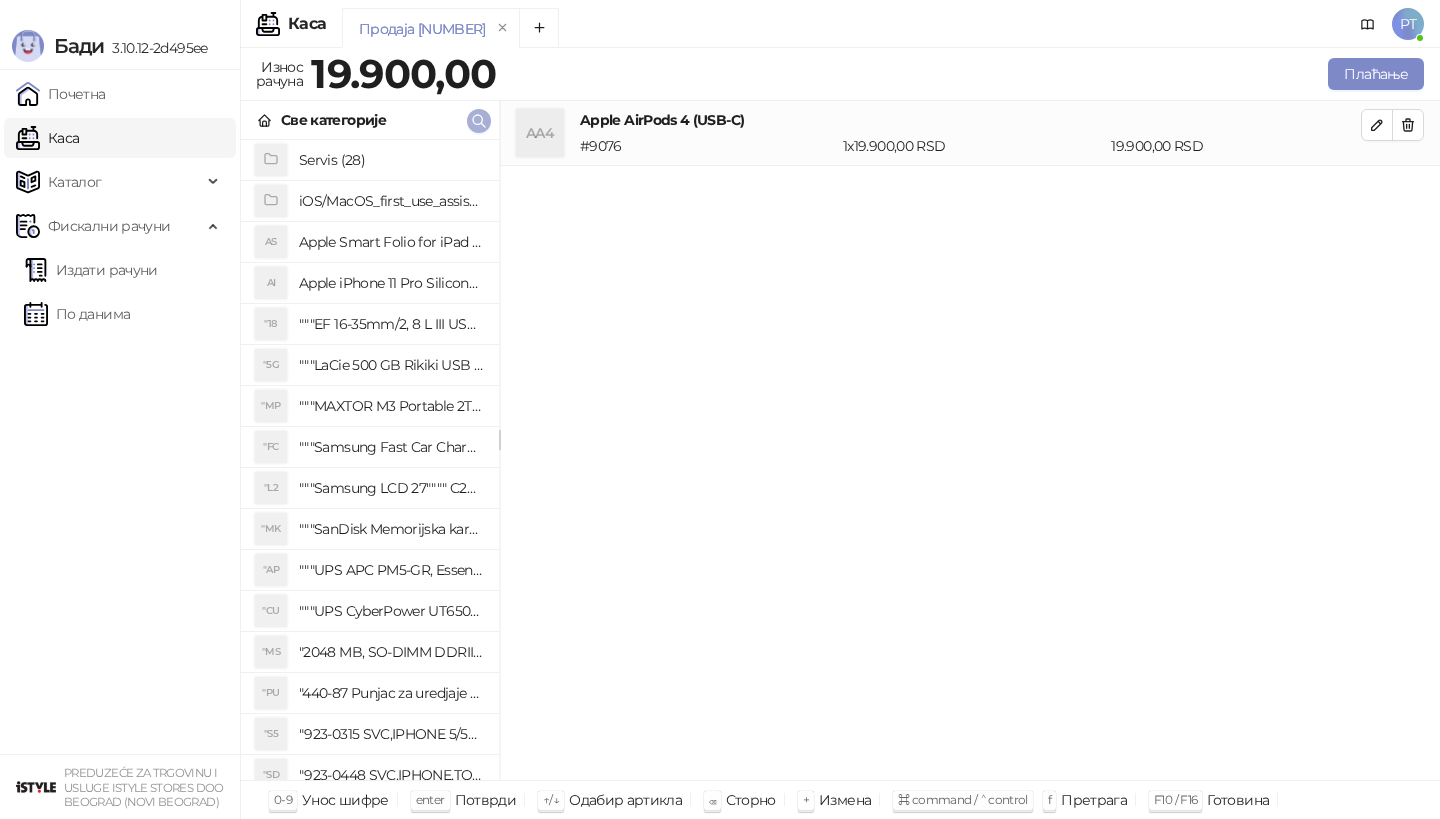 click 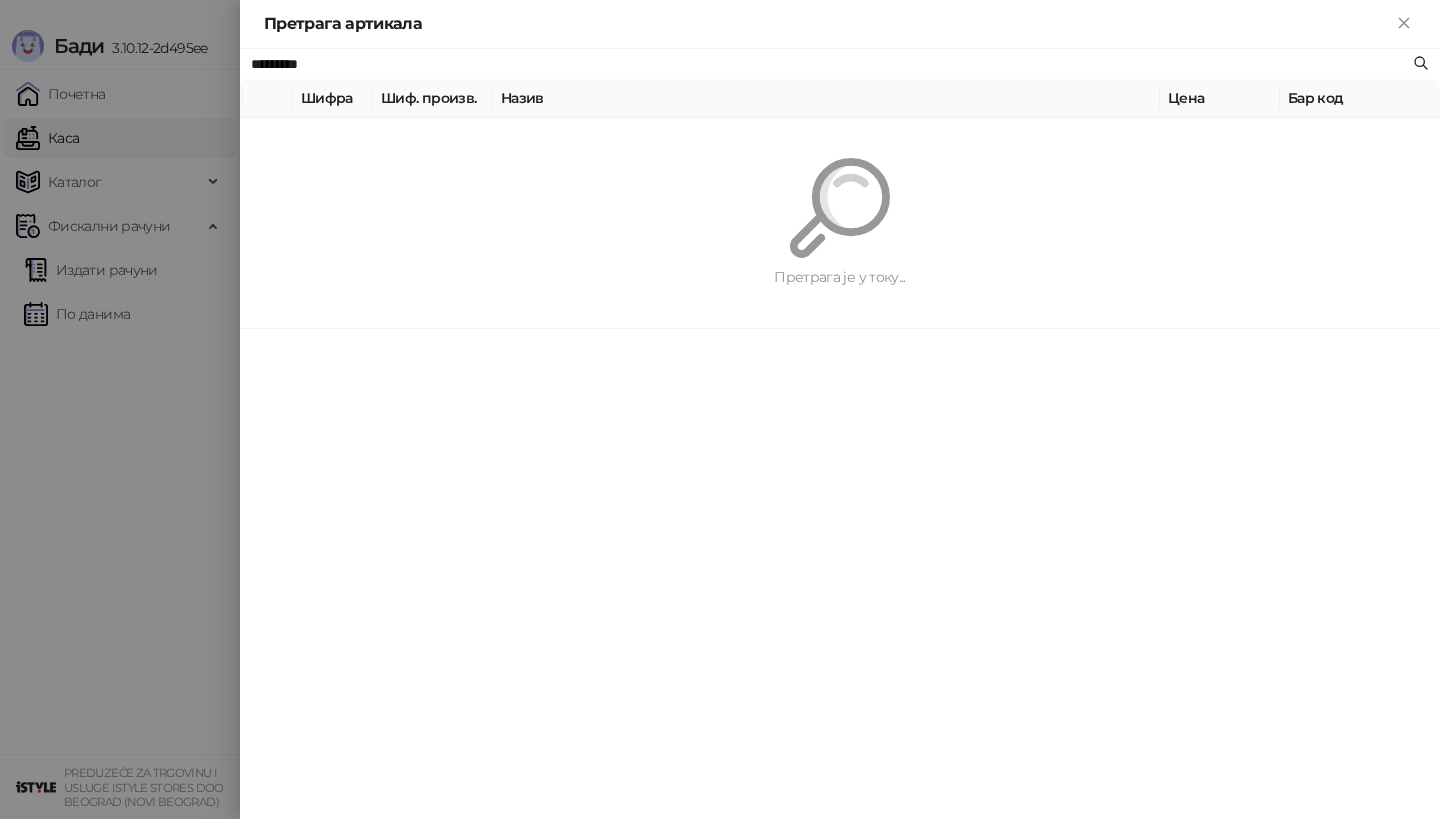 paste on "**********" 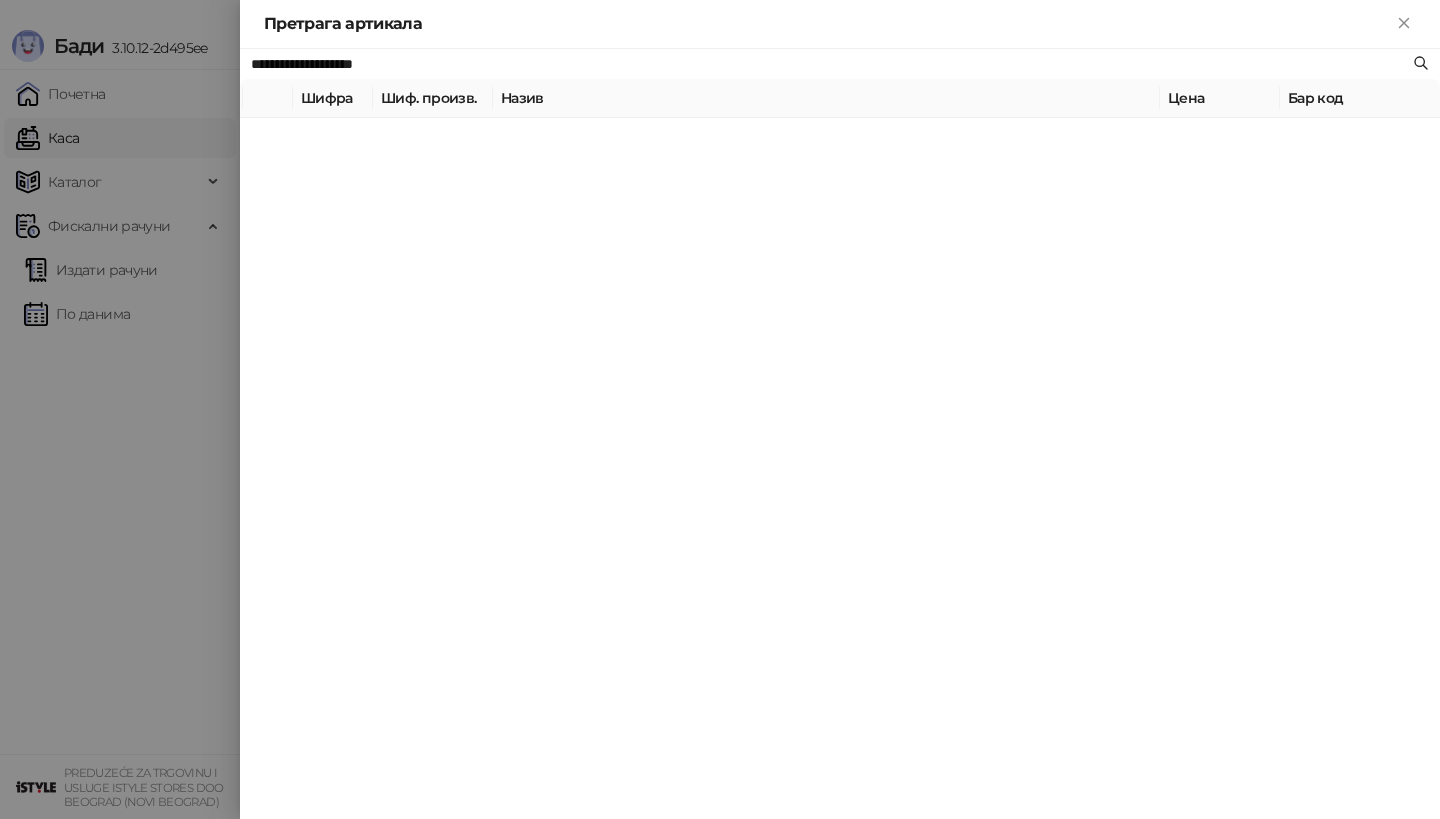 type on "**********" 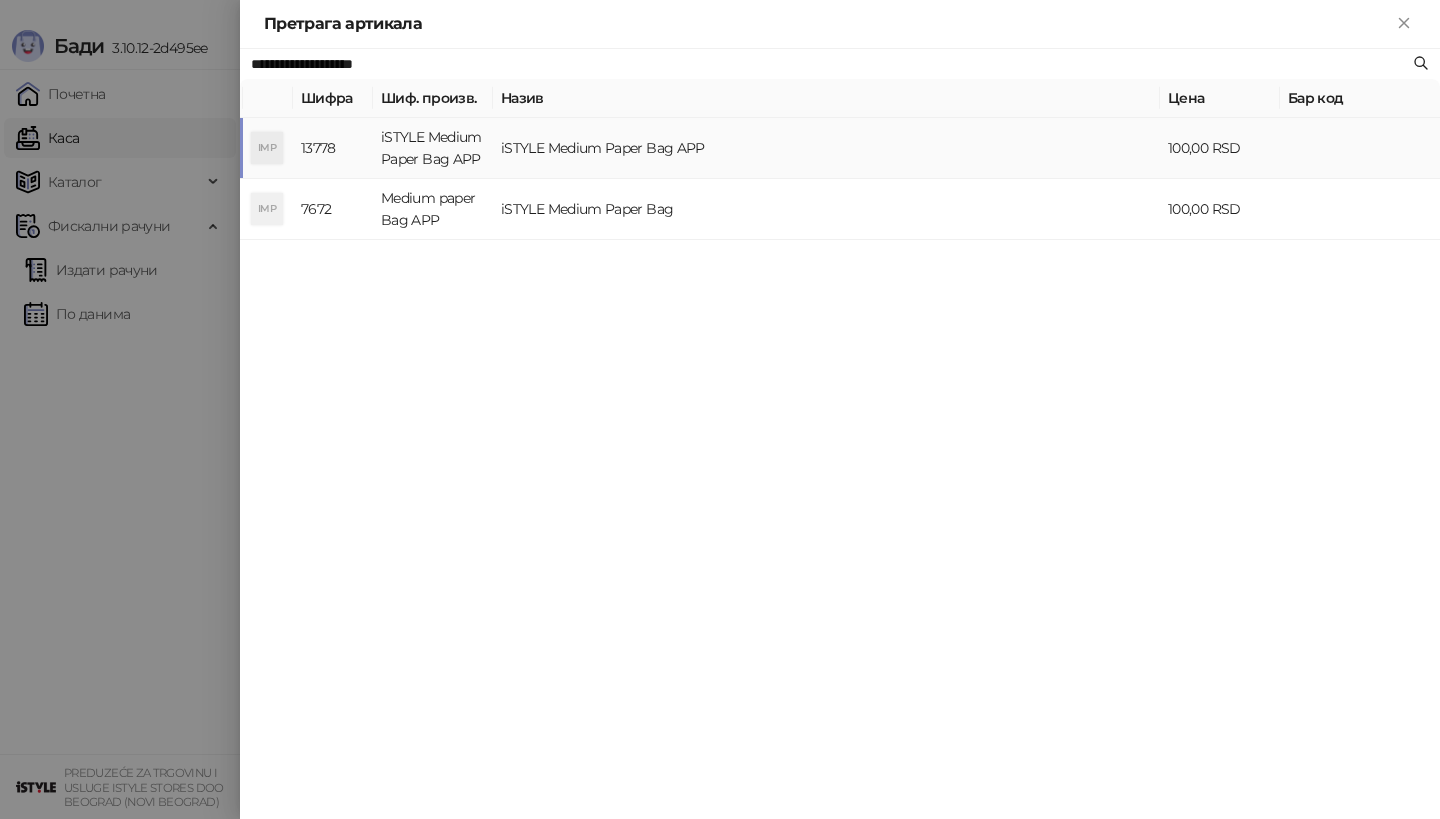 click on "iSTYLE Medium Paper Bag APP" at bounding box center (433, 148) 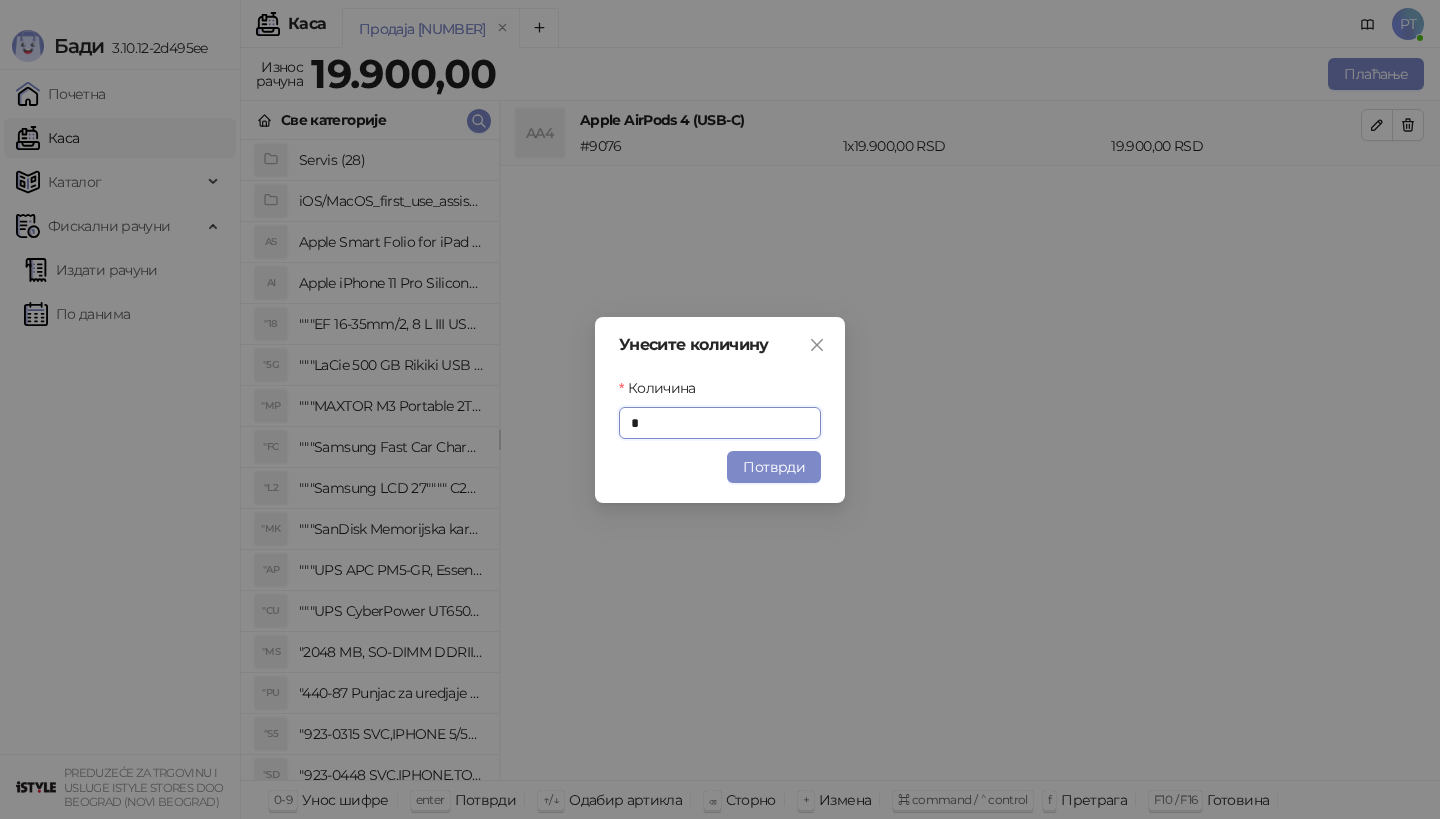 click on "Унесите количину Количина * Потврди" at bounding box center [720, 410] 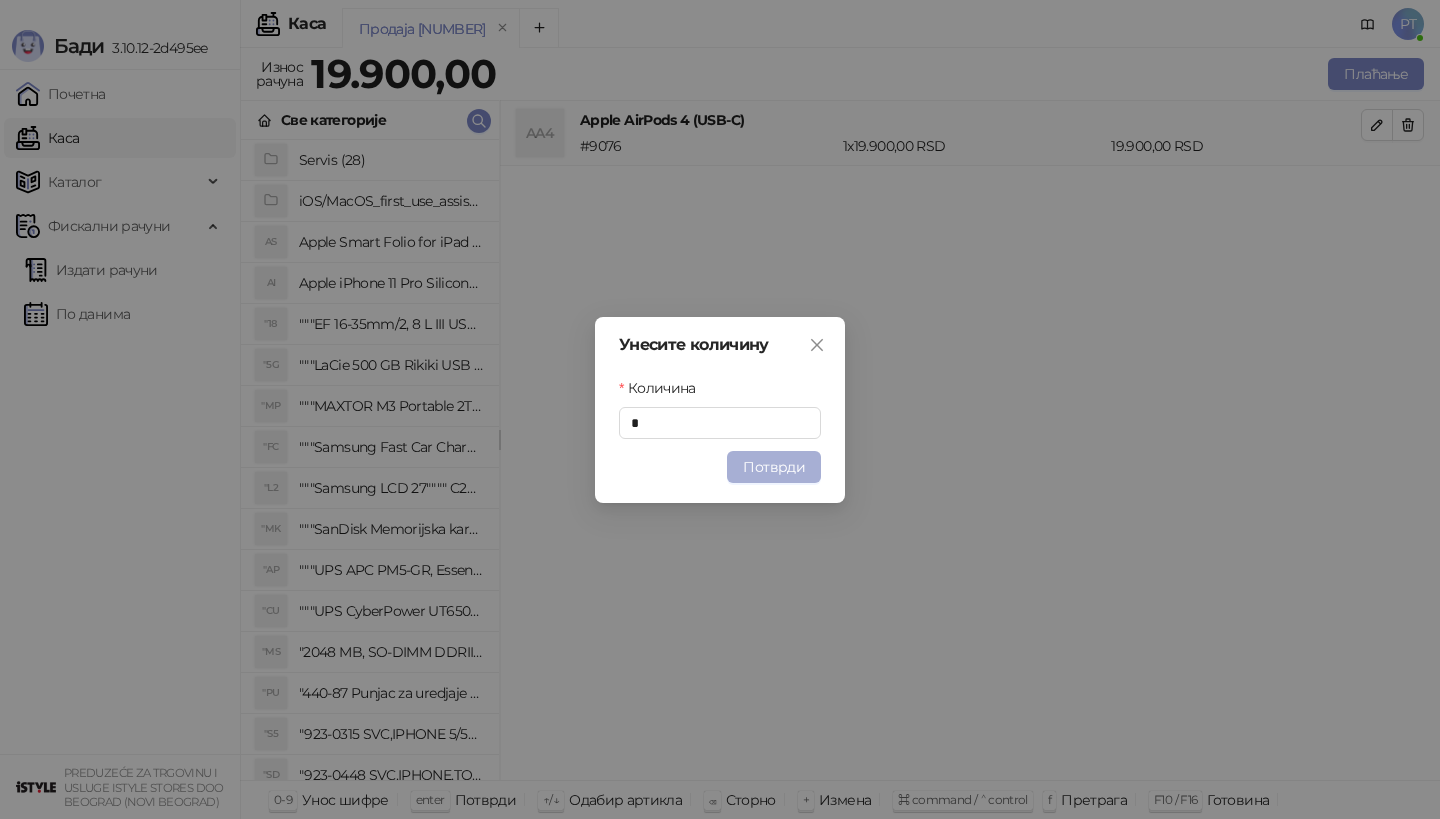 click on "Потврди" at bounding box center (774, 467) 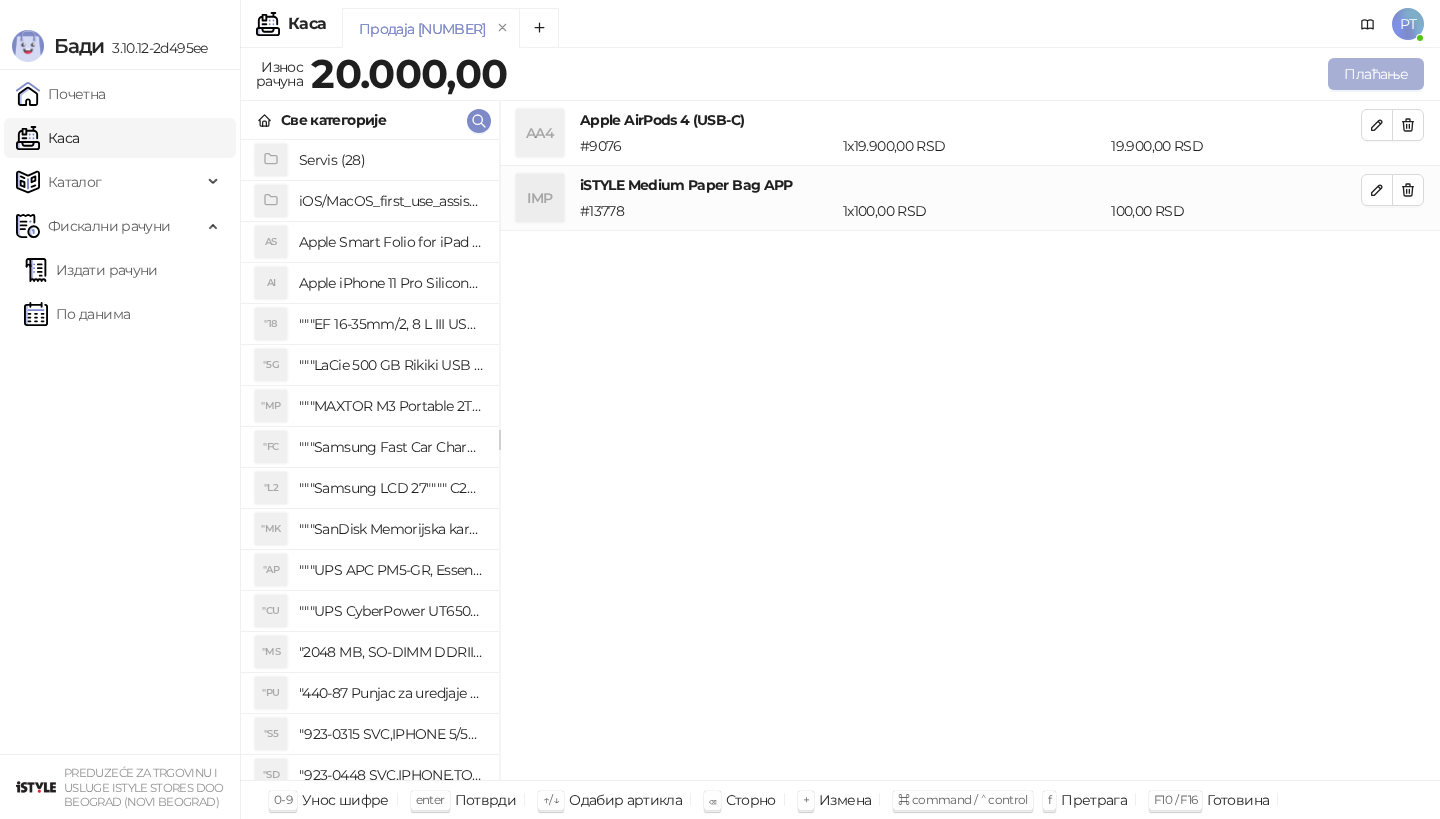 click on "Плаћање" at bounding box center (1376, 74) 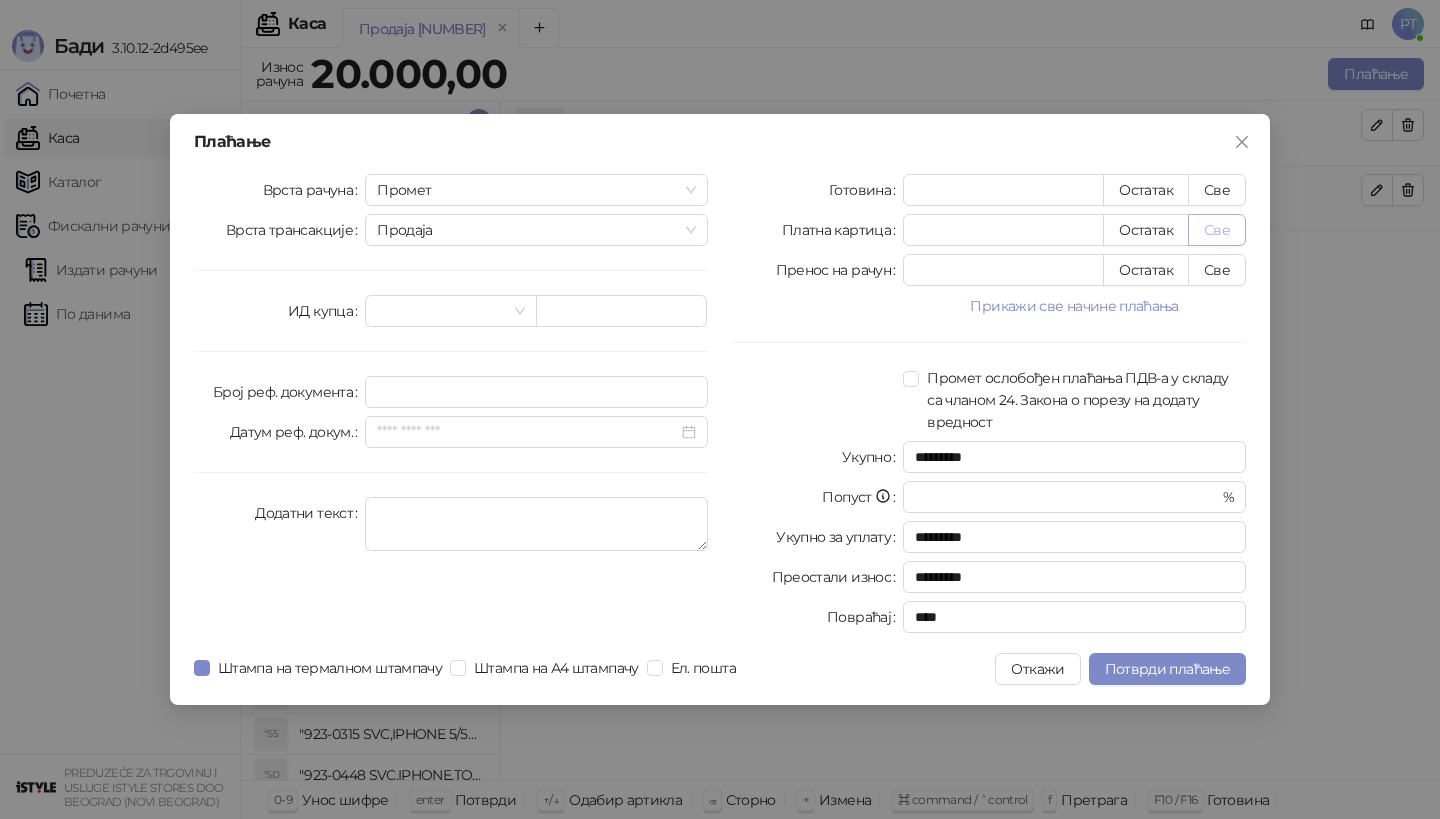 click on "Све" at bounding box center (1217, 230) 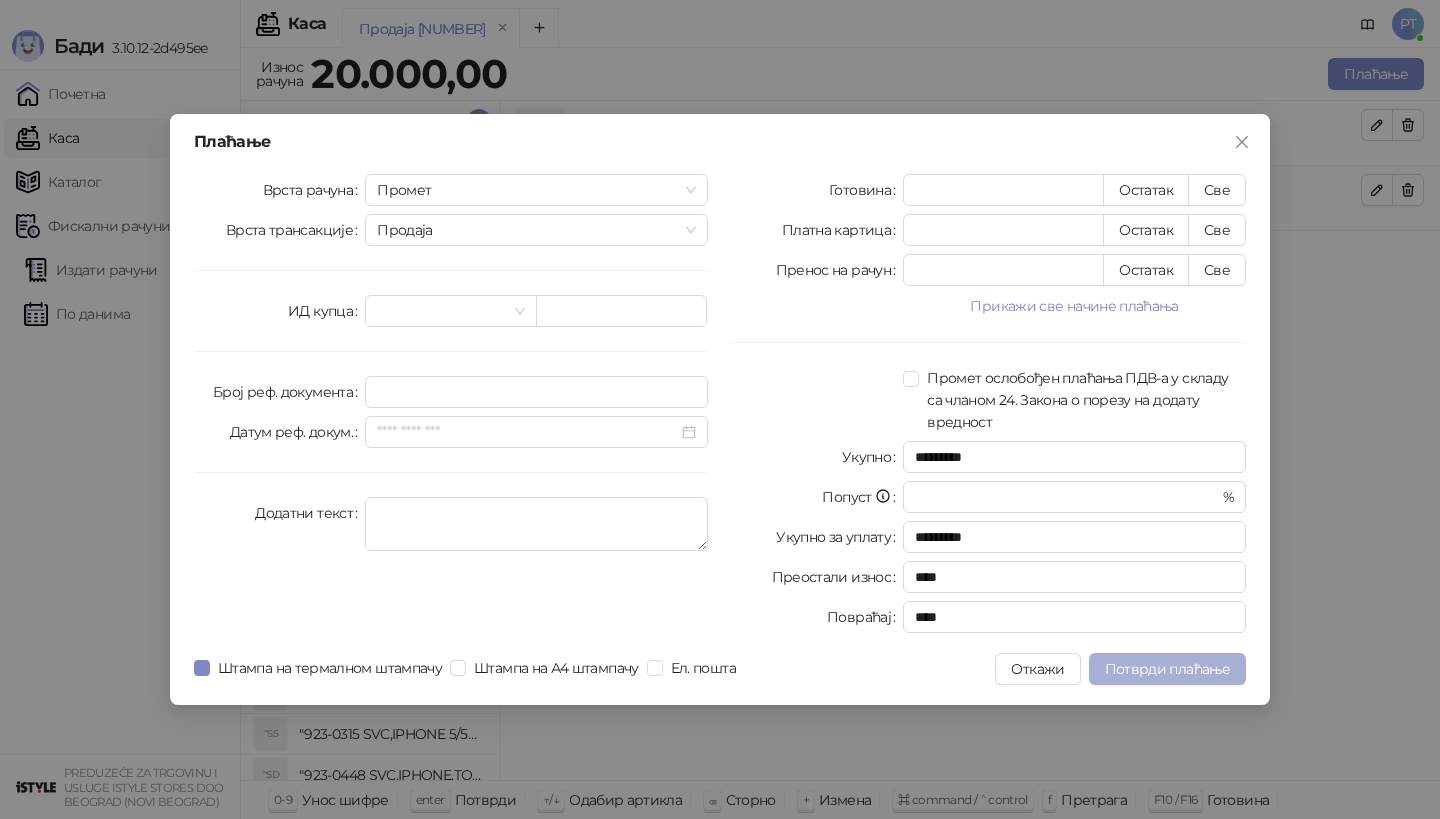click on "Потврди плаћање" at bounding box center (1167, 669) 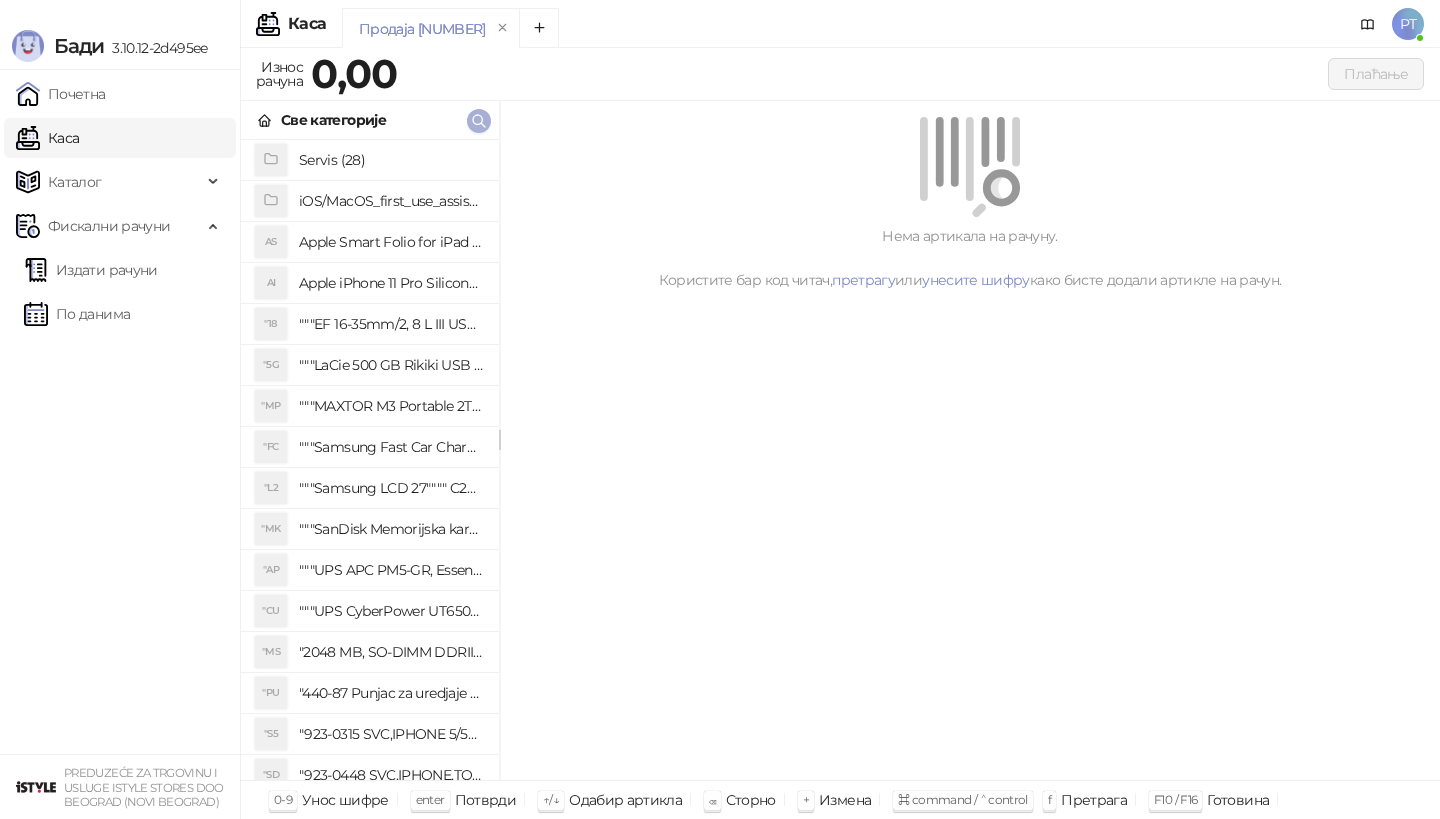 click 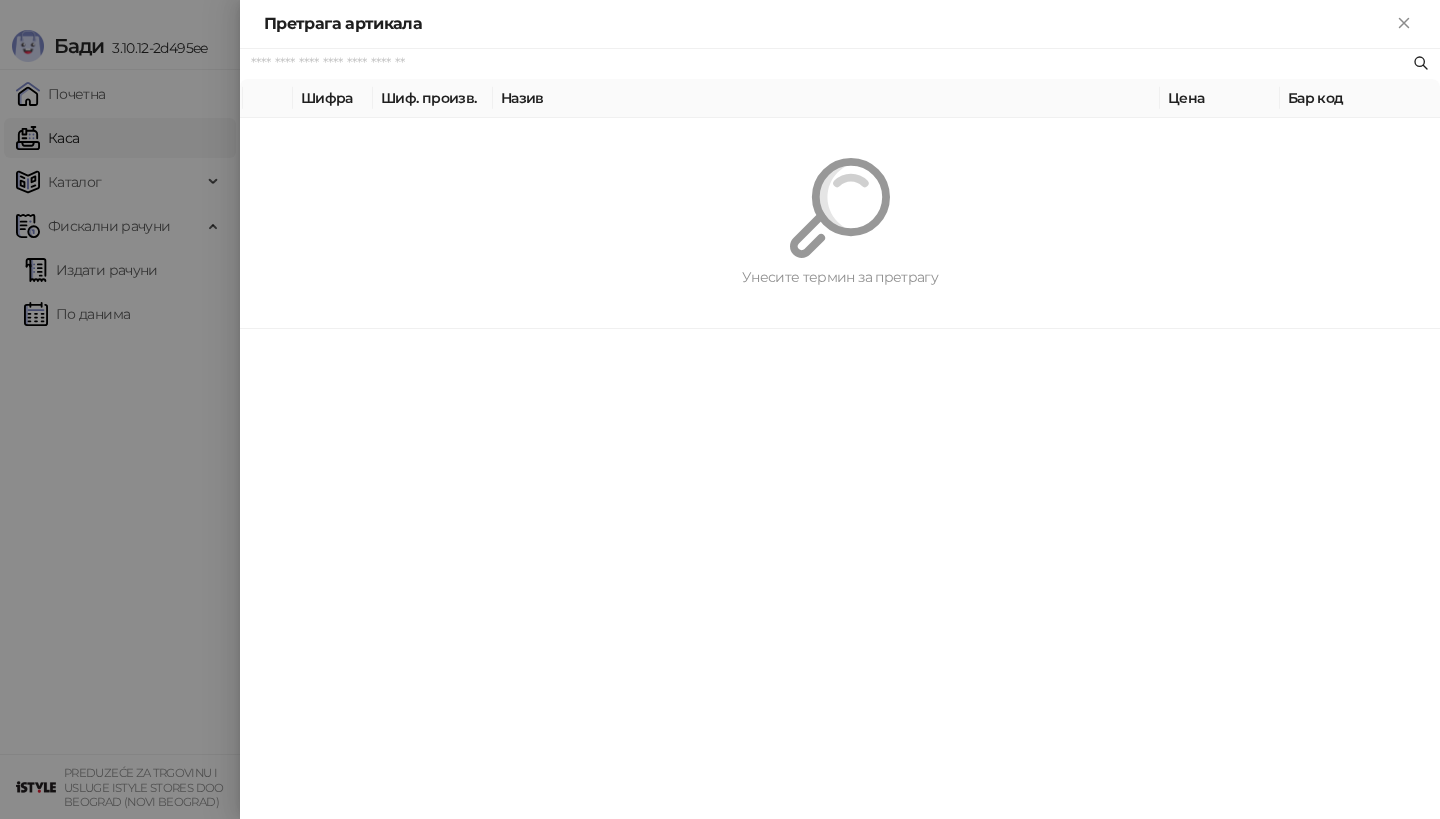 paste on "*********" 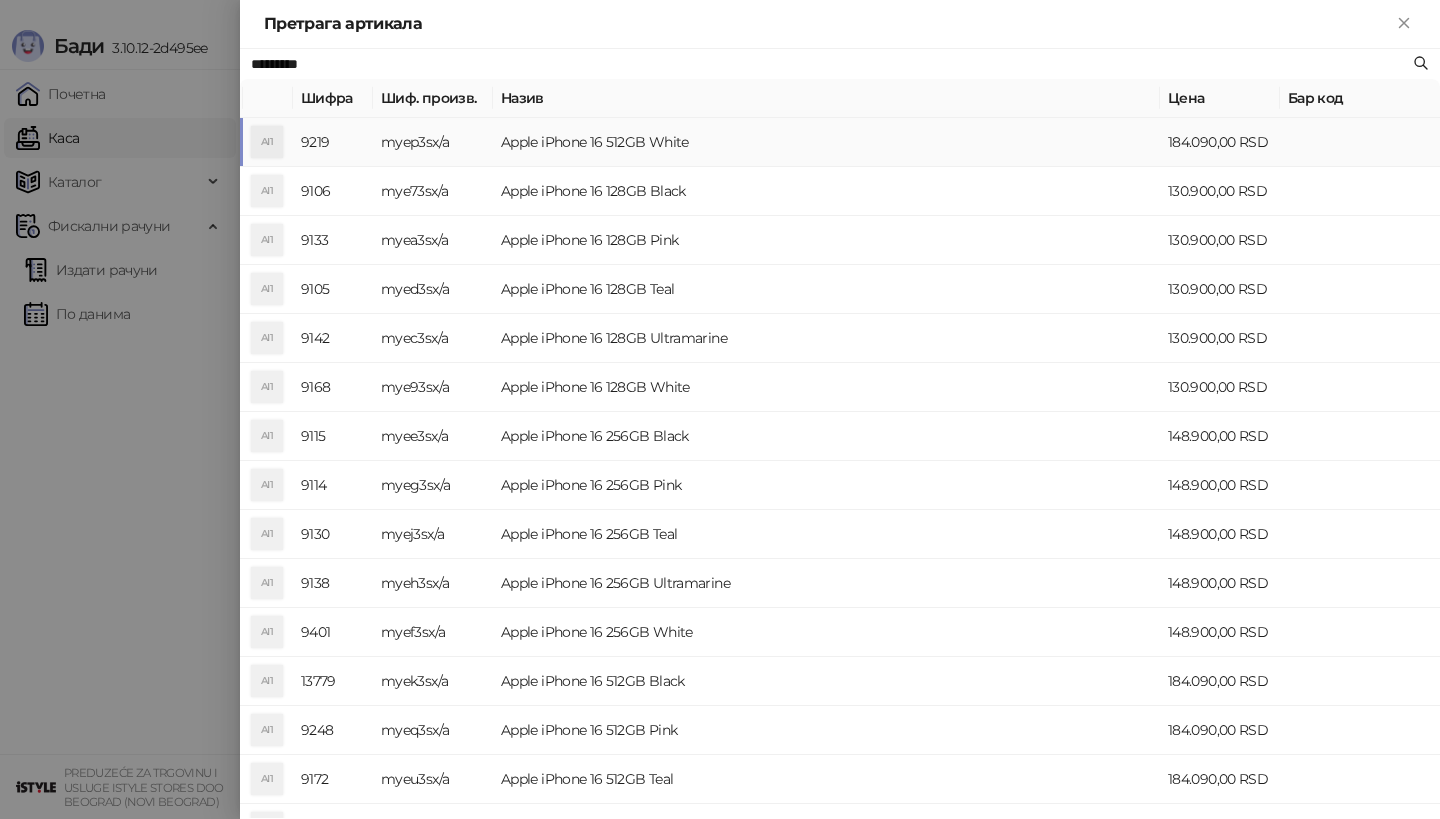 type on "*********" 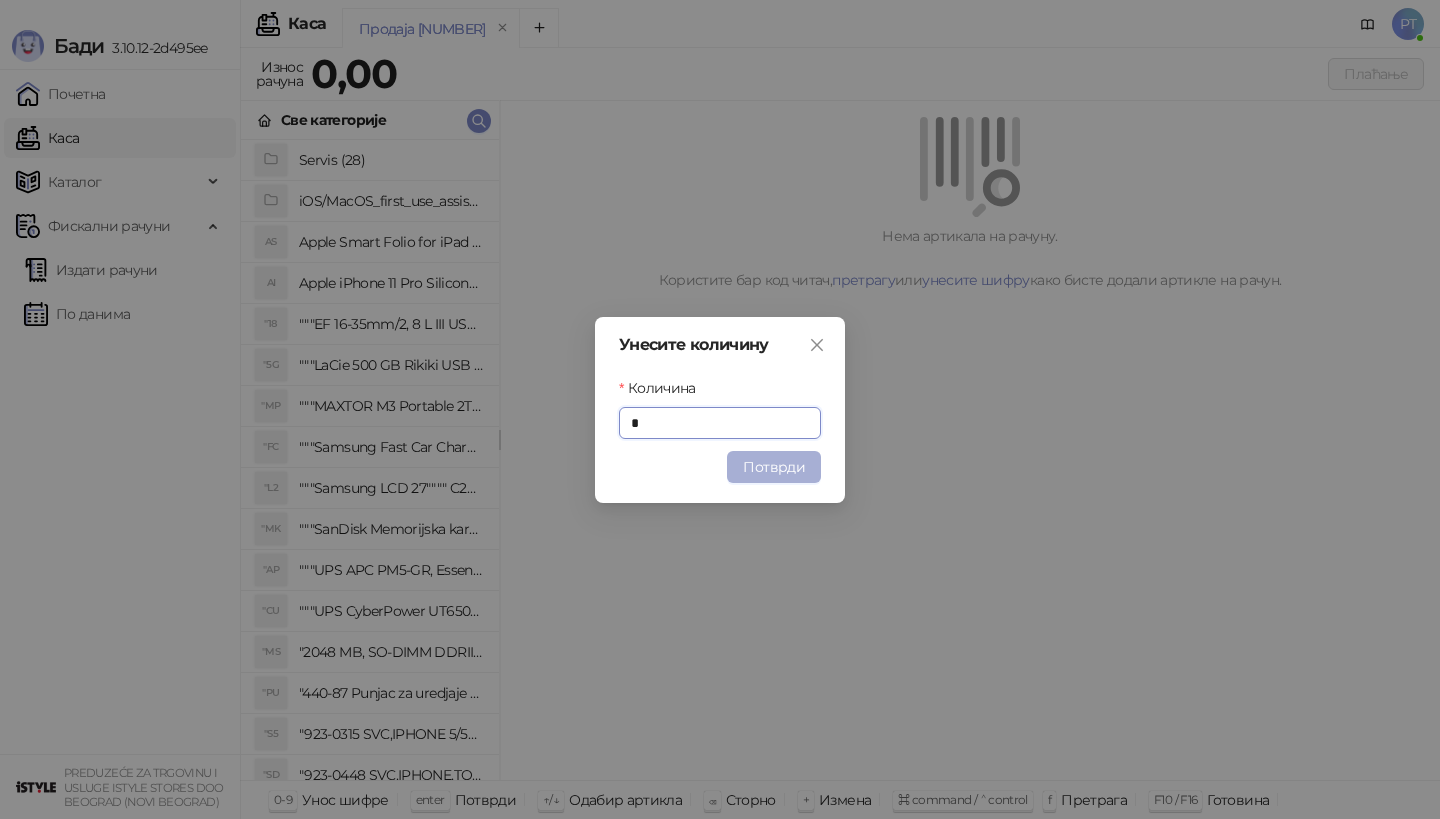 click on "Потврди" at bounding box center [774, 467] 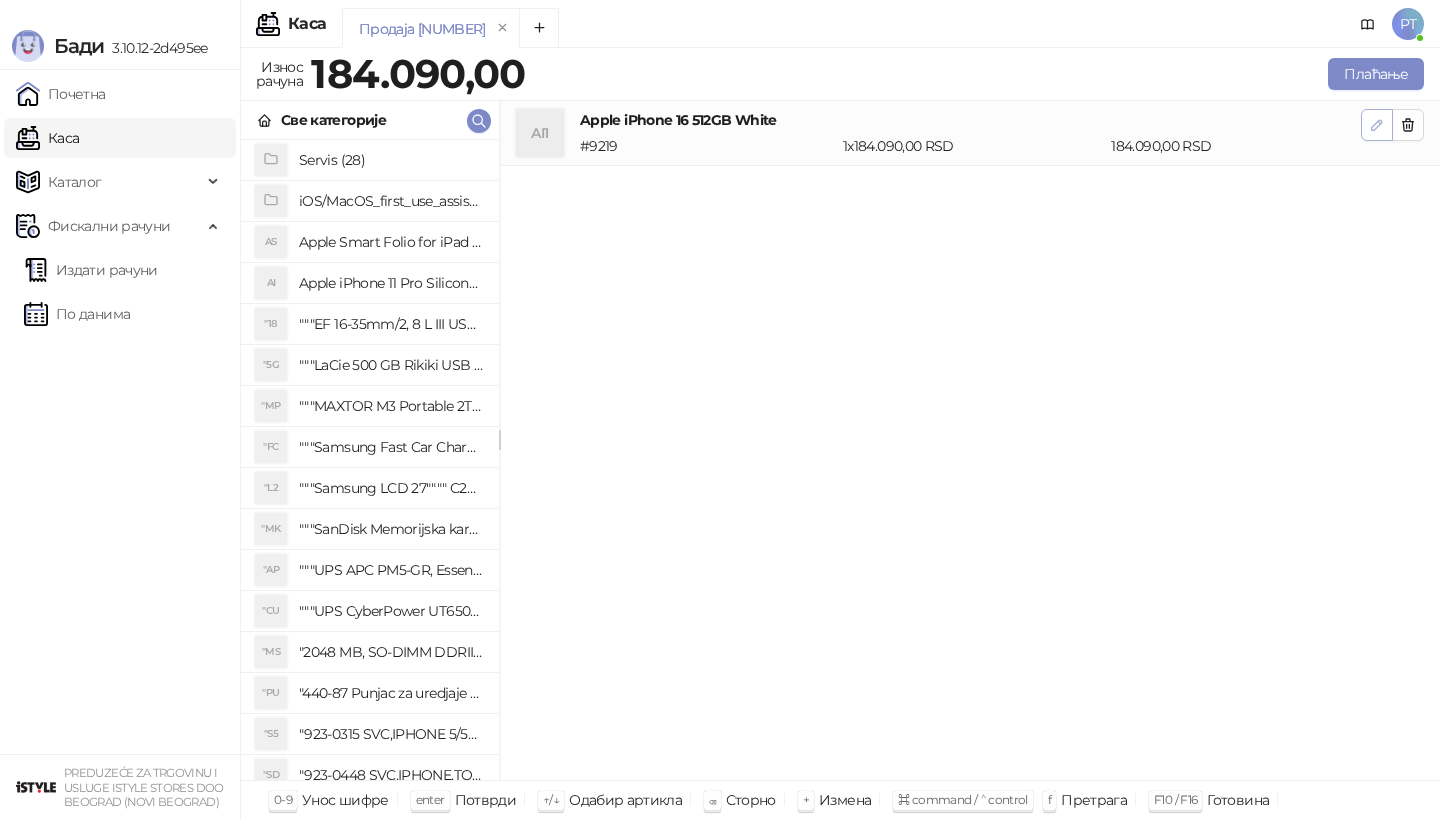 click 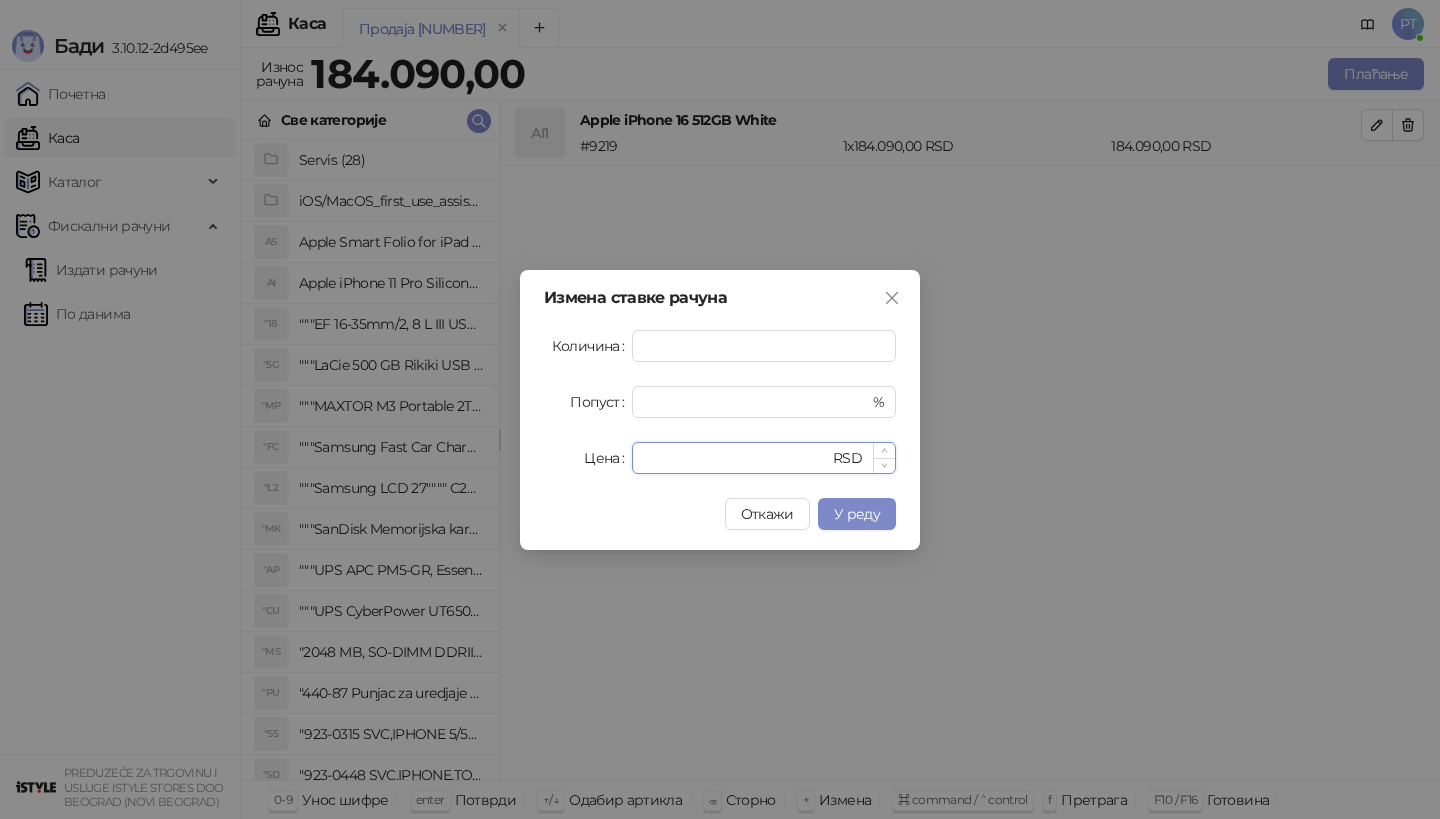click on "******" at bounding box center [736, 458] 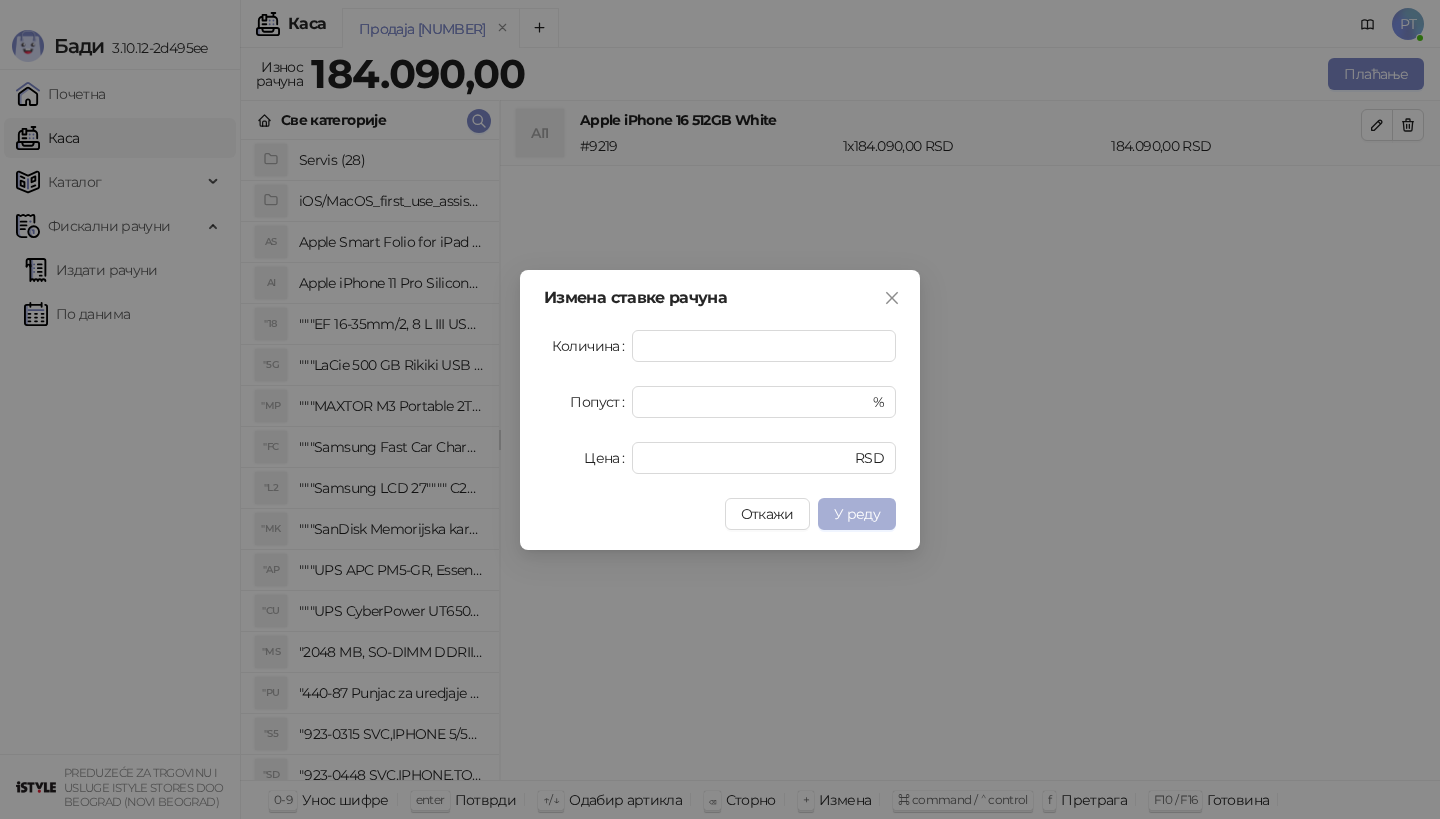 type on "******" 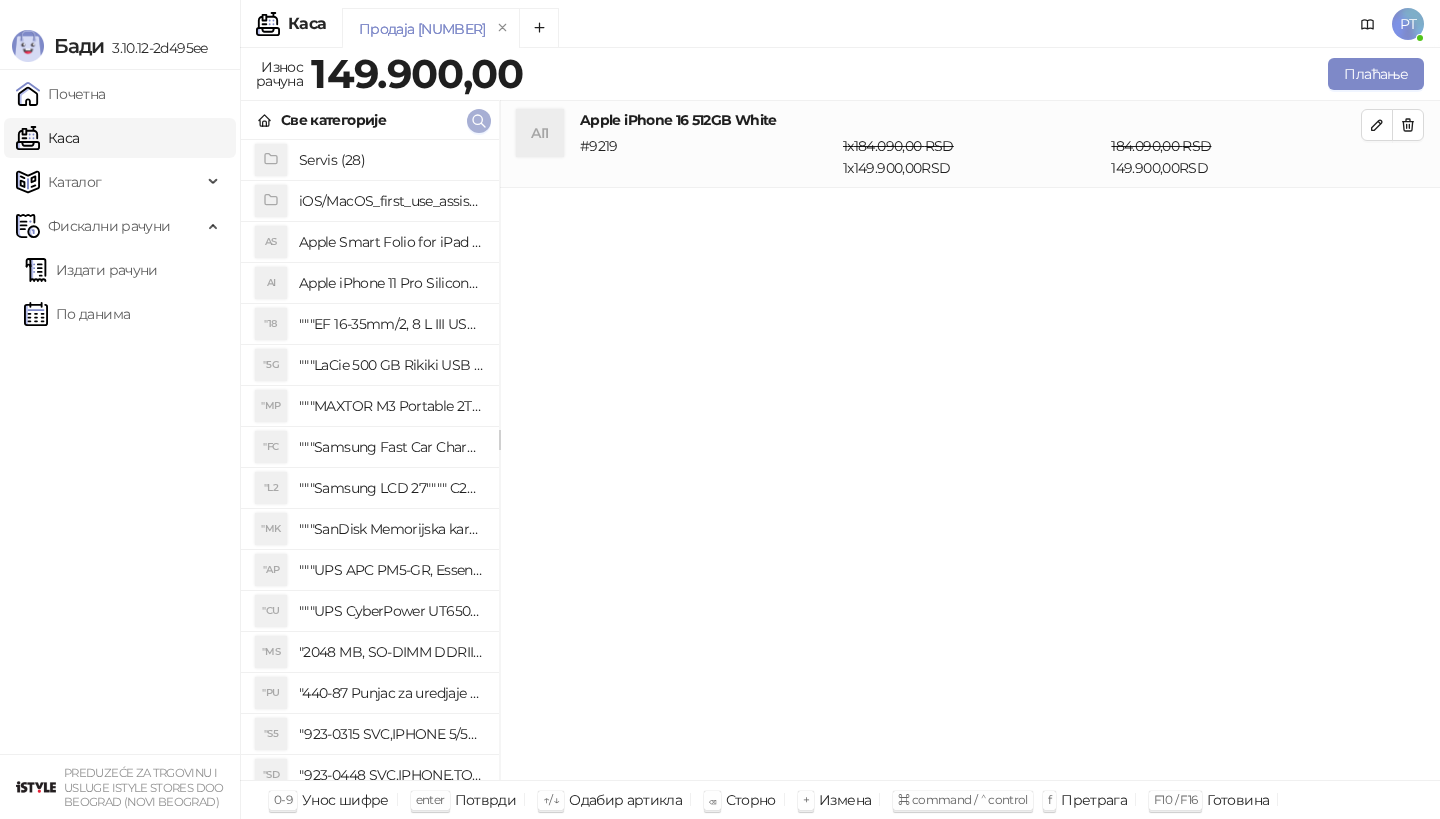 type 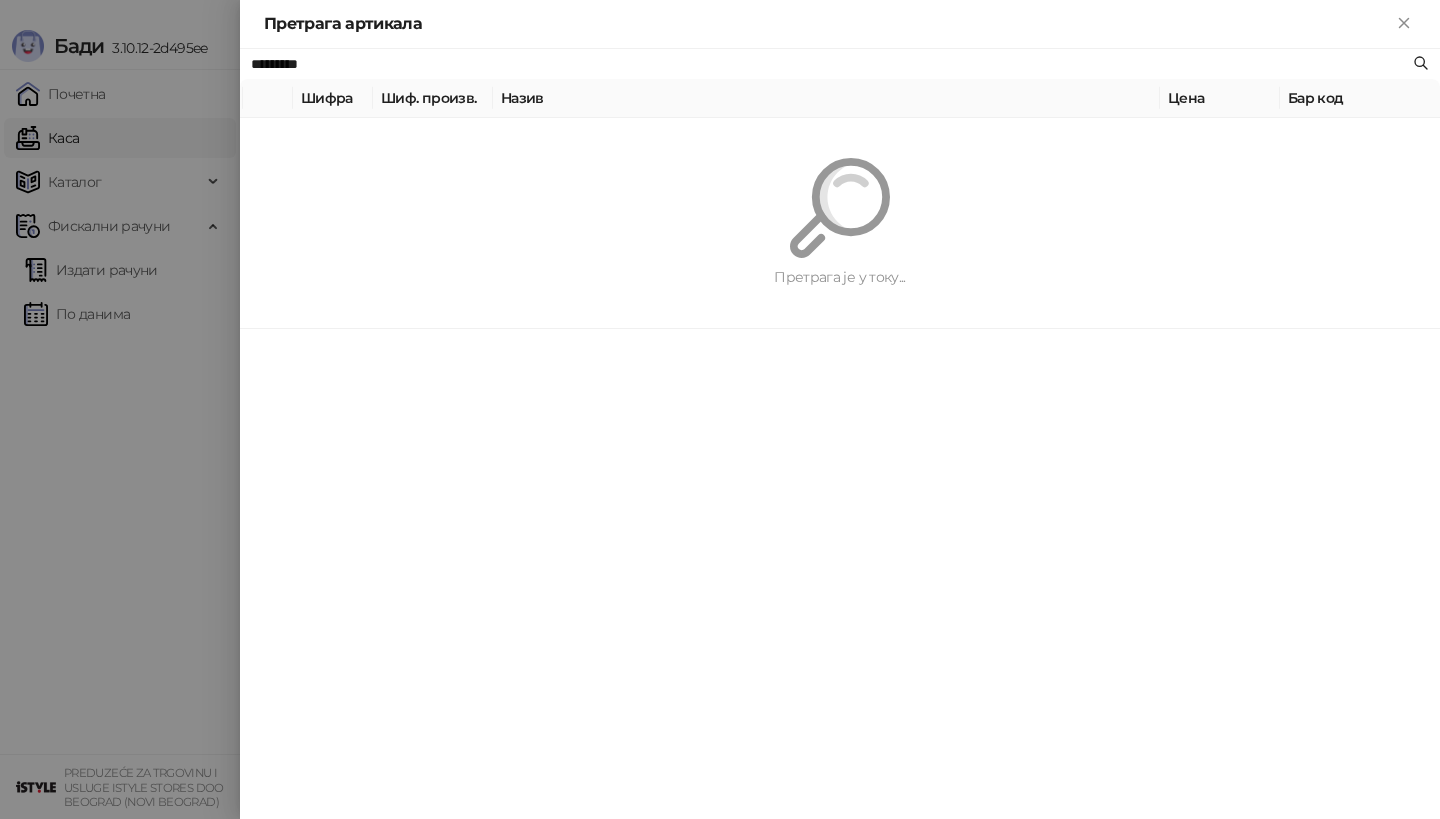 paste on "**********" 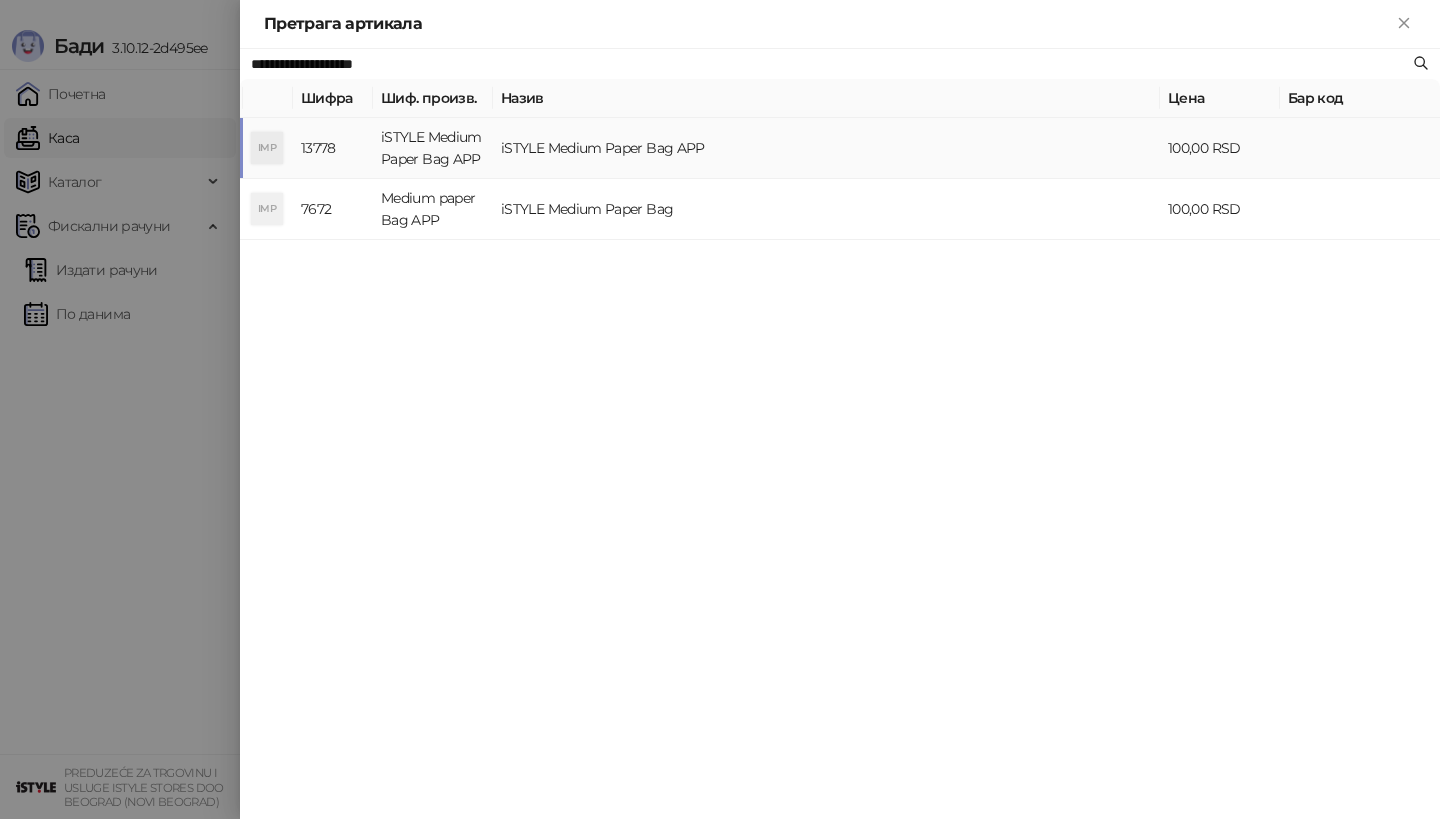 type on "**********" 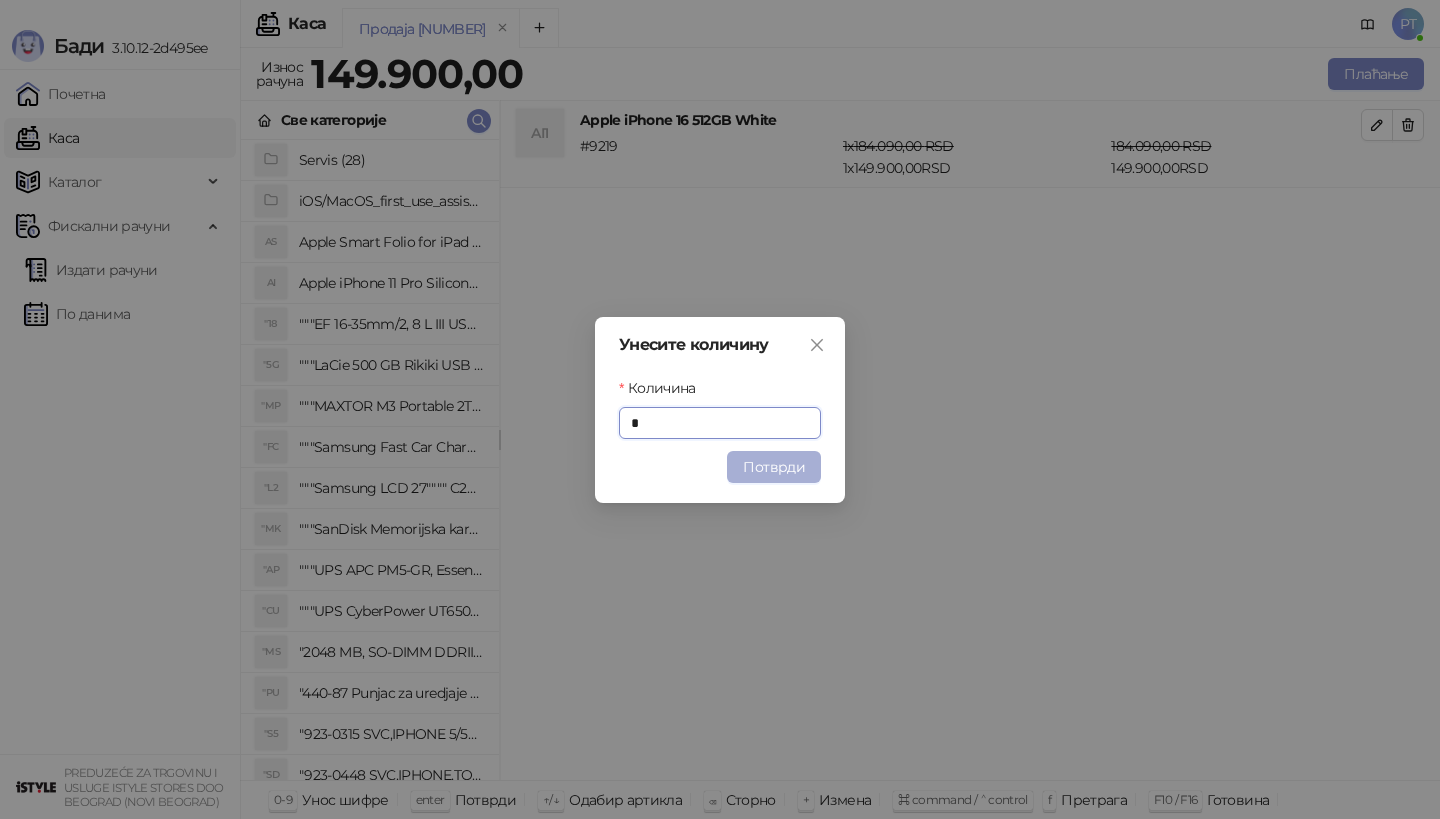 click on "Потврди" at bounding box center (774, 467) 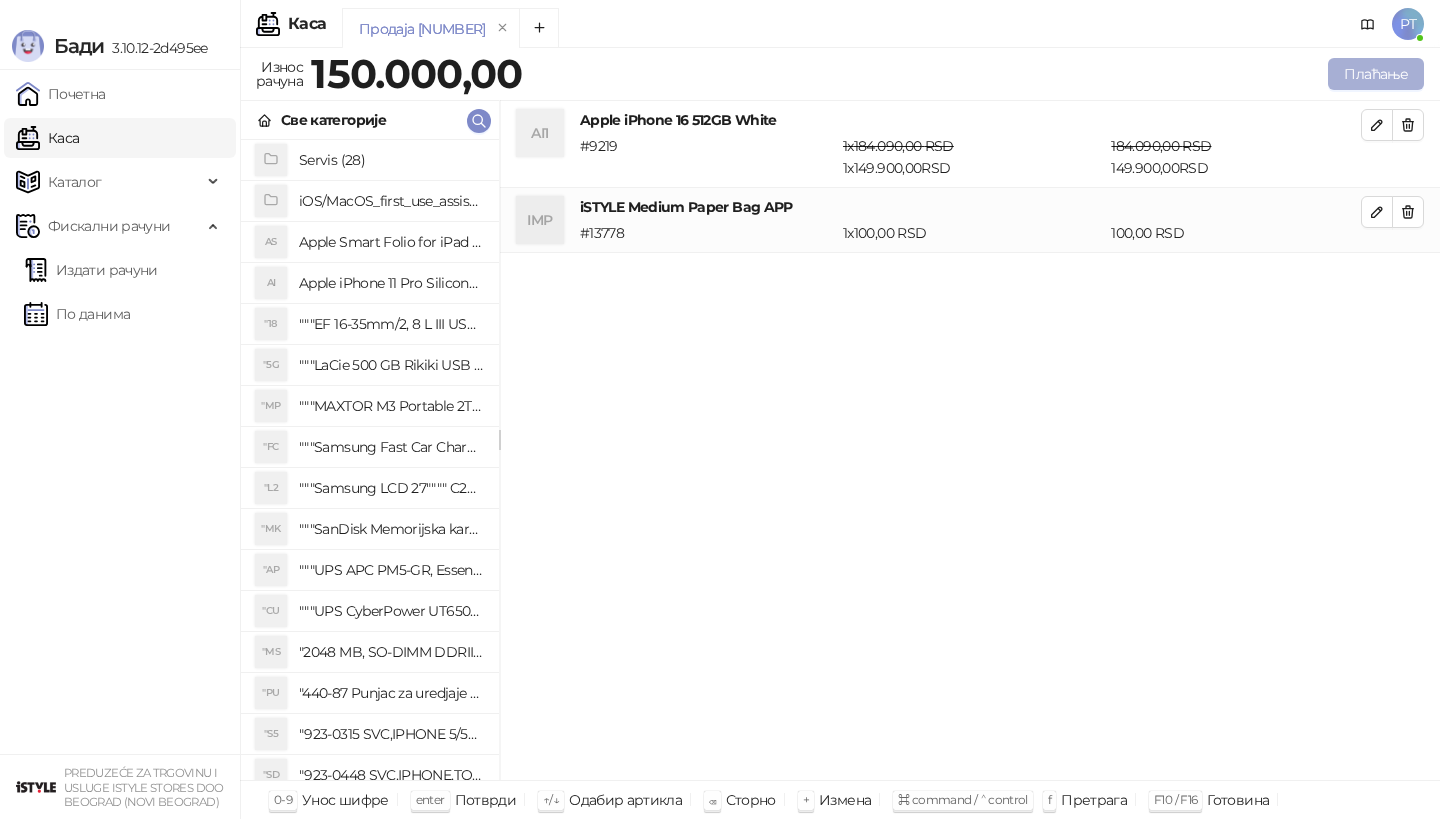 click on "Плаћање" at bounding box center (1376, 74) 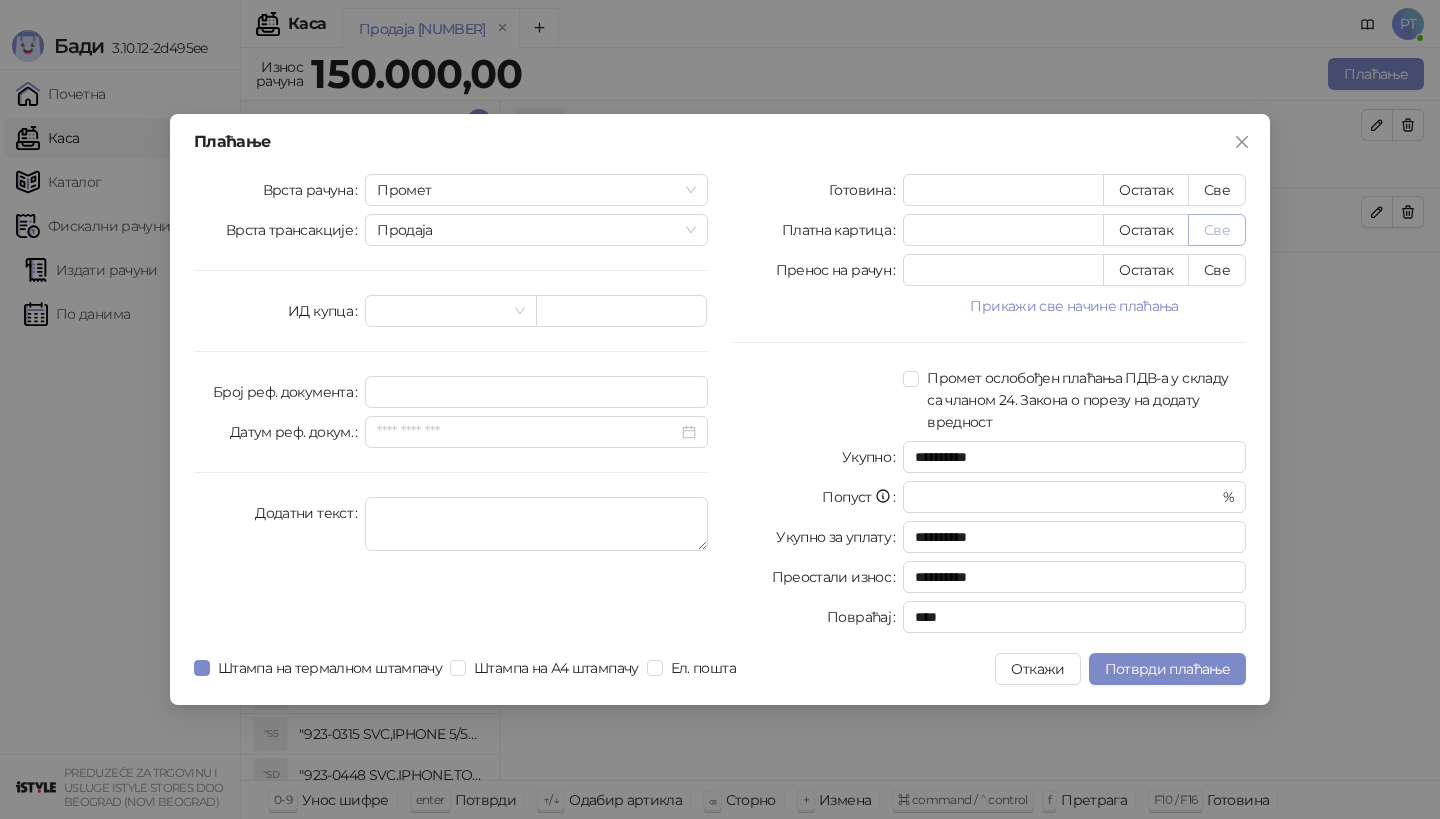click on "Све" at bounding box center [1217, 230] 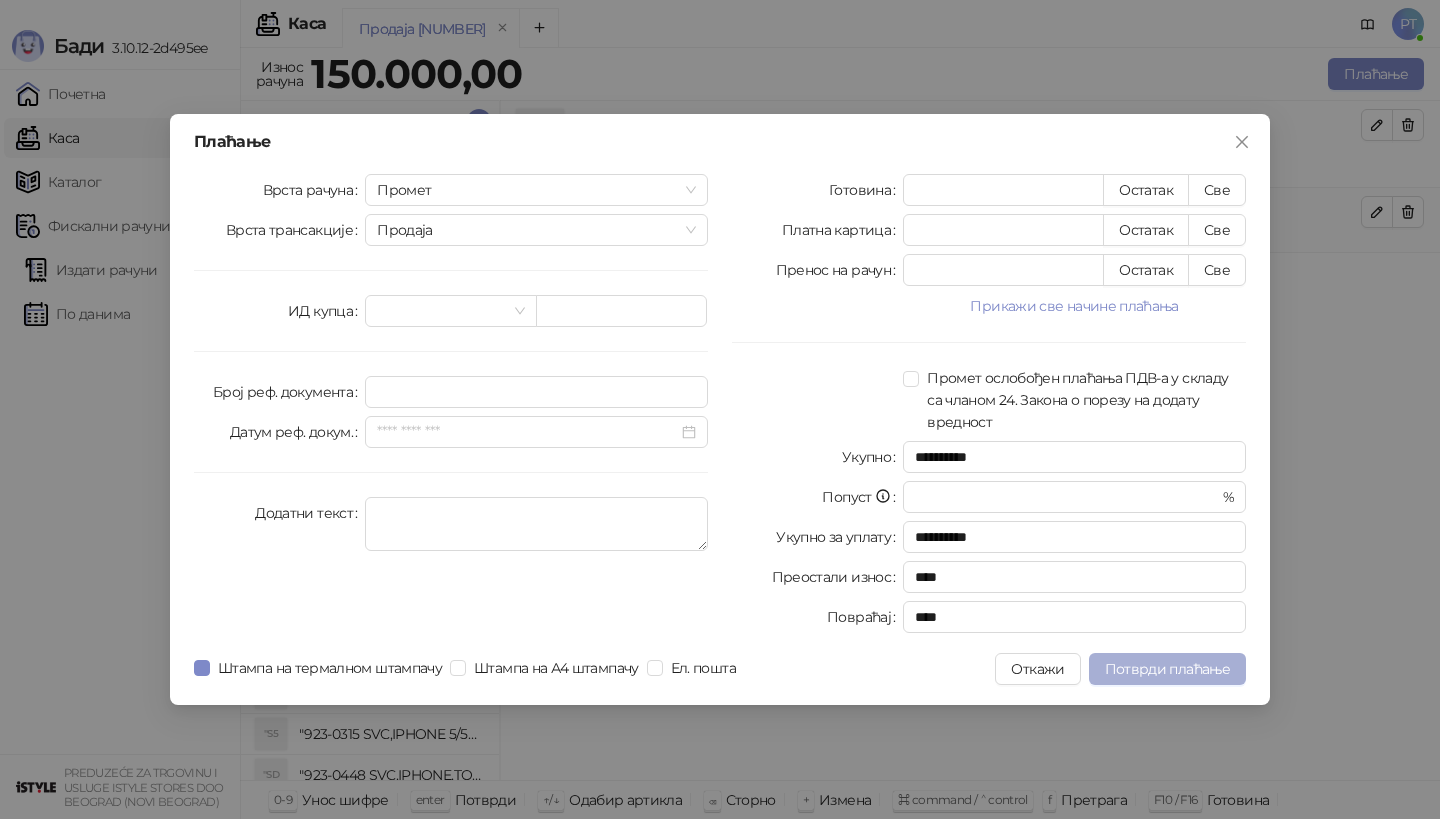click on "Потврди плаћање" at bounding box center [1167, 669] 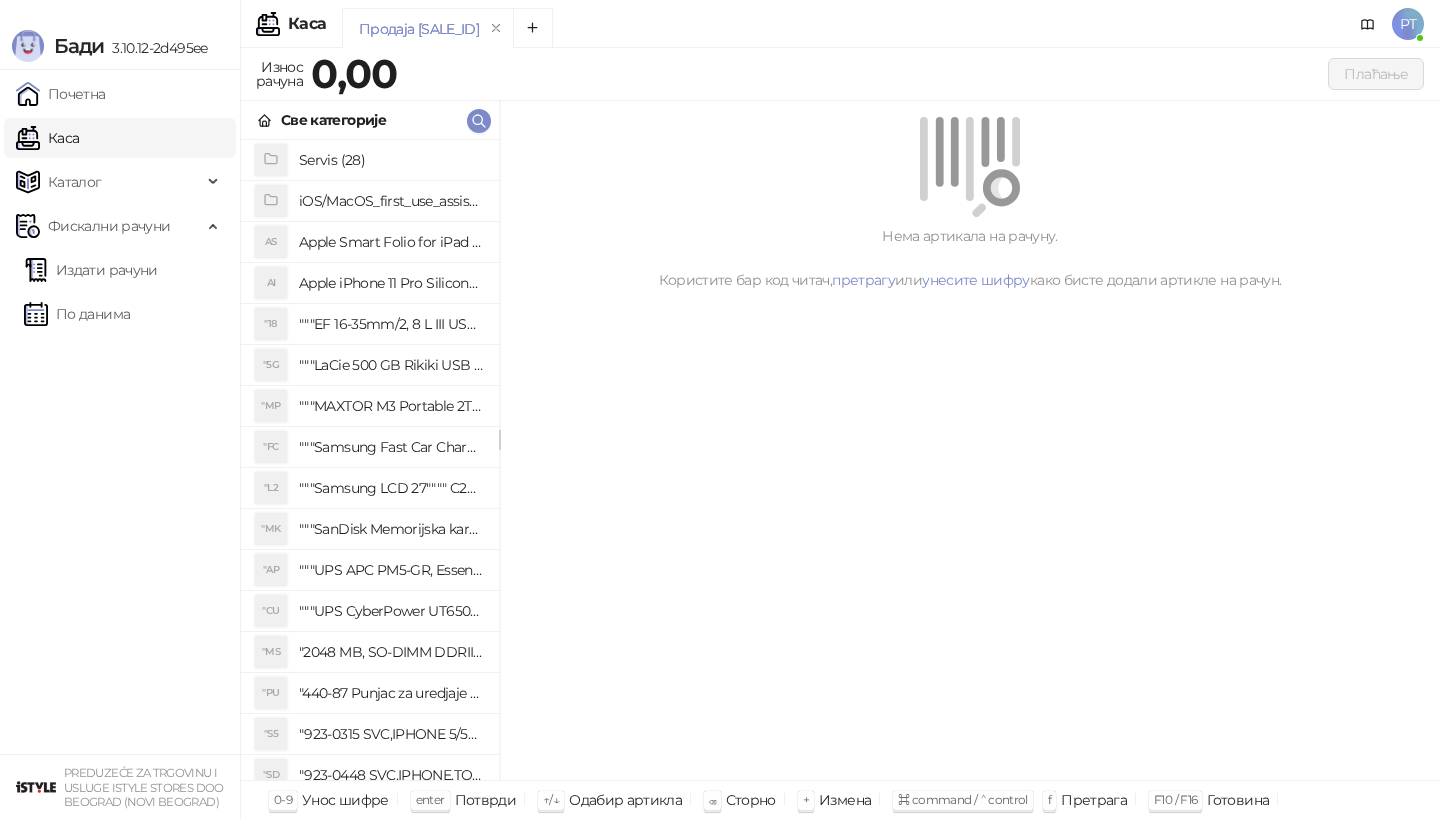 click on "Све категорије" at bounding box center (370, 120) 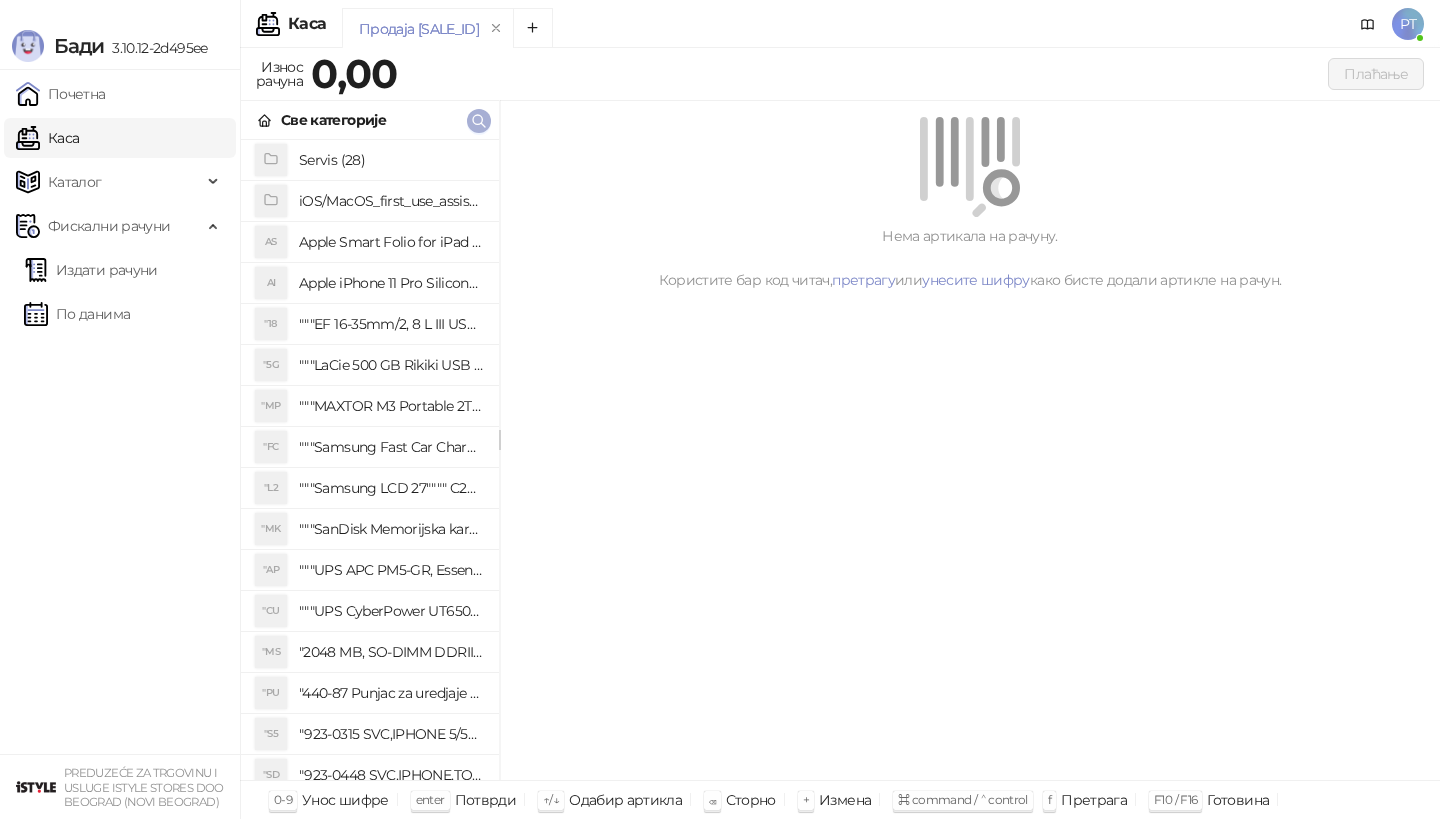 click at bounding box center [479, 121] 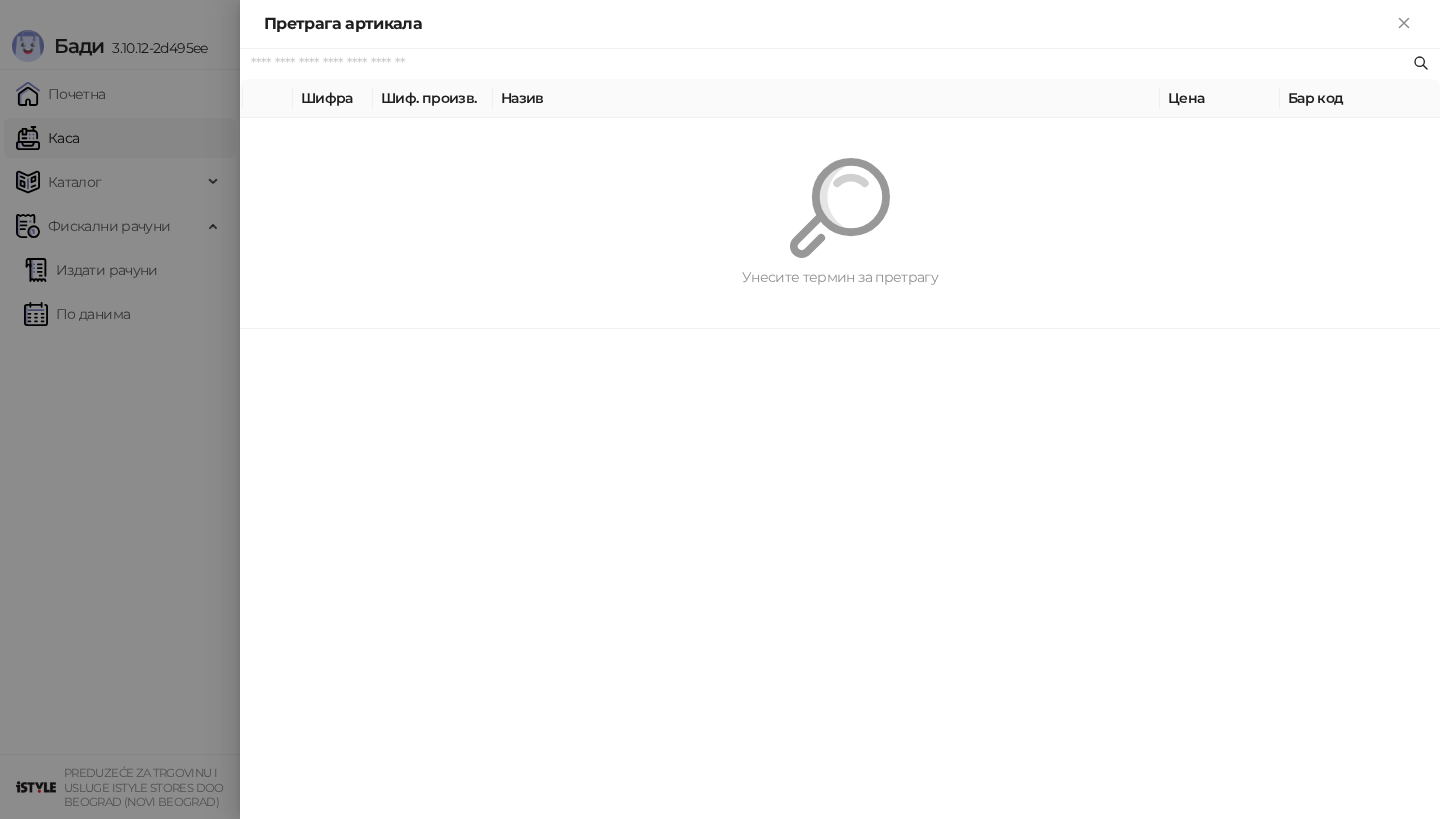 paste on "*********" 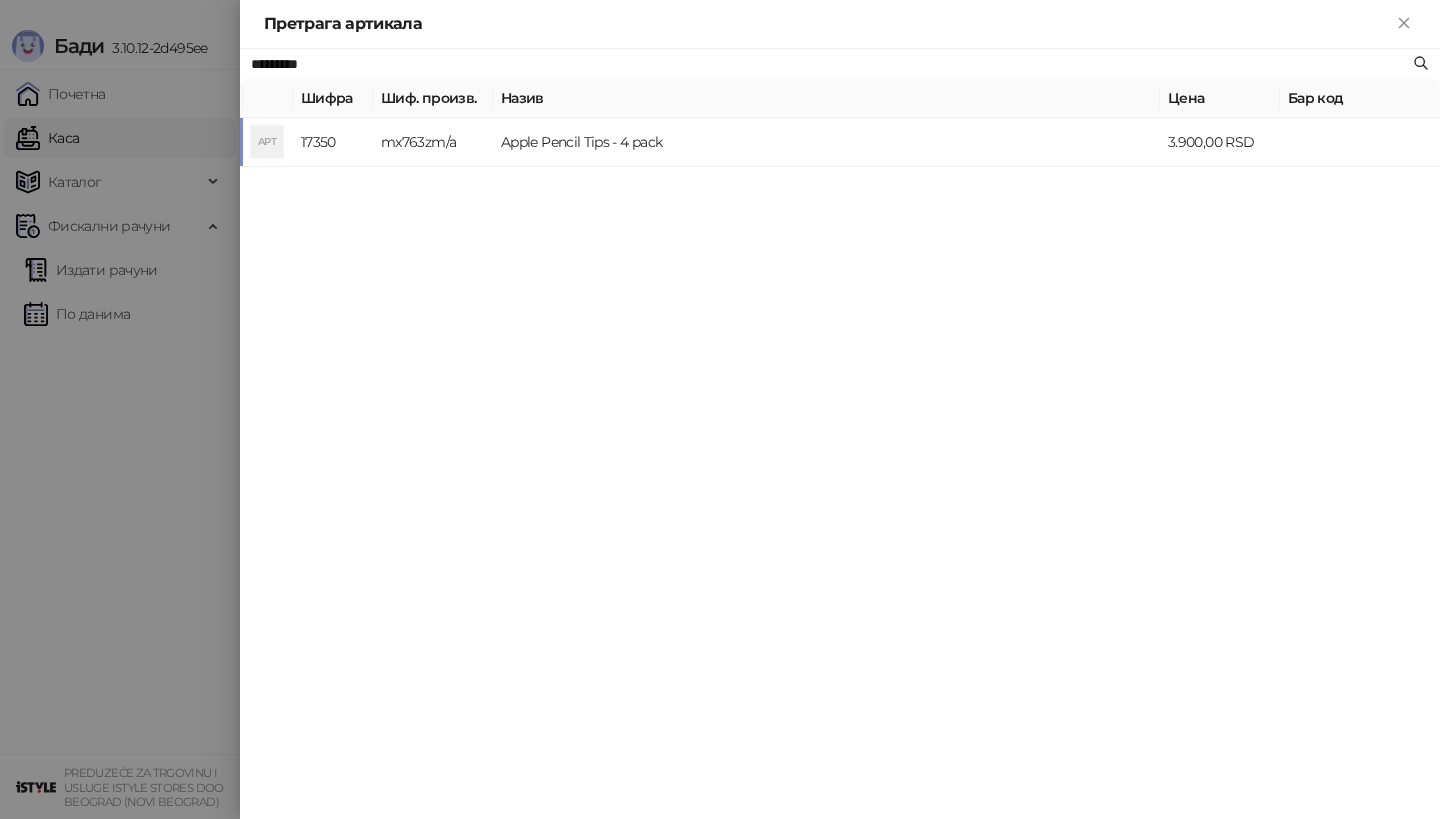 type on "*********" 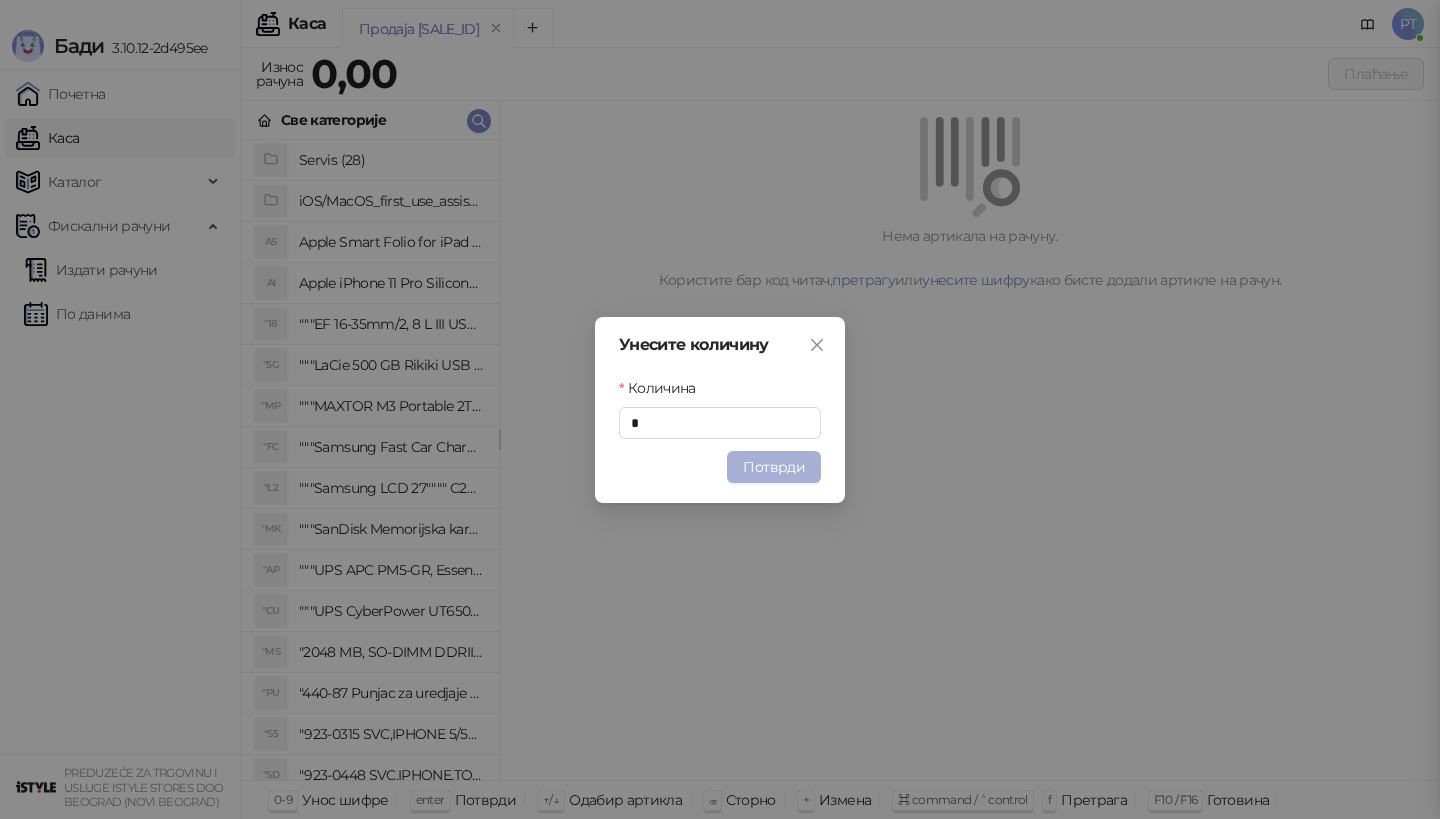 click on "Потврди" at bounding box center (774, 467) 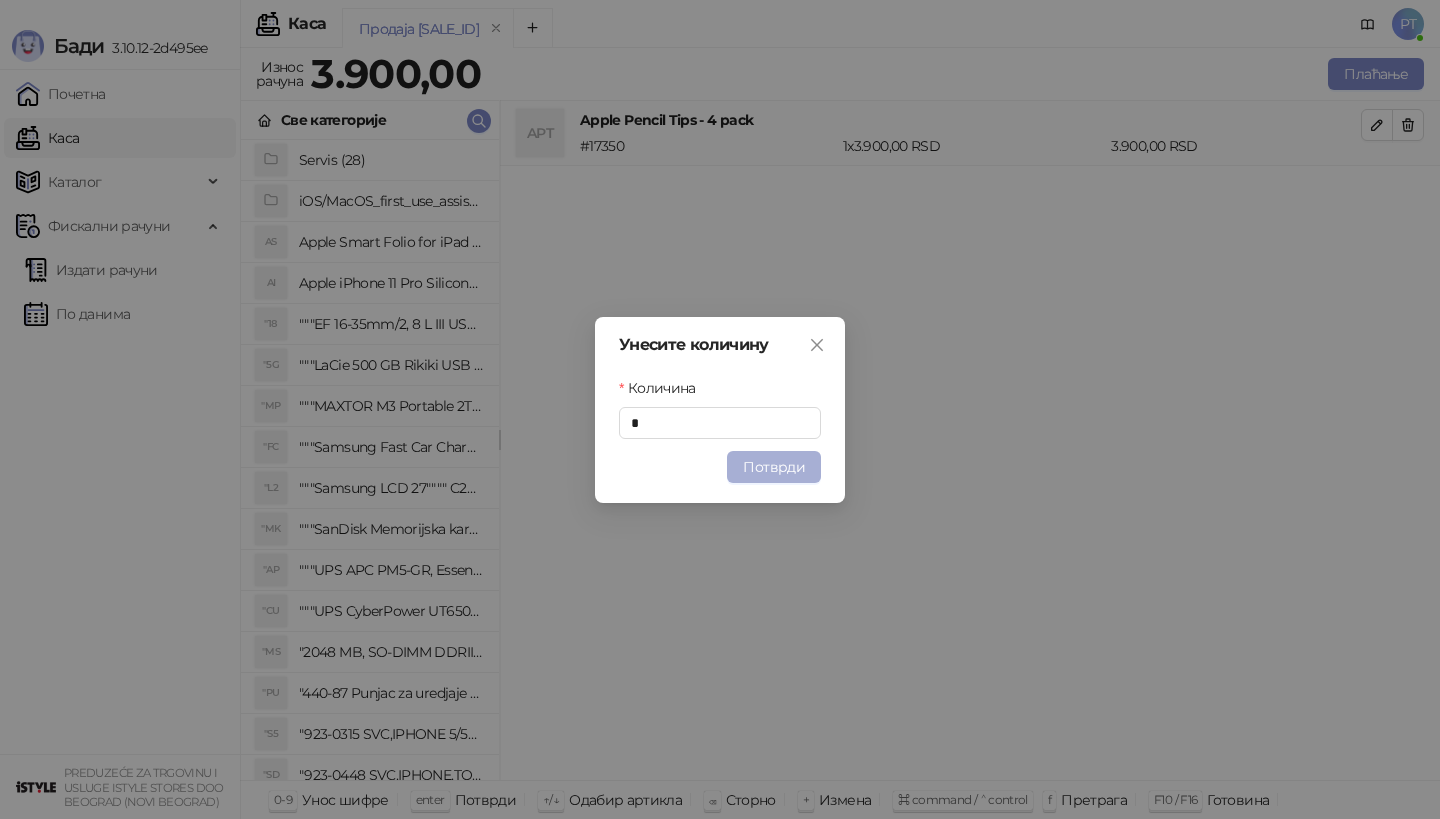 type 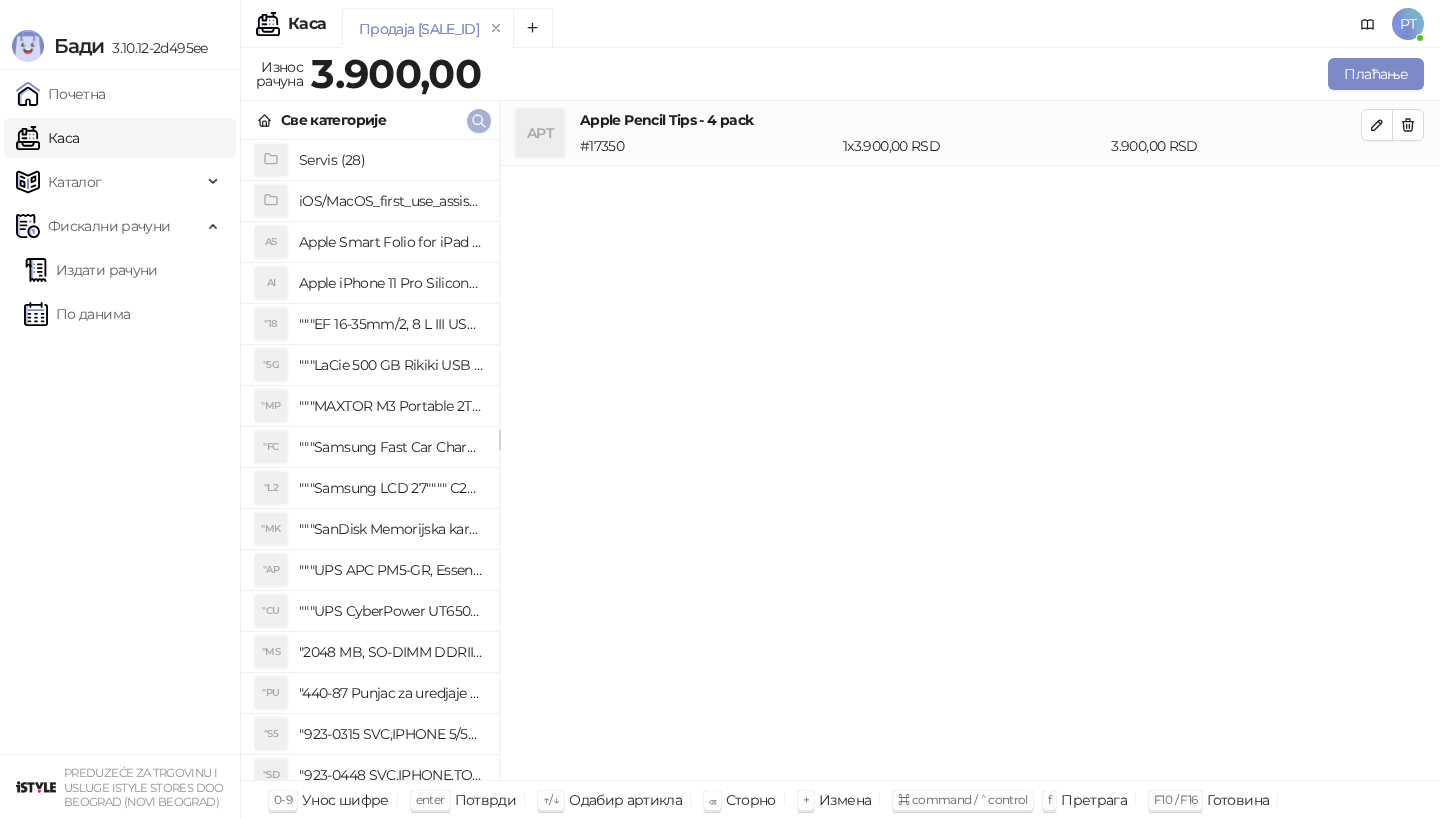 click 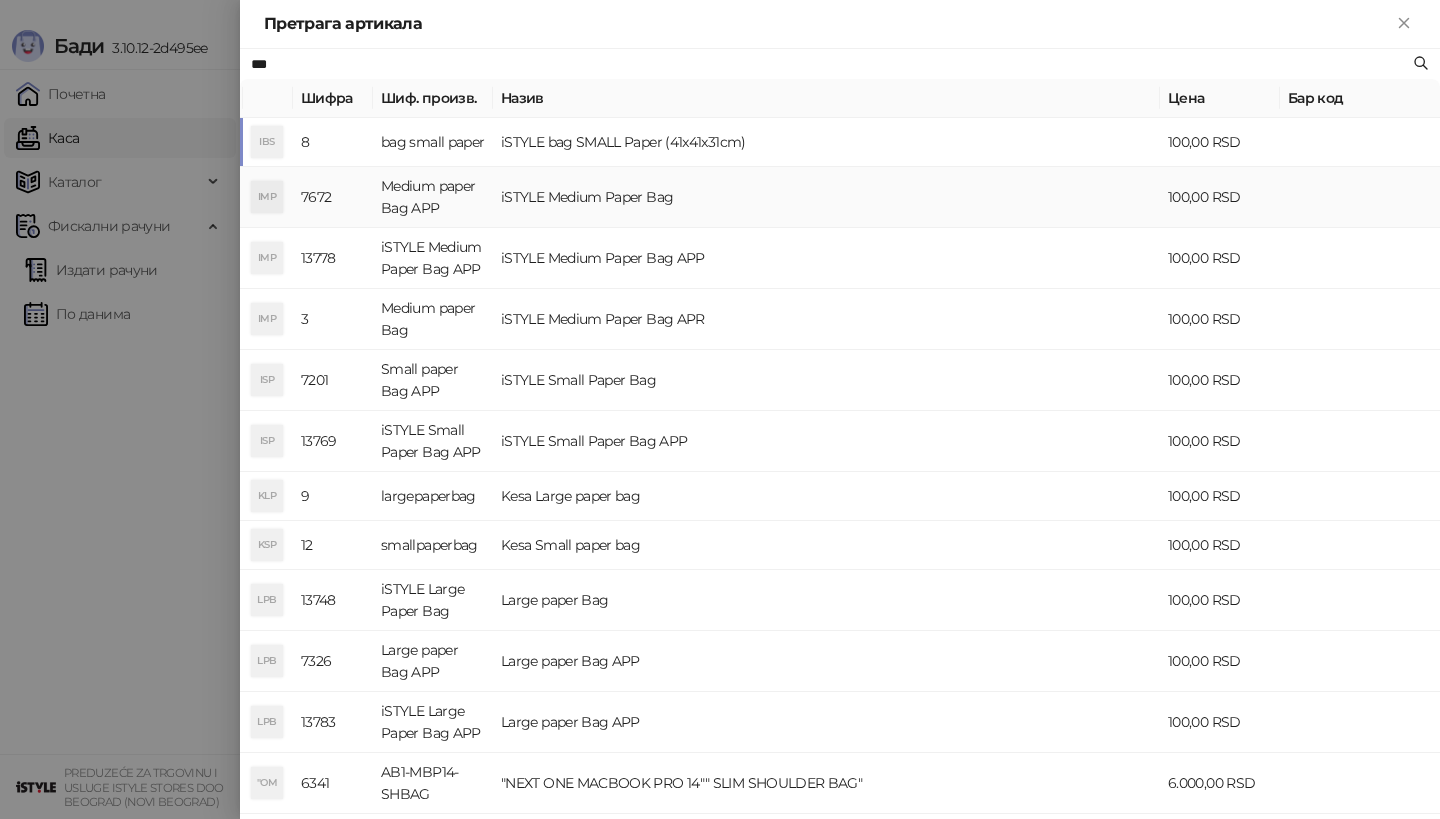 type on "***" 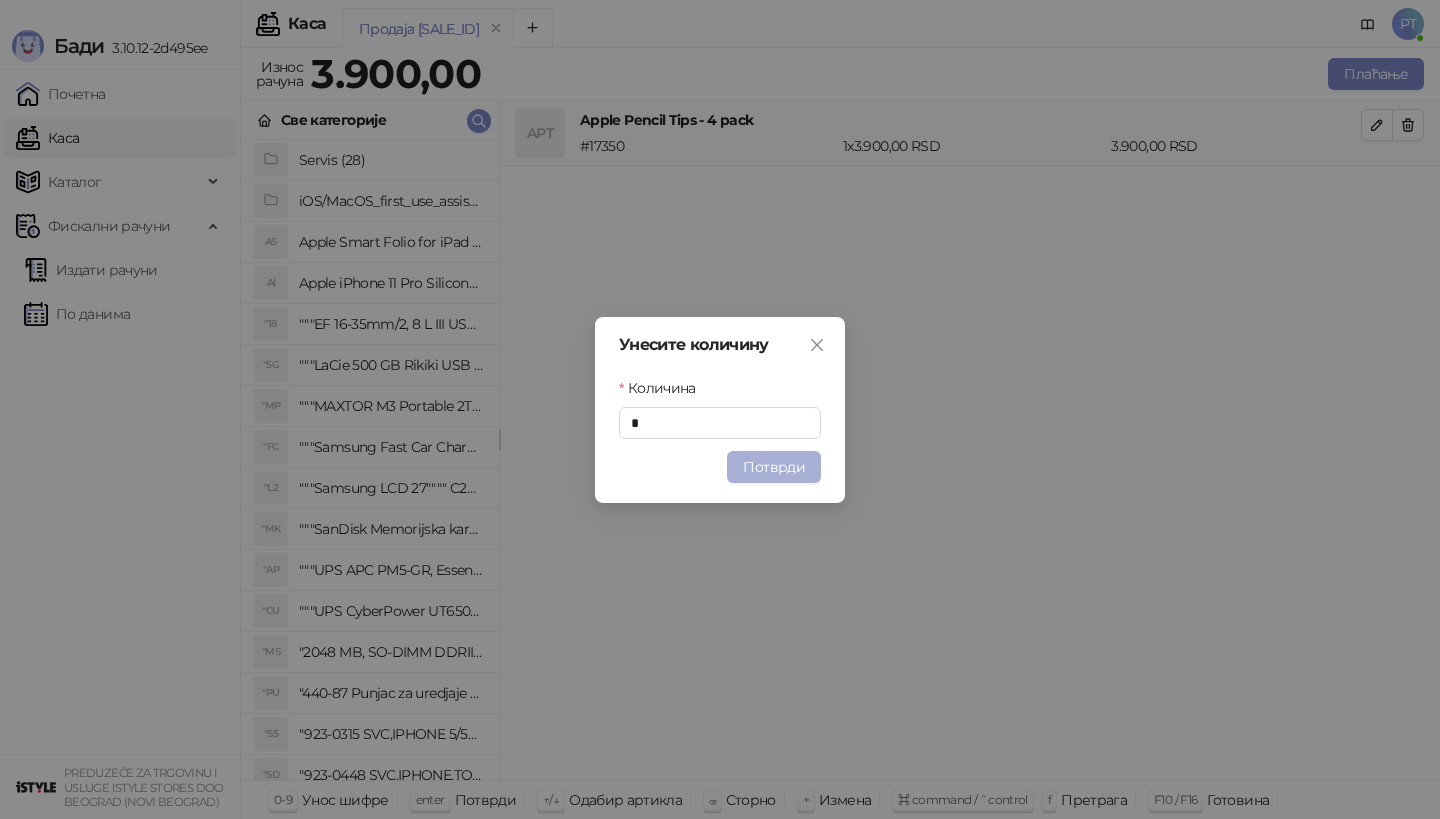 click on "Потврди" at bounding box center [774, 467] 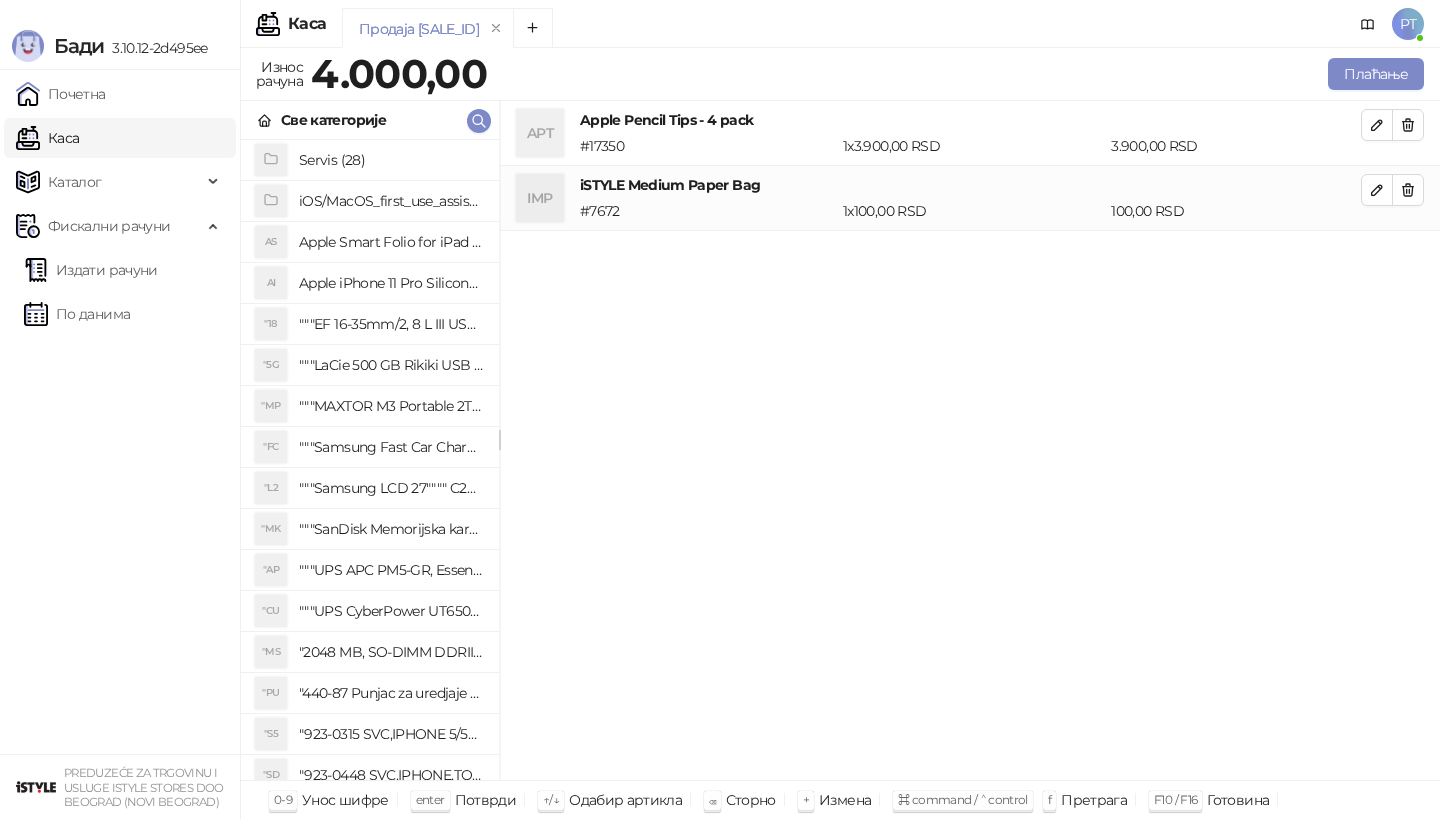 click on "Apple Pencil Tips - 4 pack" at bounding box center [970, 120] 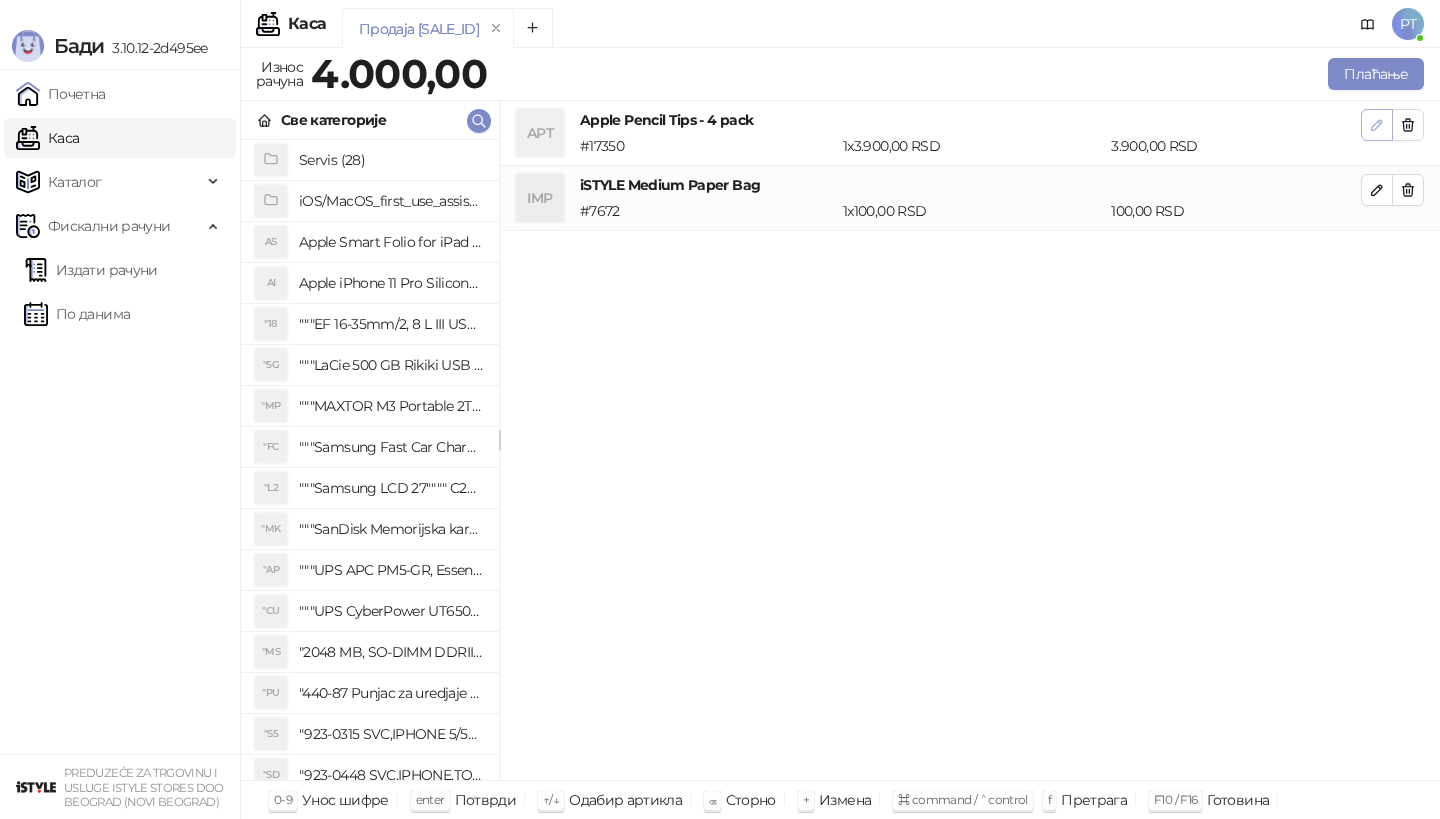 click at bounding box center [1377, 125] 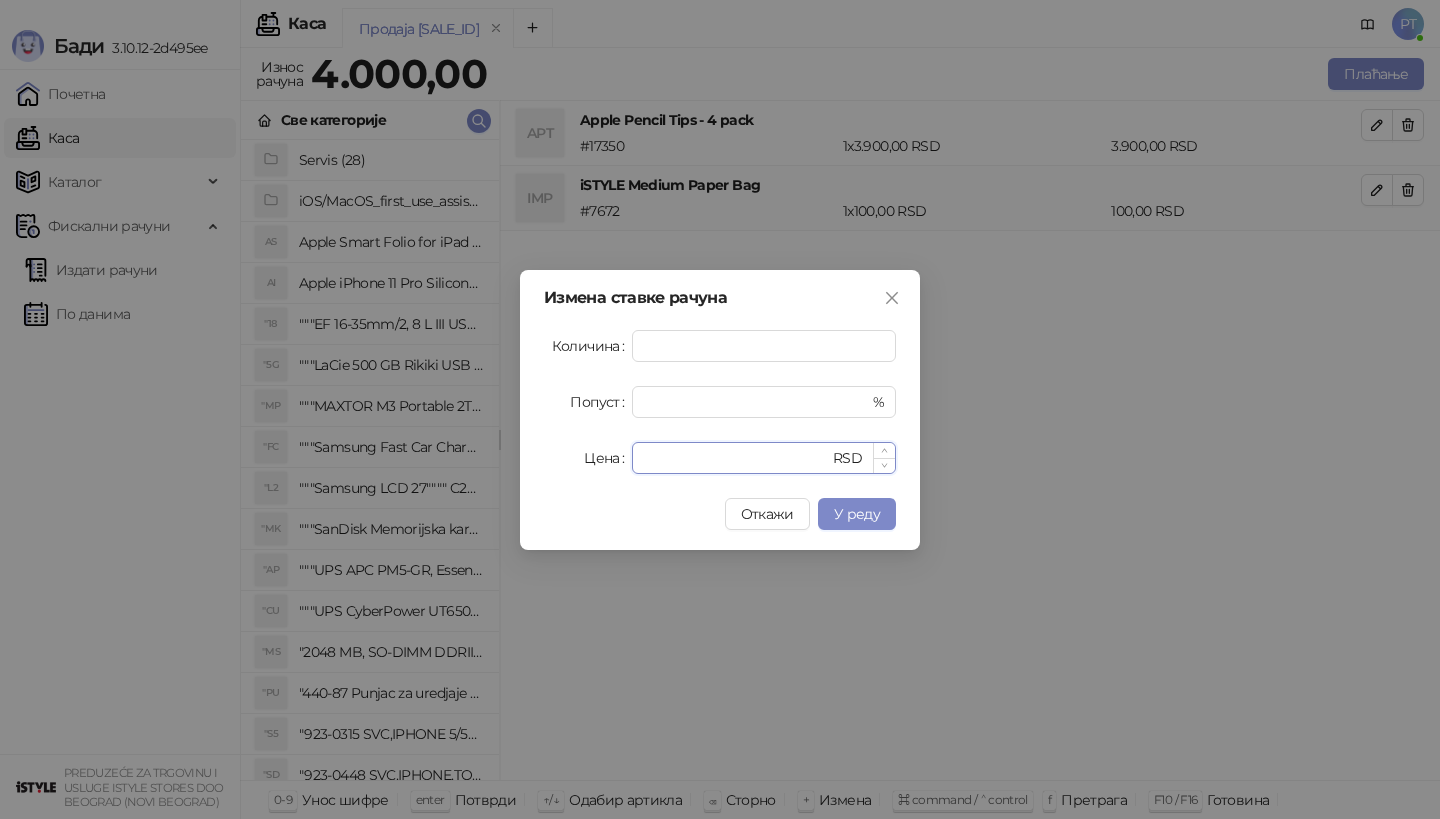click on "****" at bounding box center [736, 458] 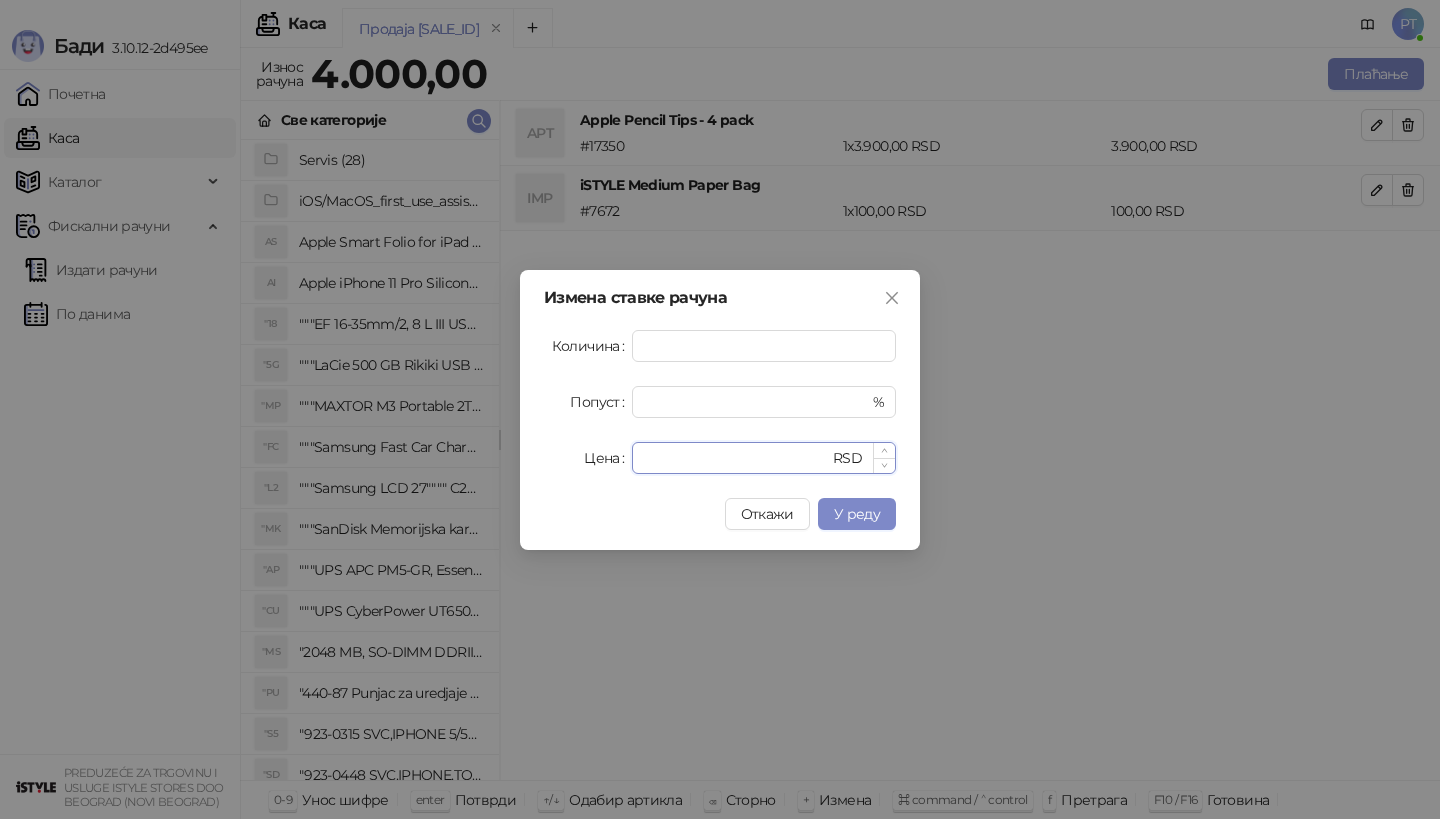 type on "****" 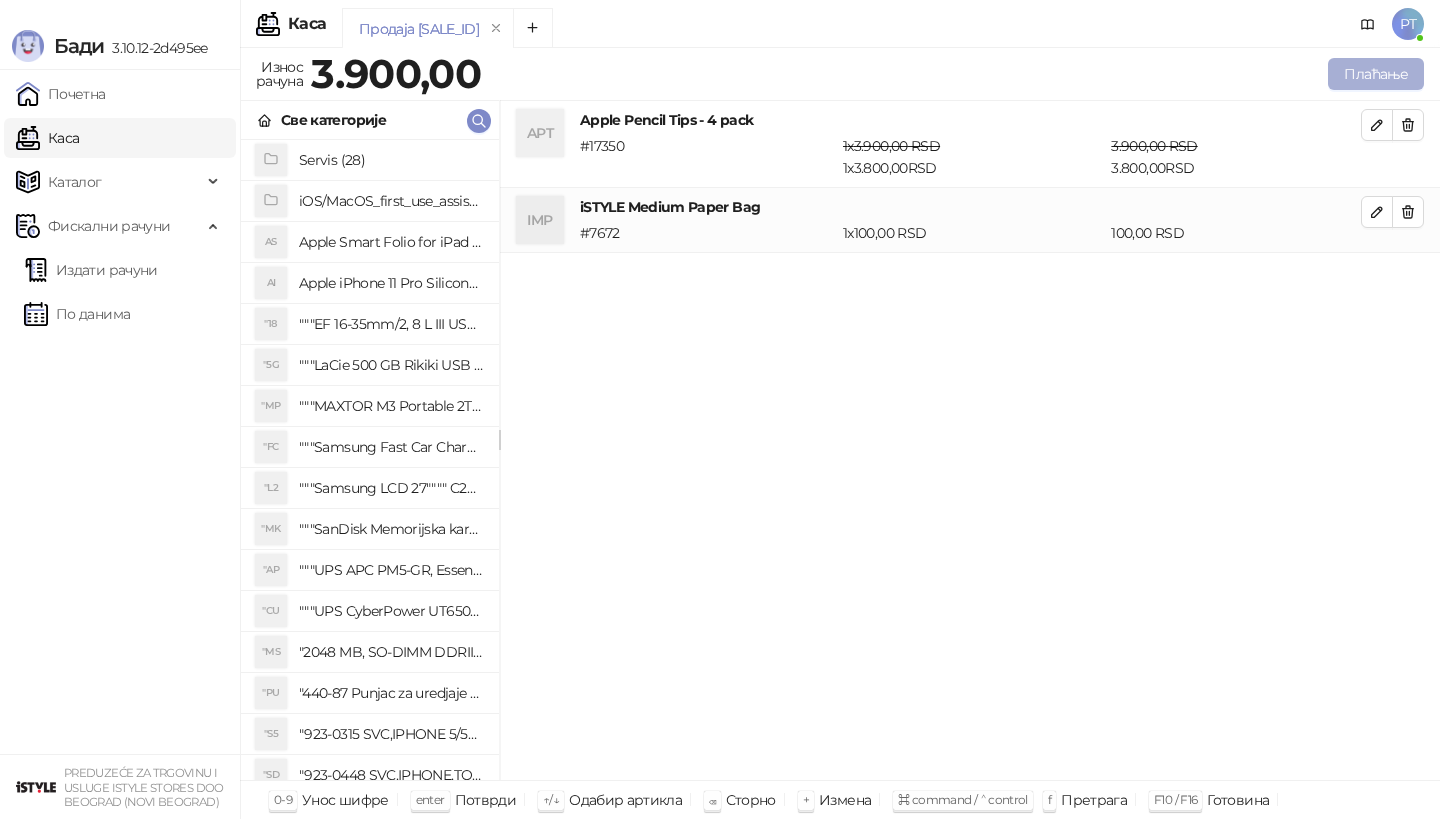click on "Плаћање" at bounding box center [1376, 74] 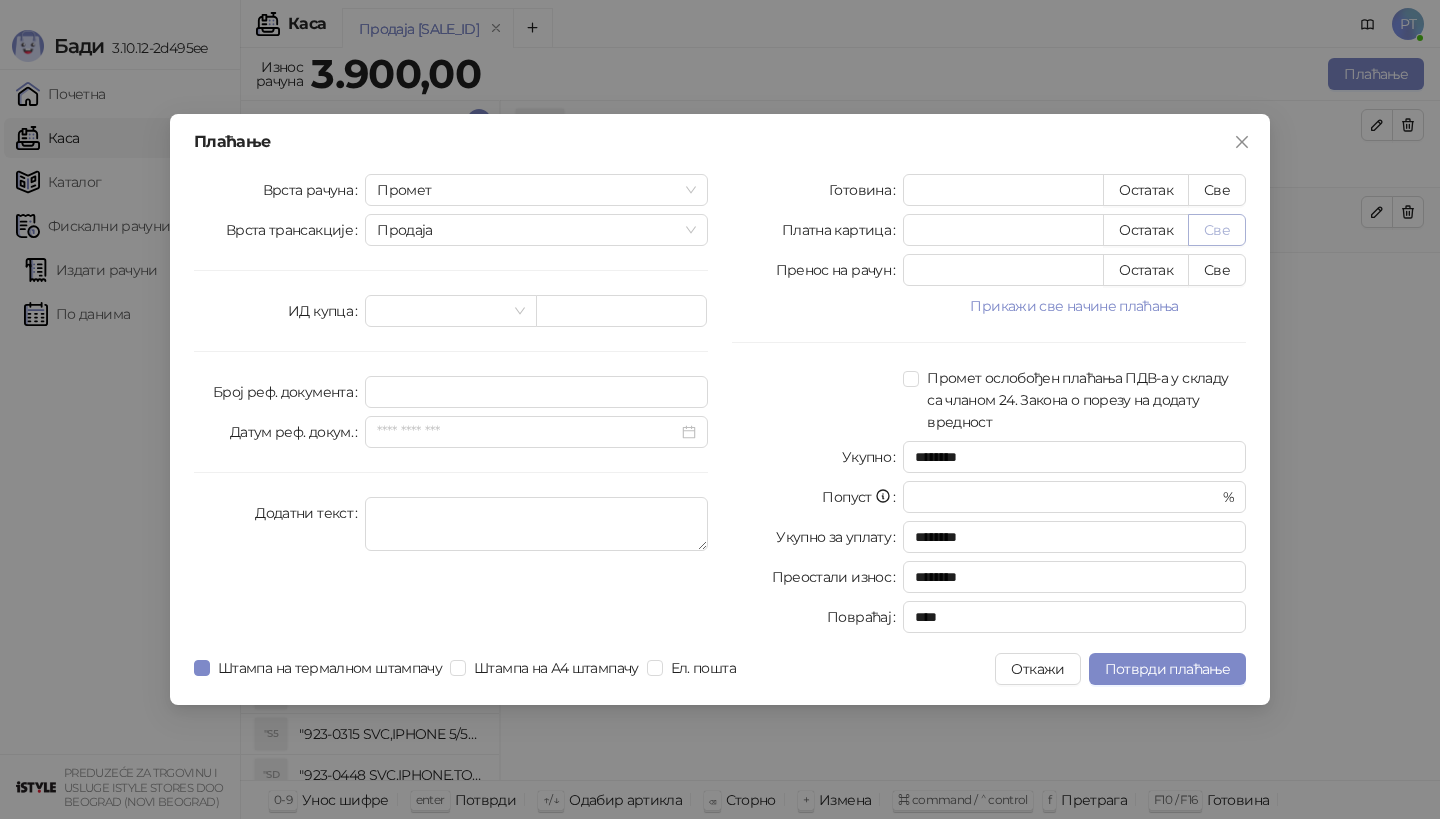 click on "Све" at bounding box center [1217, 230] 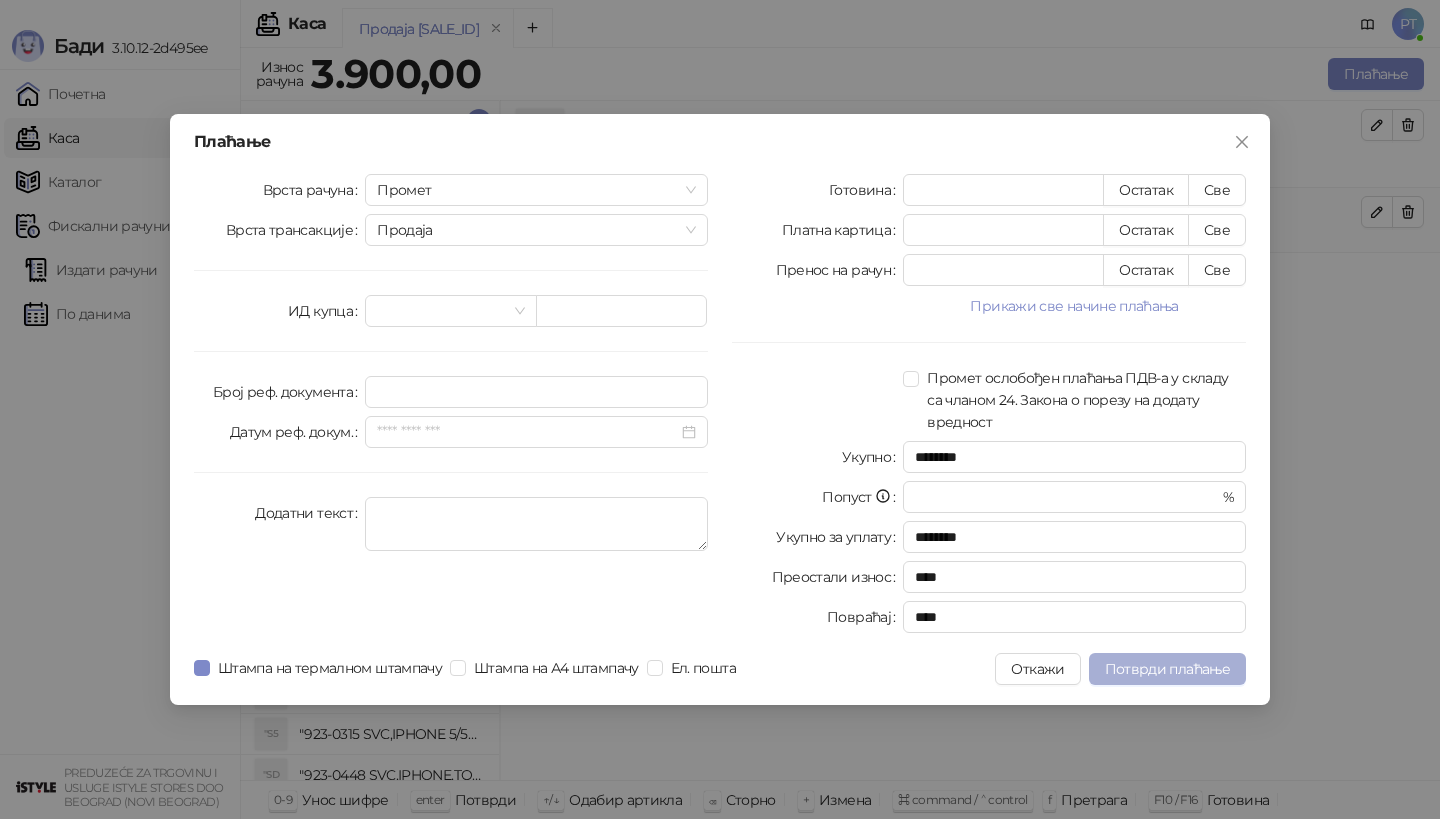click on "Потврди плаћање" at bounding box center (1167, 669) 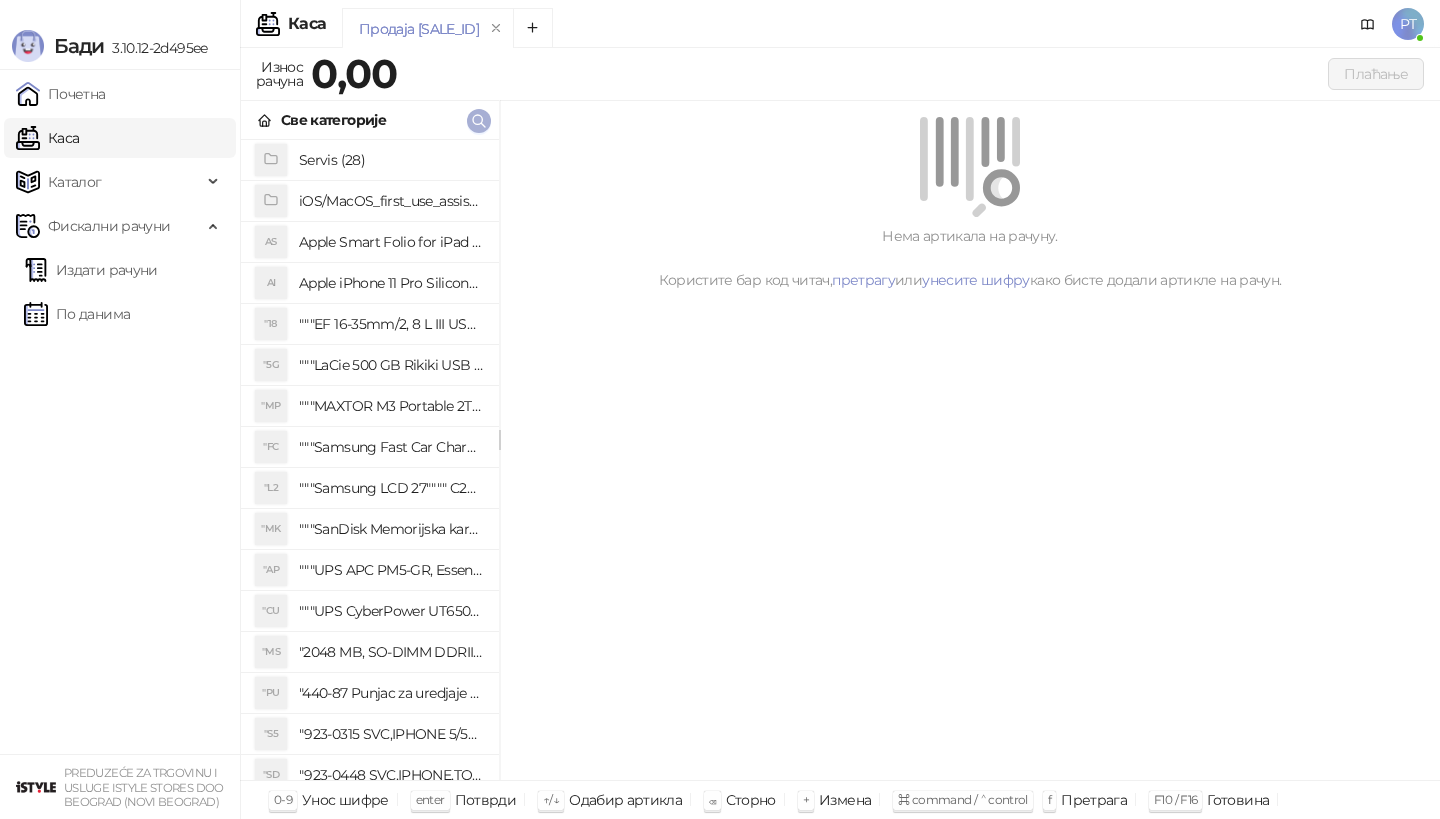 click 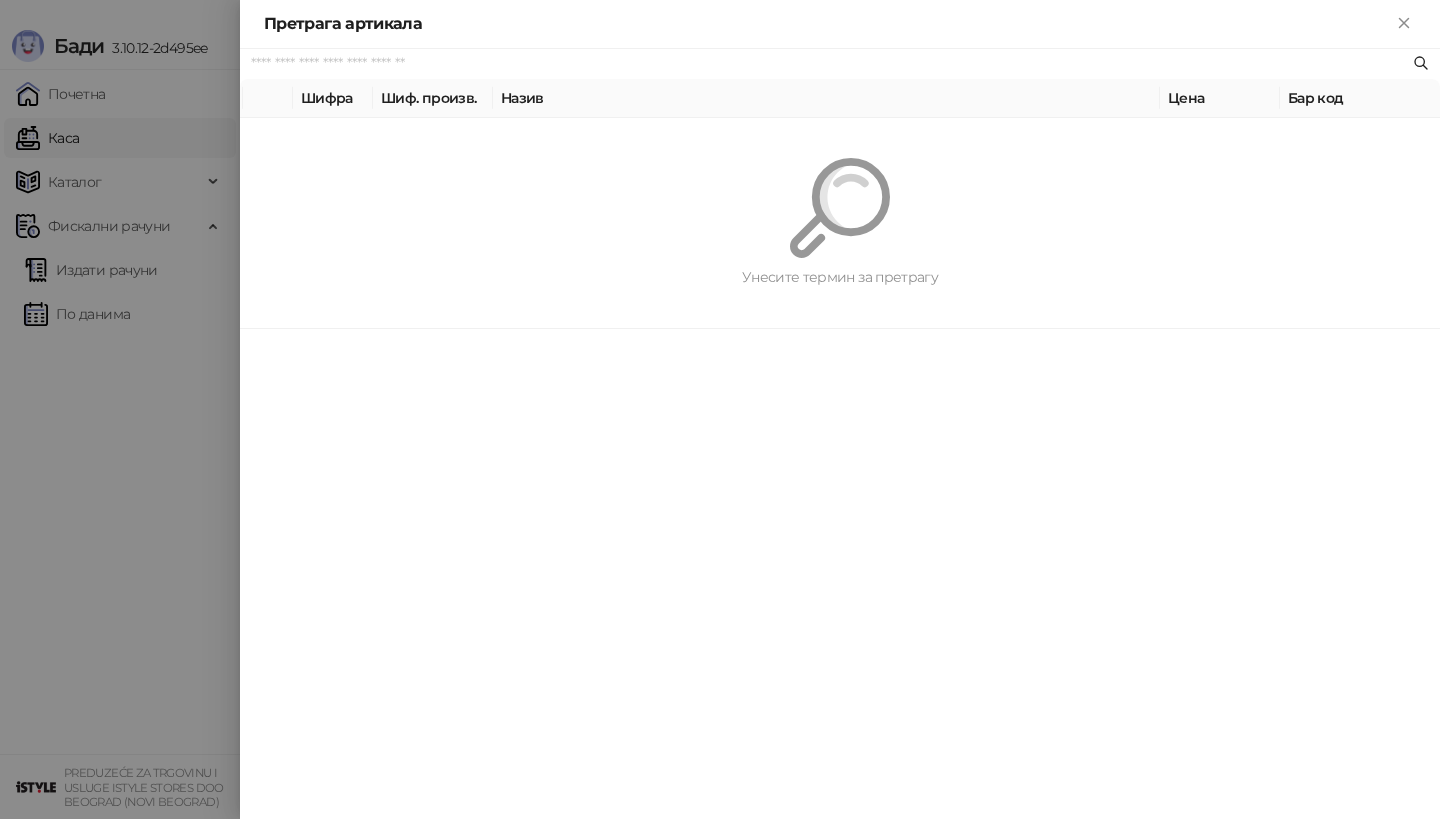 paste on "*********" 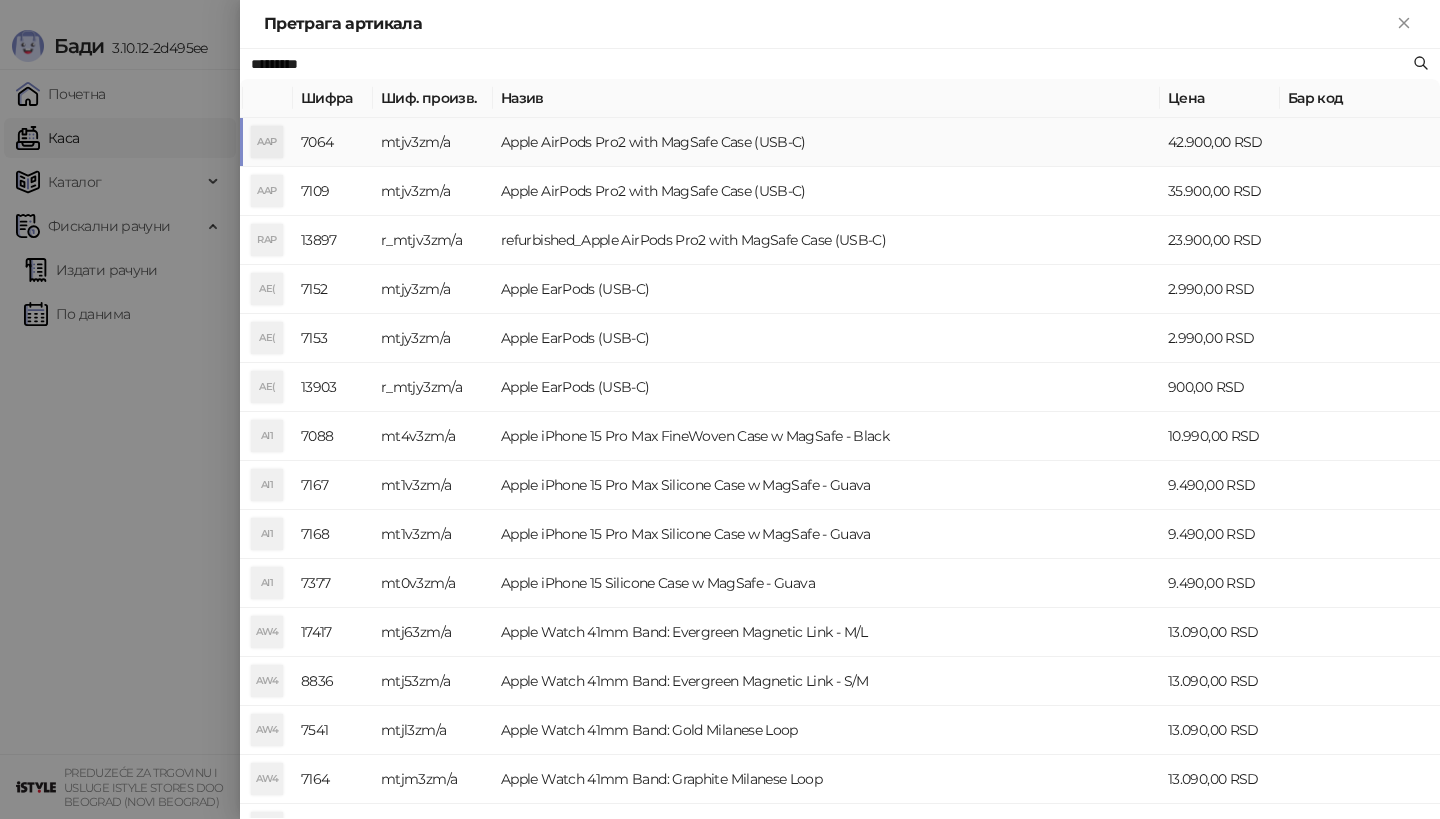 type on "*********" 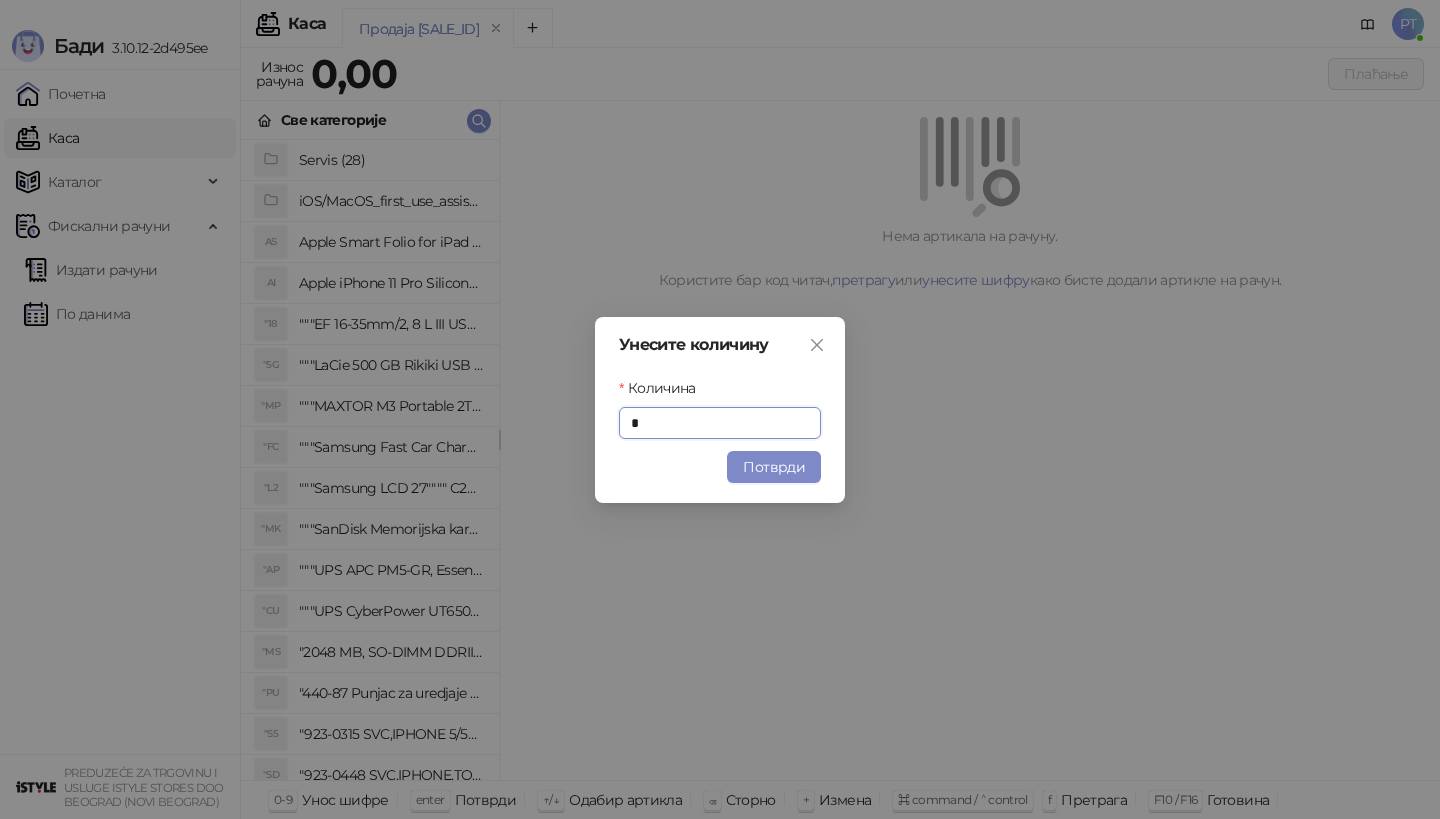 click on "Унесите количину Количина * Потврди" at bounding box center (720, 410) 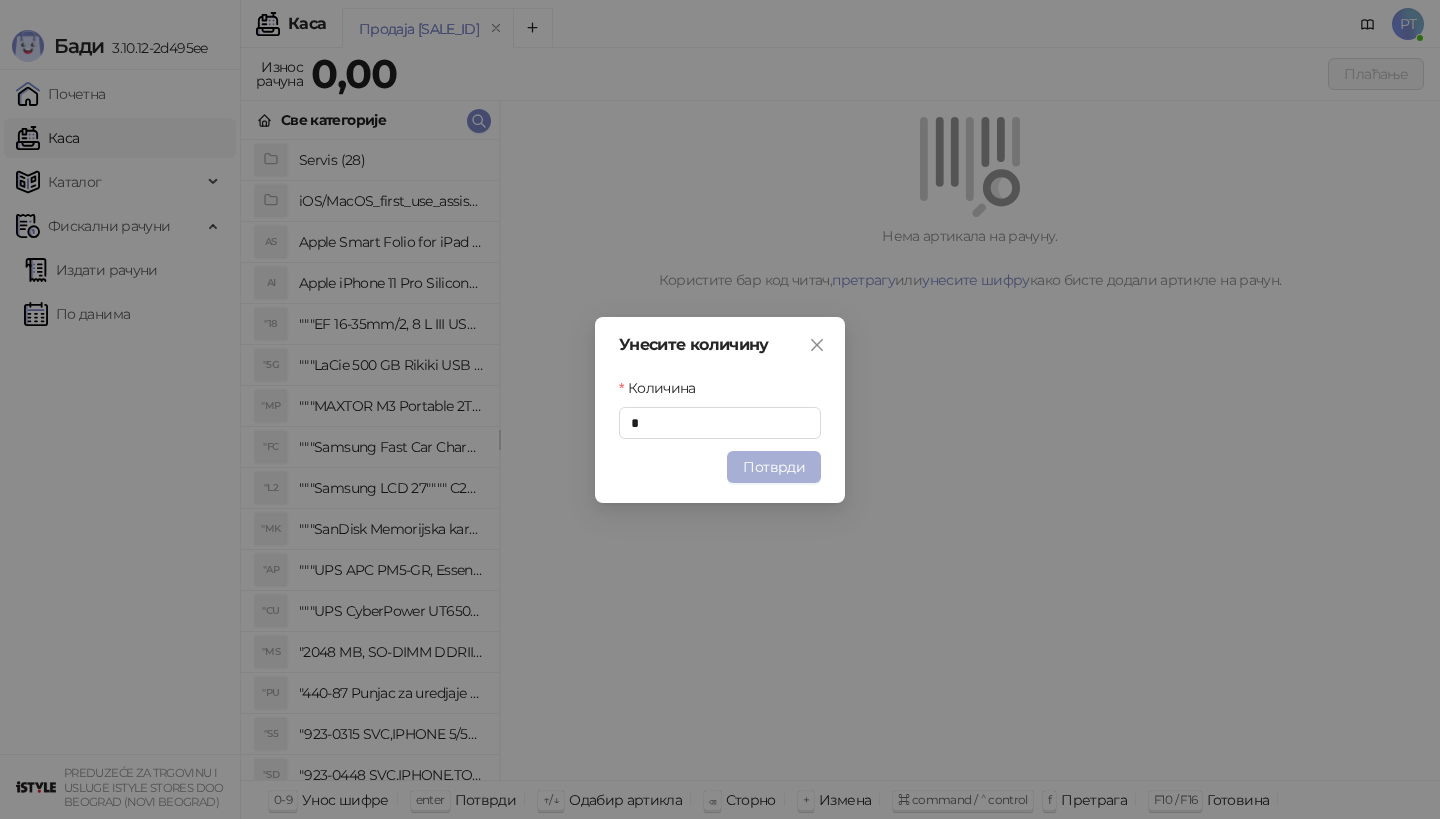 click on "Потврди" at bounding box center [774, 467] 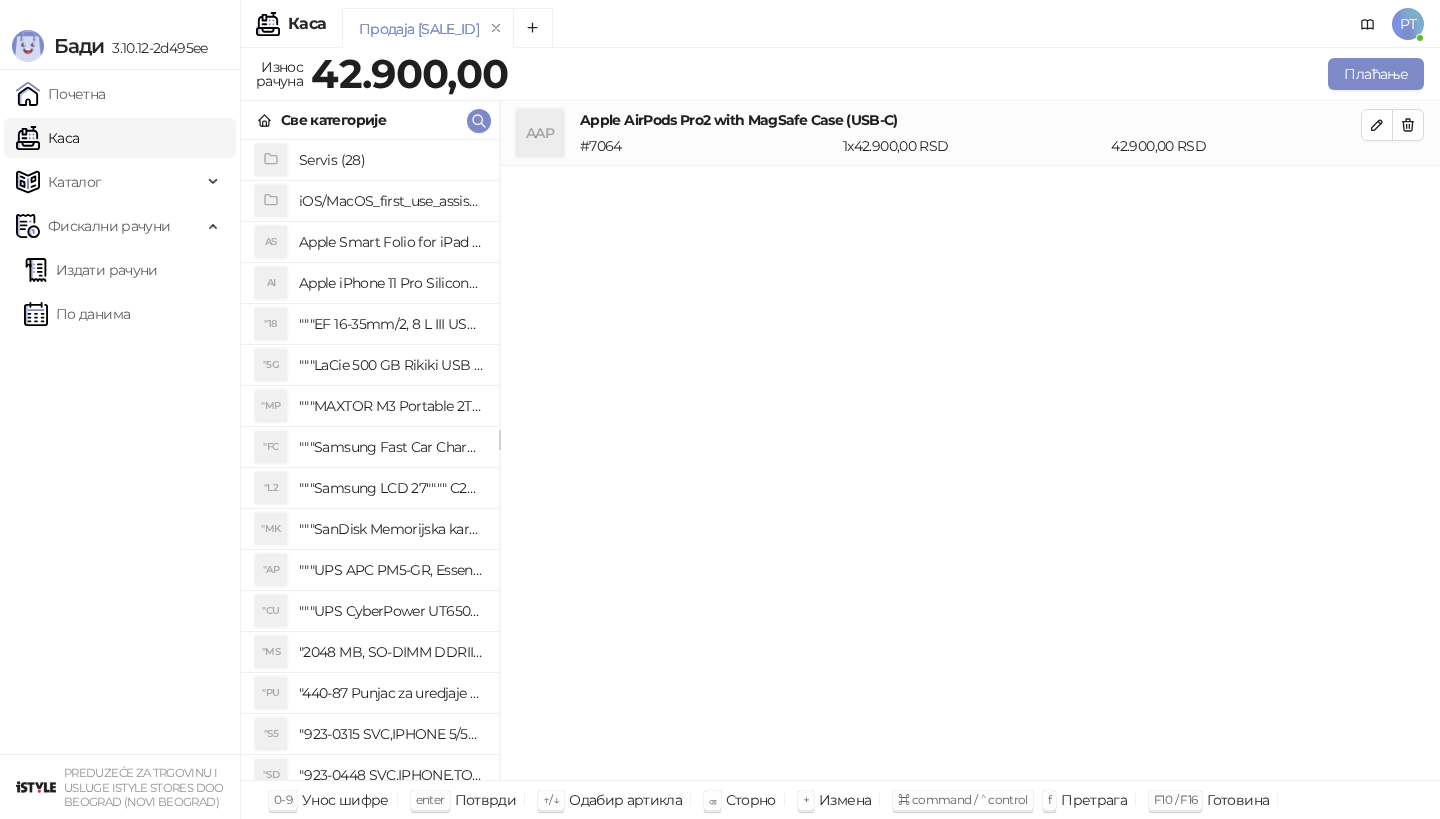 click on "Све категорије" at bounding box center [370, 120] 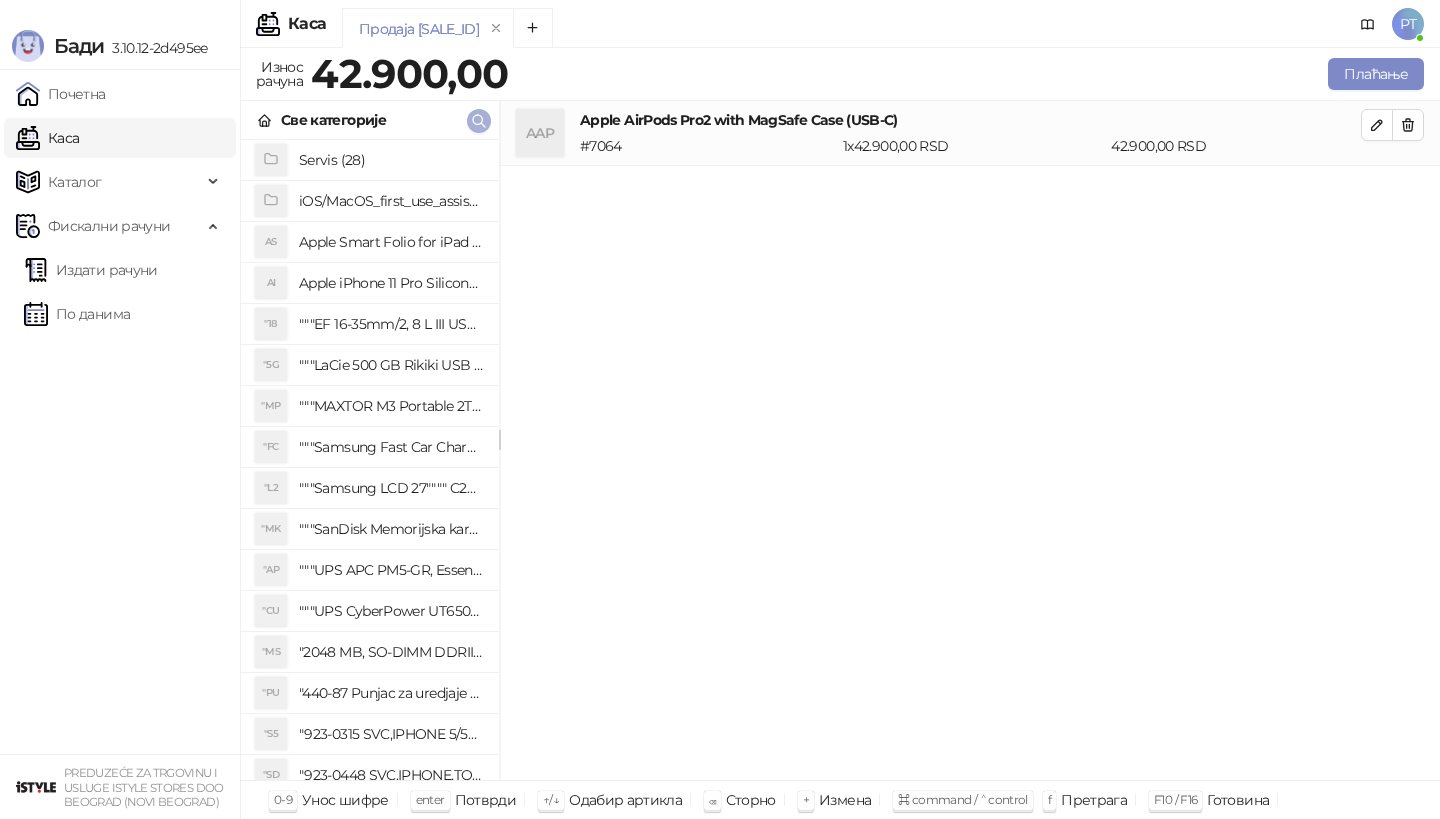 click at bounding box center [479, 121] 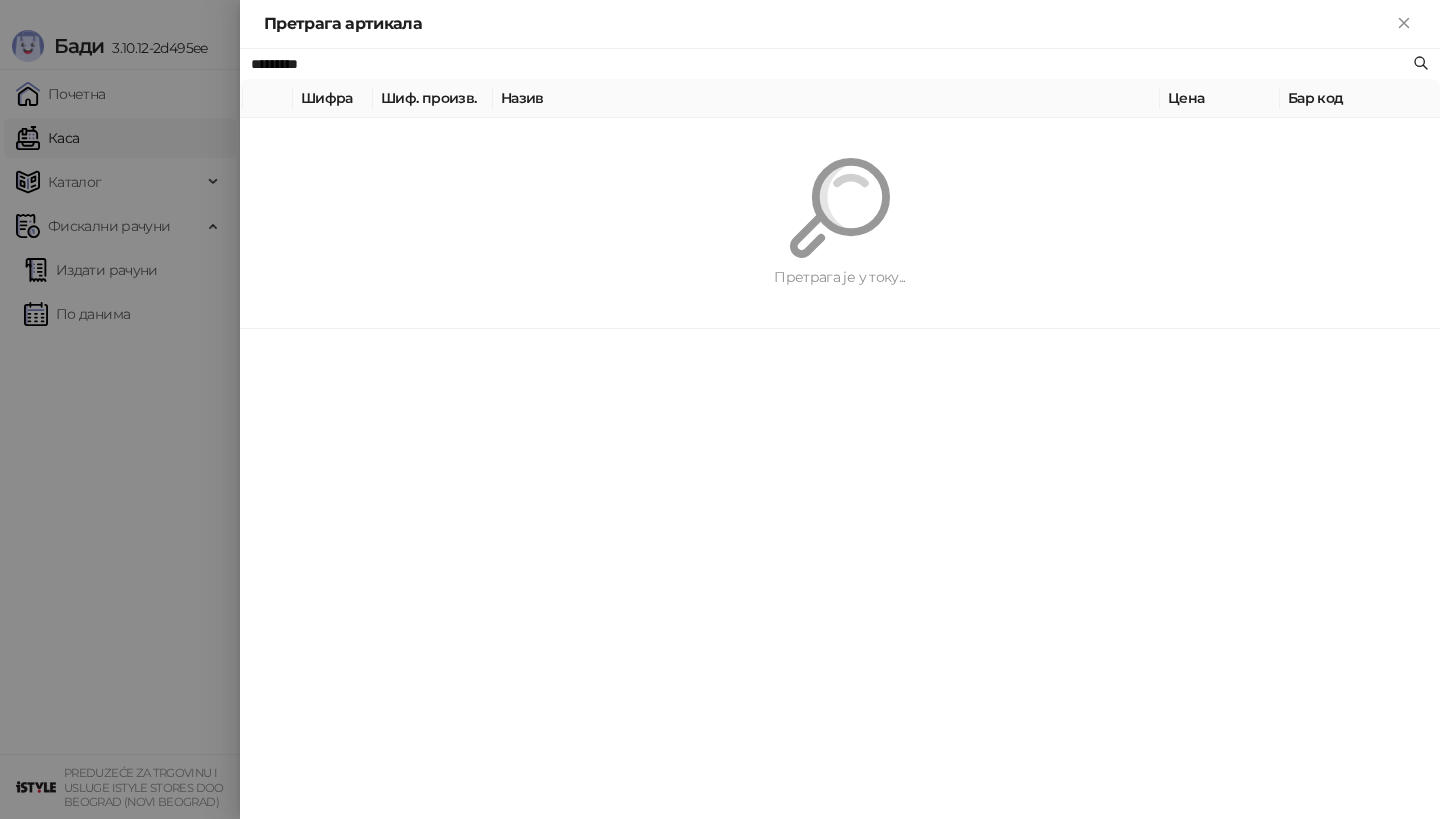 paste on "**********" 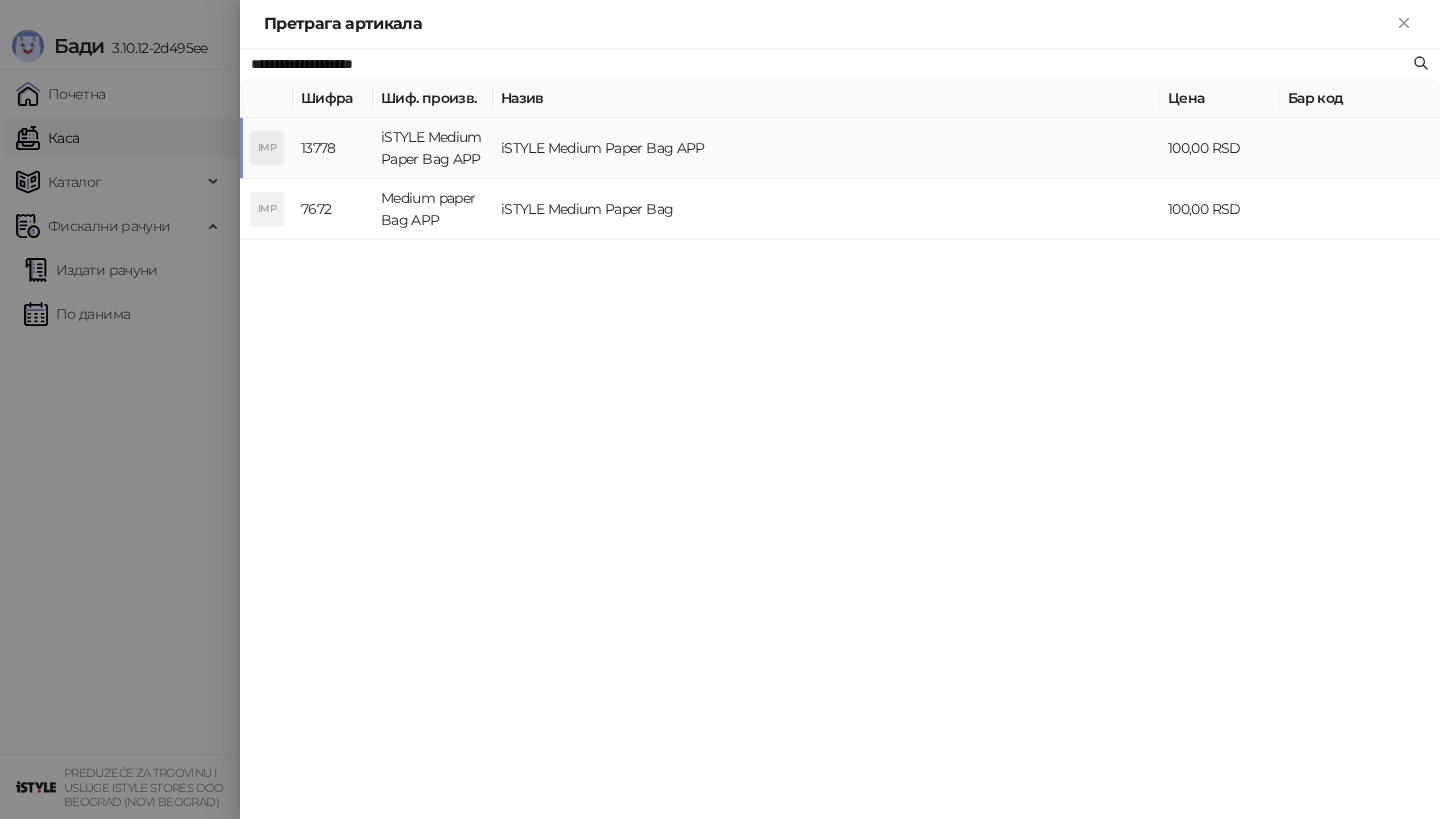 type on "**********" 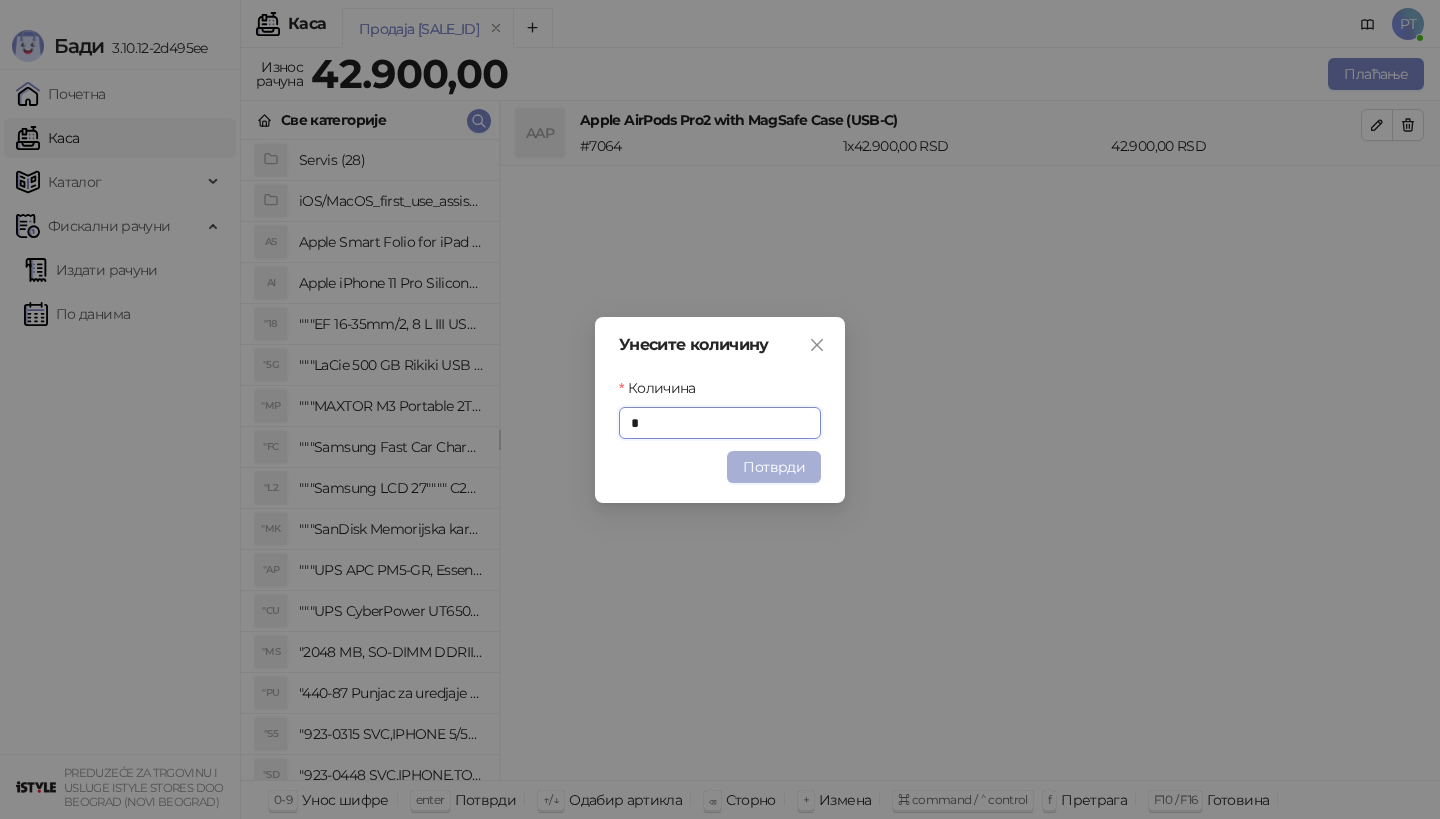 click on "Потврди" at bounding box center (774, 467) 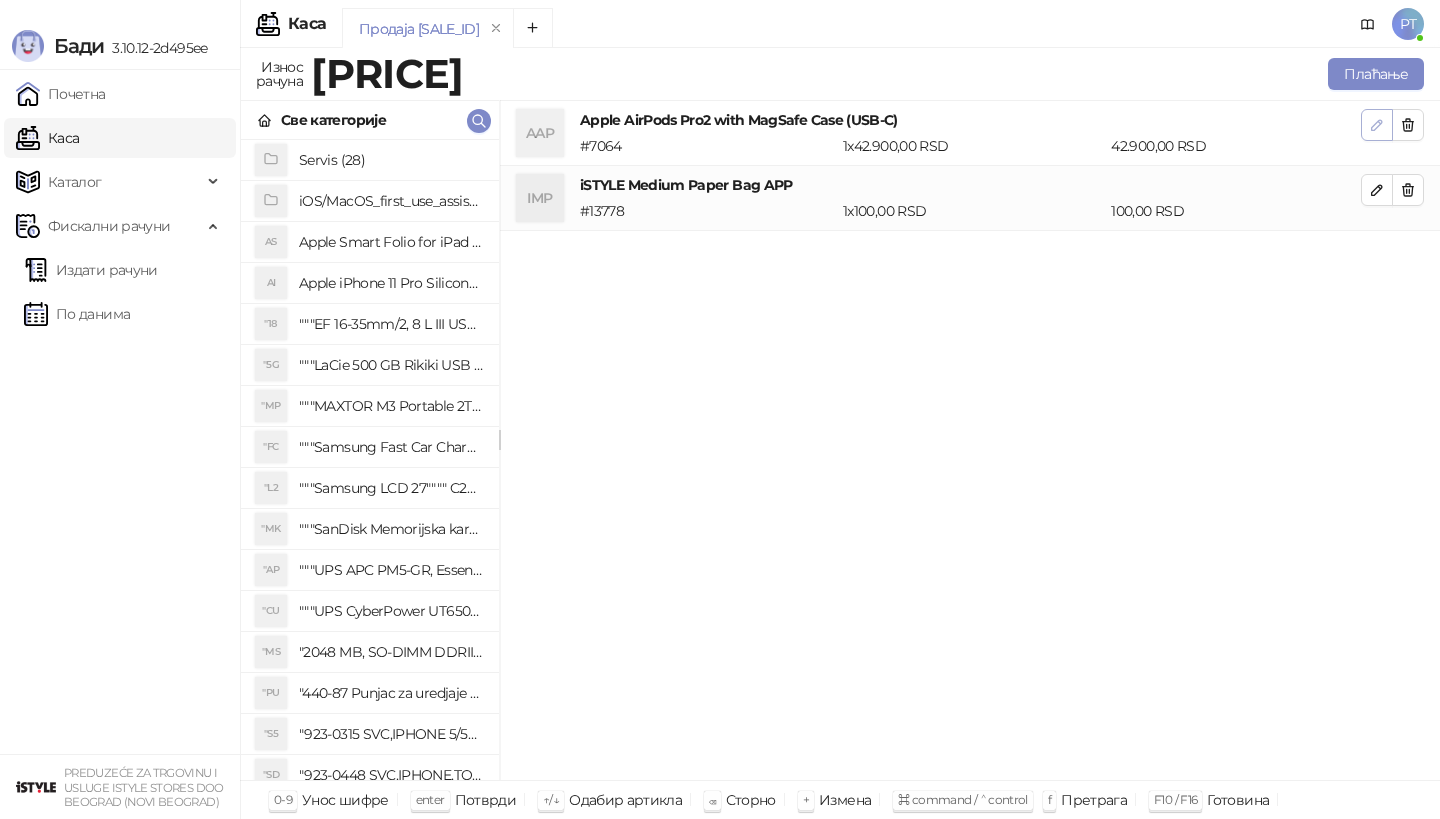 click at bounding box center [1377, 125] 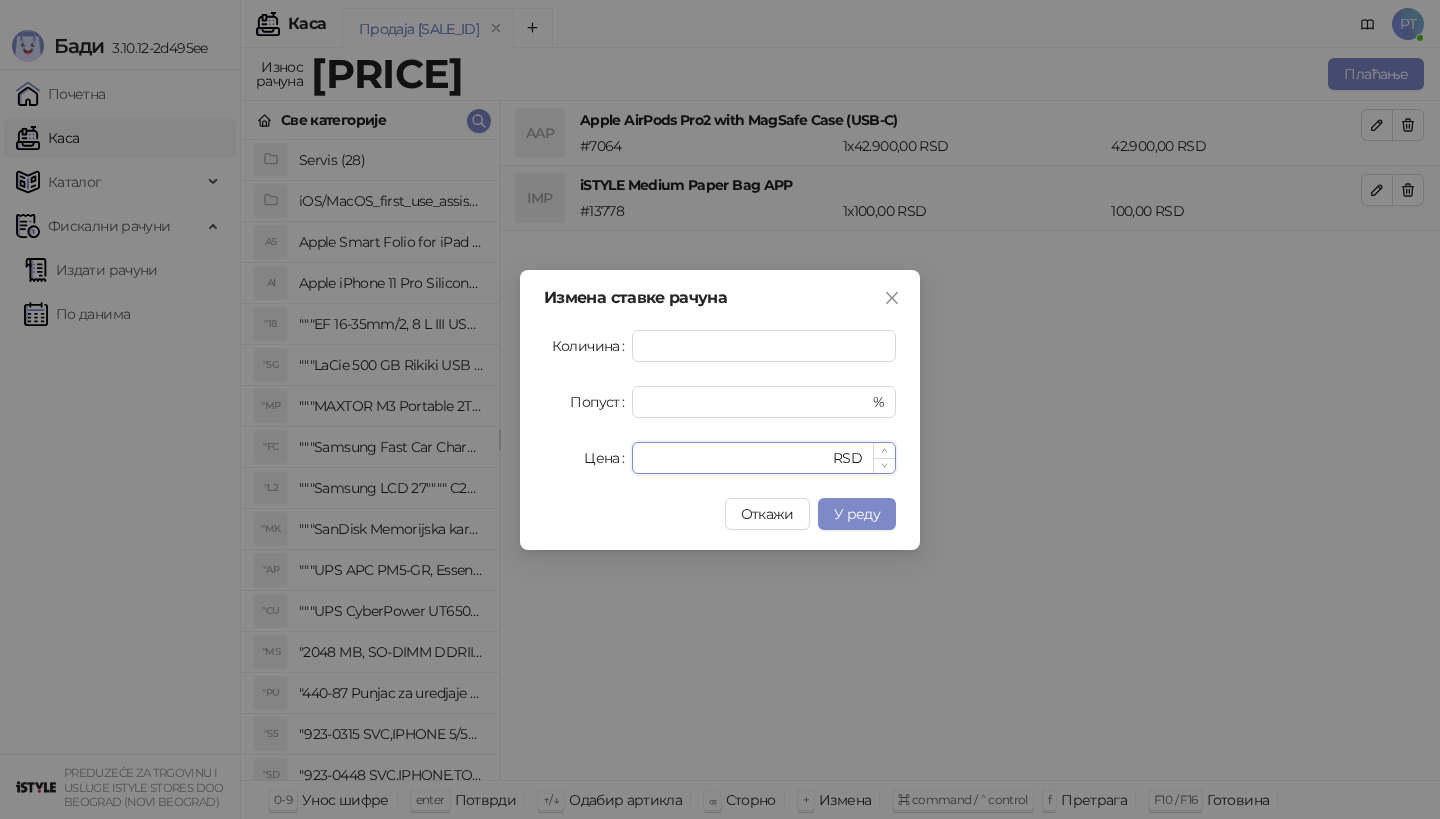 click on "*****" at bounding box center [736, 458] 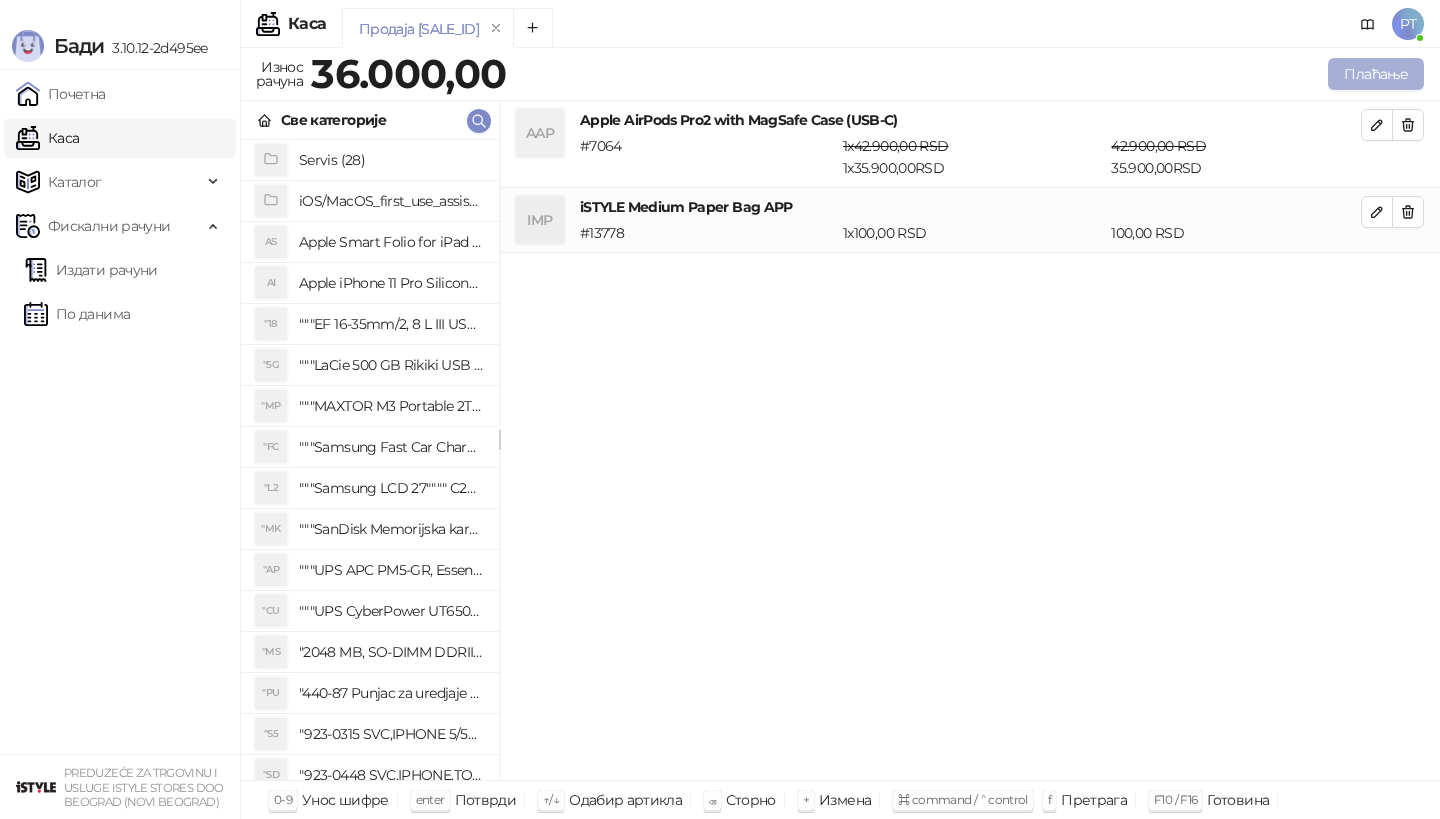 click on "Плаћање" at bounding box center [1376, 74] 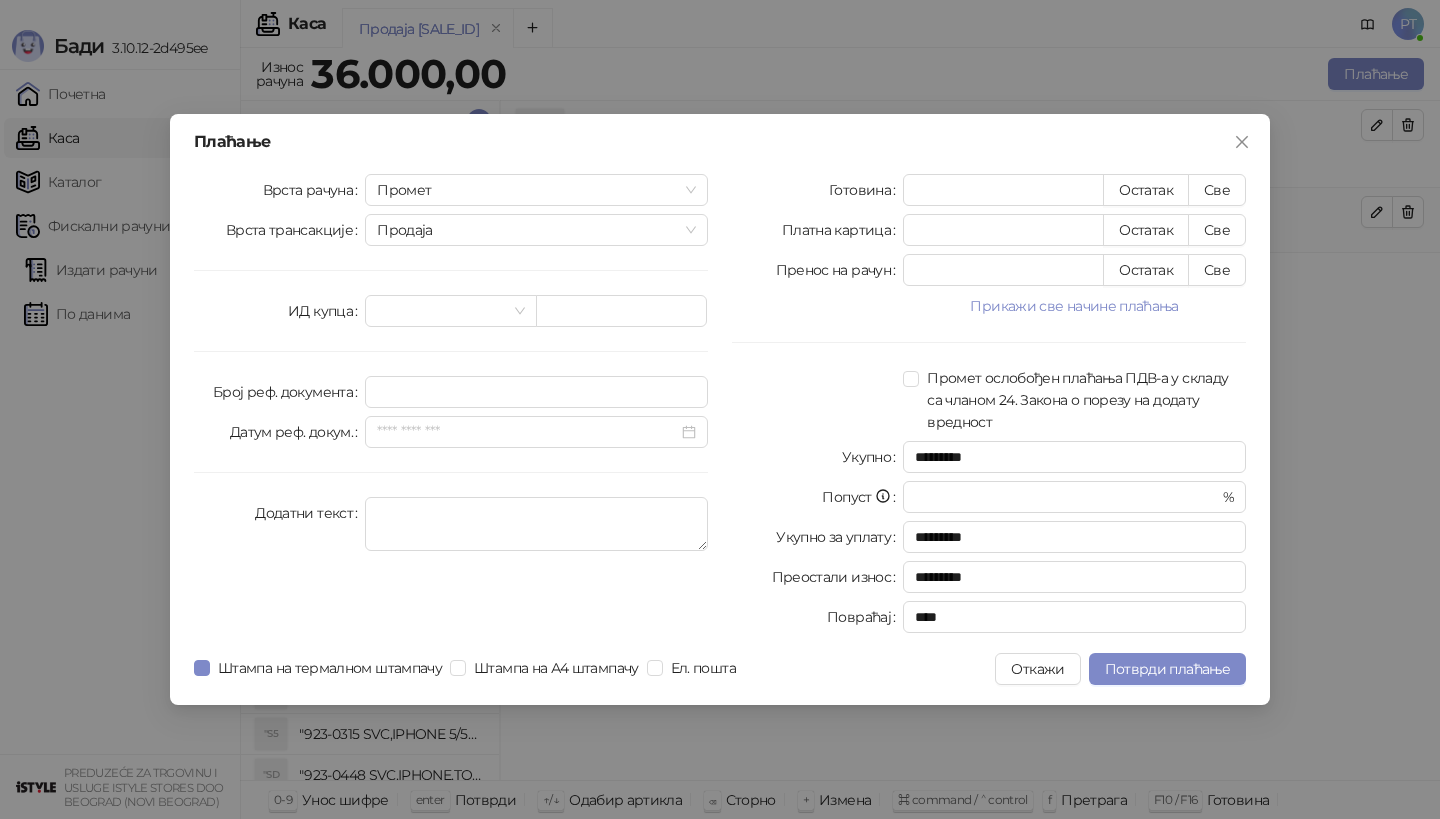 click on "Плаћање Врста рачуна Промет Врста трансакције Продаја ИД купца Број реф. документа Датум реф. докум. Додатни текст Готовина * Остатак Све Платна картица * Остатак Све Пренос на рачун * Остатак Све Прикажи све начине плаћања Ваучер * Остатак Све Чек * Остатак Све Инстант плаћање * Остатак Све Друго безготовинско * Остатак Све   Промет ослобођен плаћања ПДВ-а у складу са чланом 24. Закона о порезу на додату вредност Укупно ********* Попуст   * % Укупно за уплату ********* Преостали износ ********* Повраћај **** Штампа на термалном штампачу Штампа на А4 штампачу Ел. пошта Откажи" at bounding box center [720, 409] 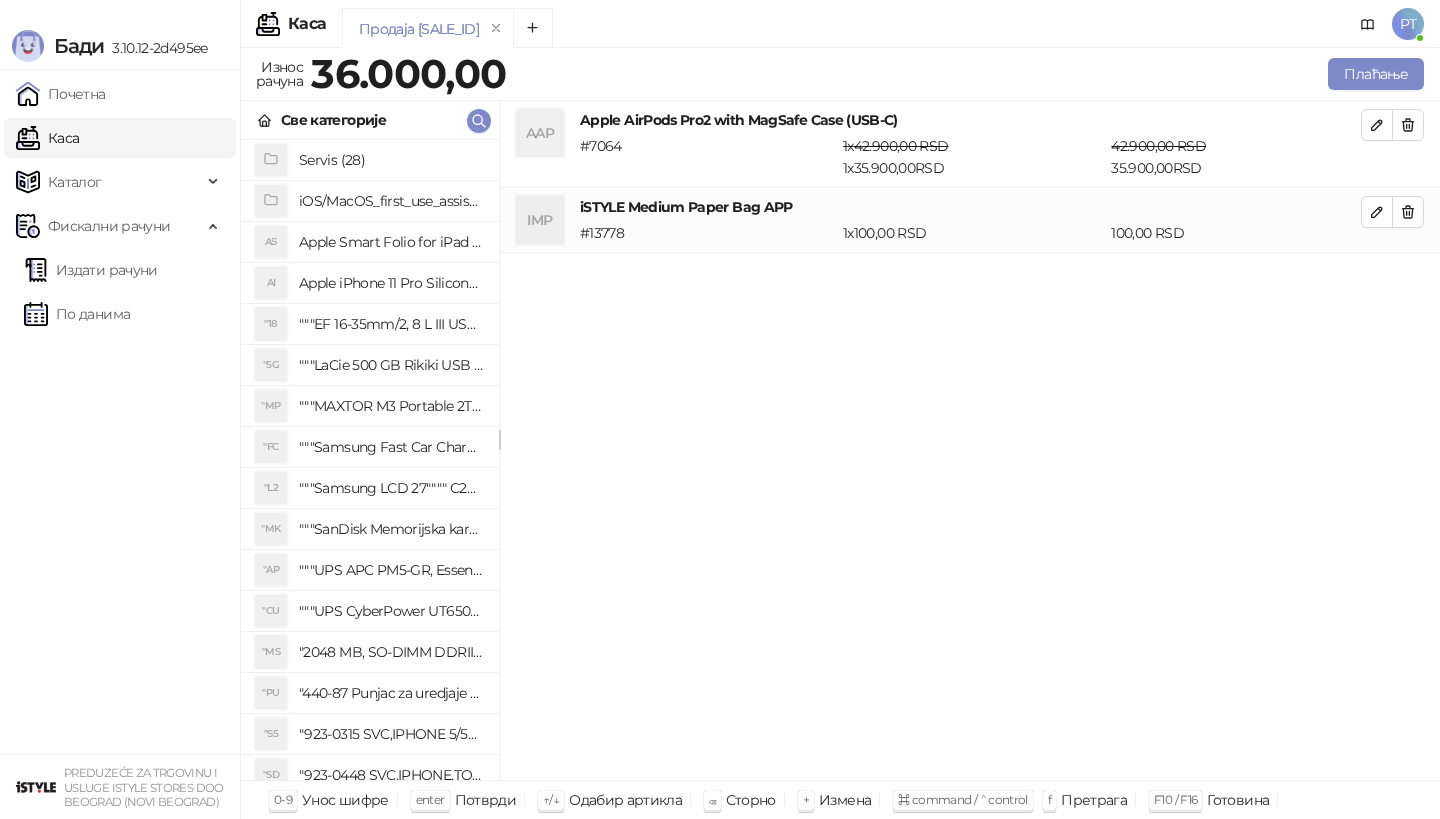 click on "Продаја [NUMBER] Износ рачуна [PRICE] Плаћање Све категорије Servis (28) iOS/MacOS_first_use_assistance (4) AS  Apple Smart Folio for iPad mini (A17 Pro) - Sage AI  Apple iPhone 11 Pro Silicone Case -  Black "18 """EF 16-35mm/2, 8 L III USM""" "5G """LaCie 500 GB Rikiki USB 3.0 / Ultra Compact & Resistant aluminum / USB 3.0 / 2.5""""""" "MP """MAXTOR M3 Portable 2TB 2.5"""" crni eksterni hard disk HX-M201TCB/GM""" "FC """Samsung Fast Car Charge Adapter, brzi auto punja_, boja crna""" "L2 """Samsung LCD 27"""" C27F390FHUXEN""" "MK """SanDisk Memorijska kartica 256GB microSDXC sa SD adapterom SDSQXA1-256G-GN6MA - Extreme PLUS, A2, UHS-I, V30, U3, Class 10, Brzina _itanja 160 MB/s, Brzina upisa 90 MB/s""" "AP """UPS APC PM5-GR, Essential Surge Arrest,5 utic_nica""" "CU """UPS CyberPower UT650EG, 650VA/360W , line-int., s_uko, desktop""" "MS "2048 MB, SO-DIMM DDRII, 667 MHz, Napajanje 1,8 0,1 V, Latencija CL5" "PU "440-87 Punjac za uredjaje sa micro USB portom 4/1, Stand." "S5" at bounding box center [840, 433] 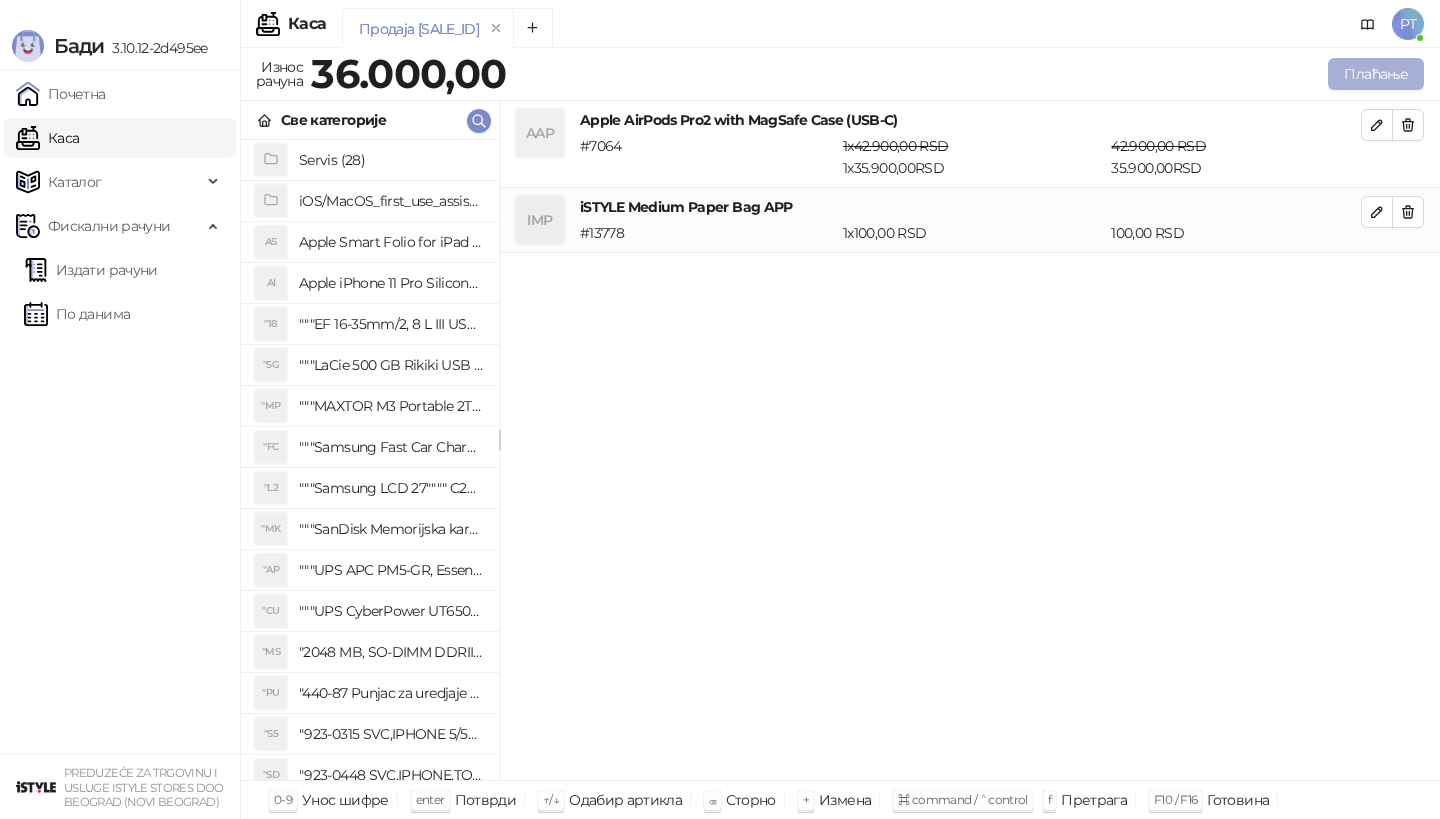 click on "Плаћање" at bounding box center [1376, 74] 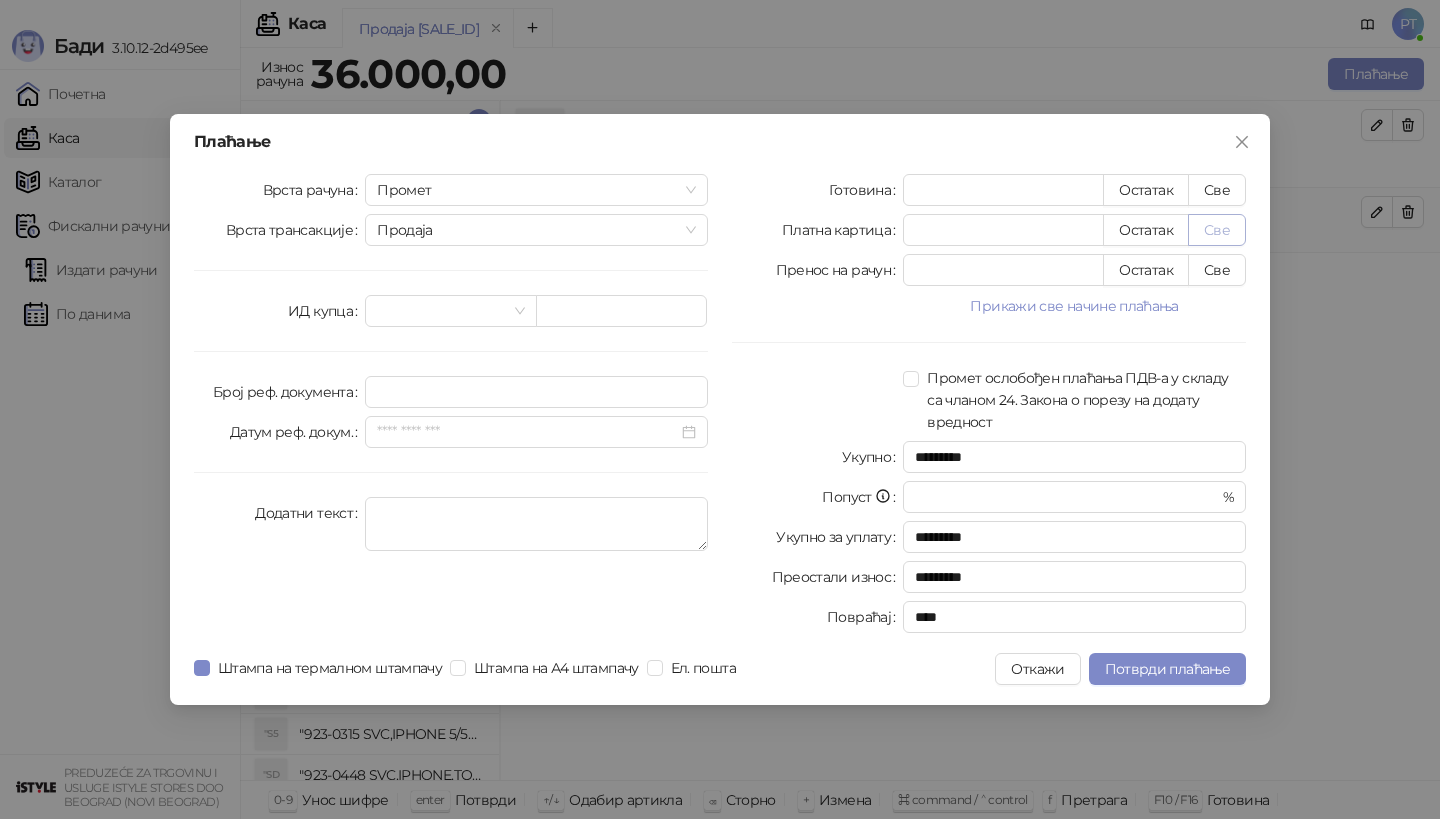 click on "Све" at bounding box center (1217, 230) 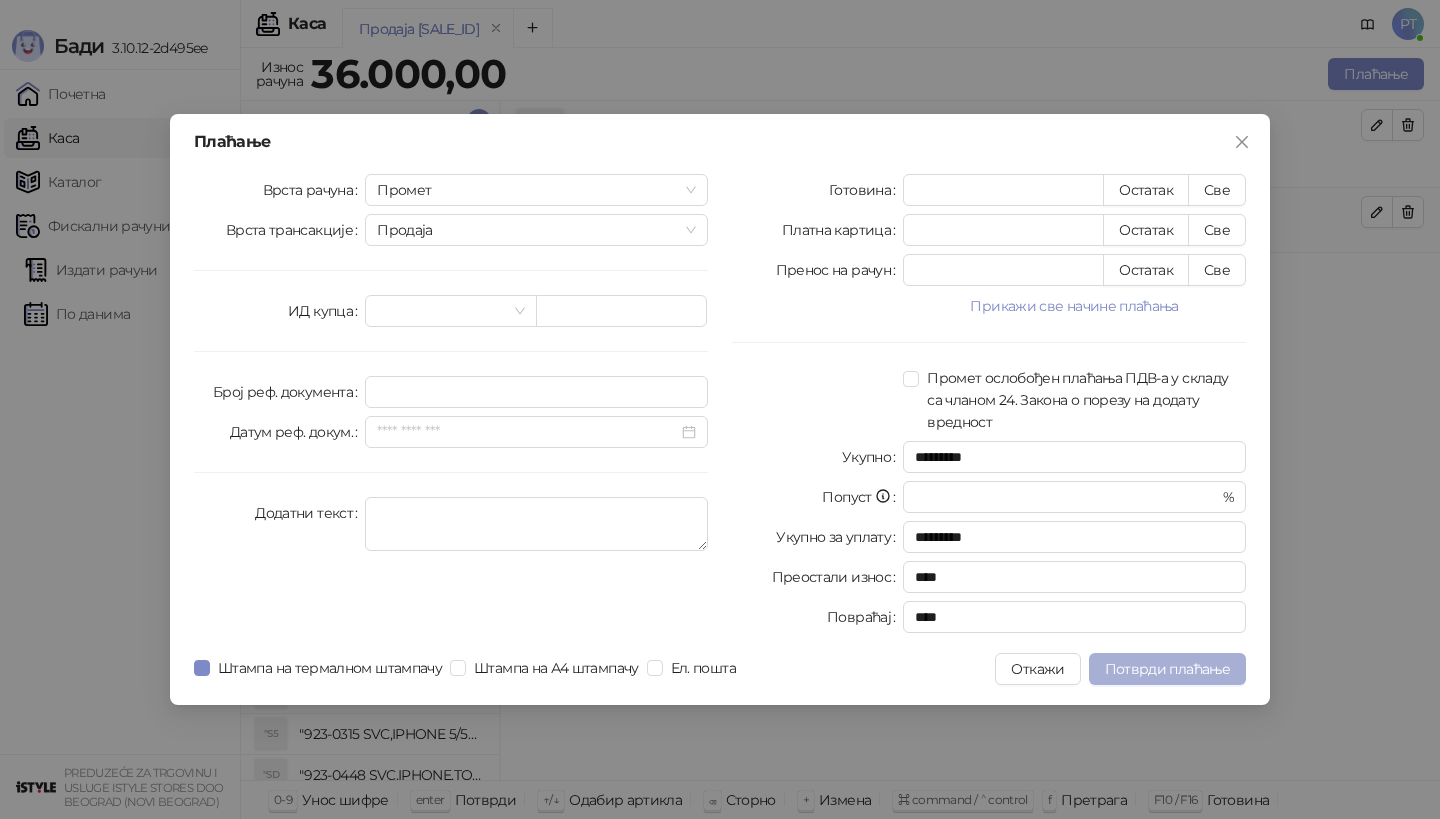 click on "Потврди плаћање" at bounding box center [1167, 669] 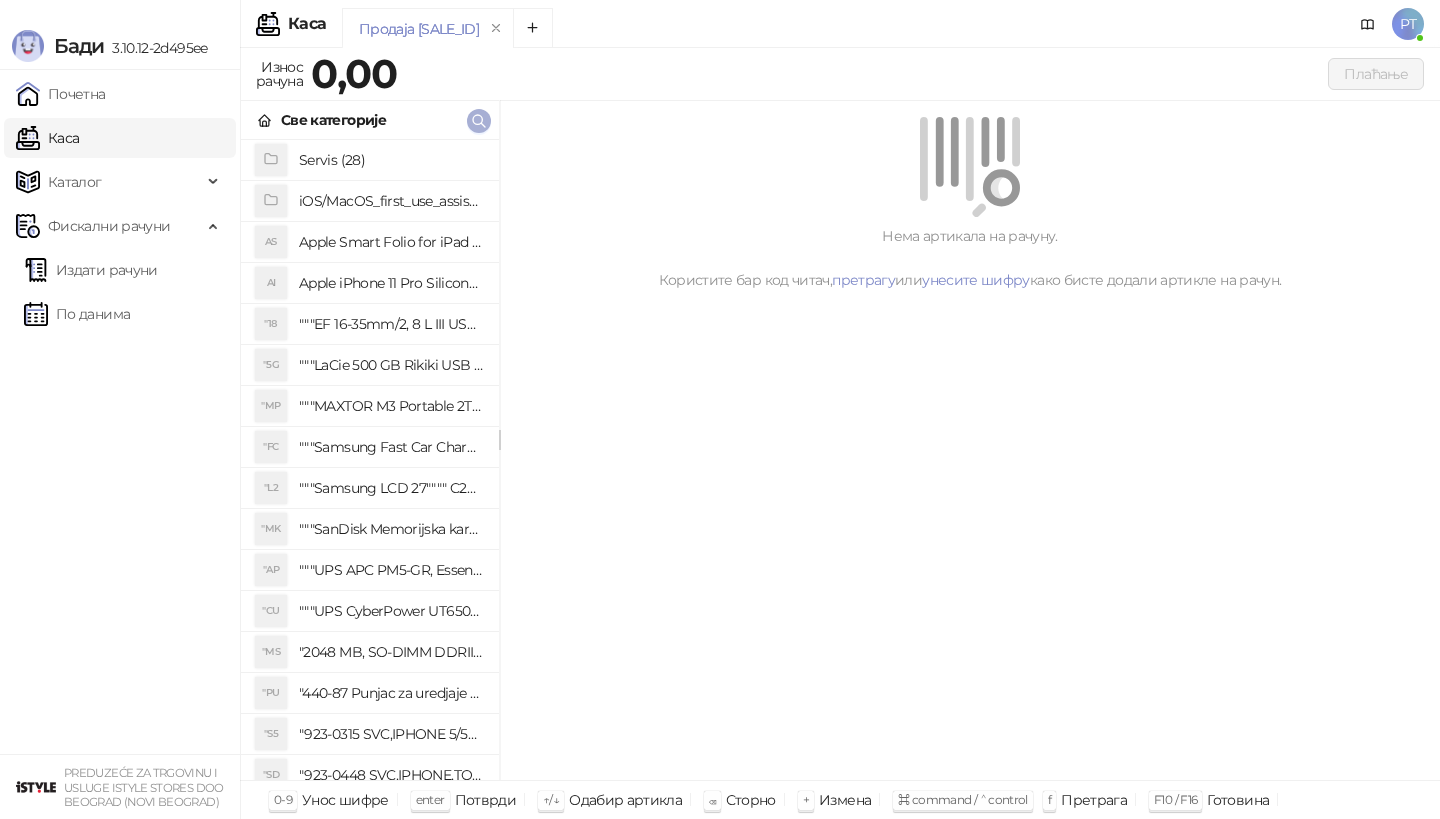 click 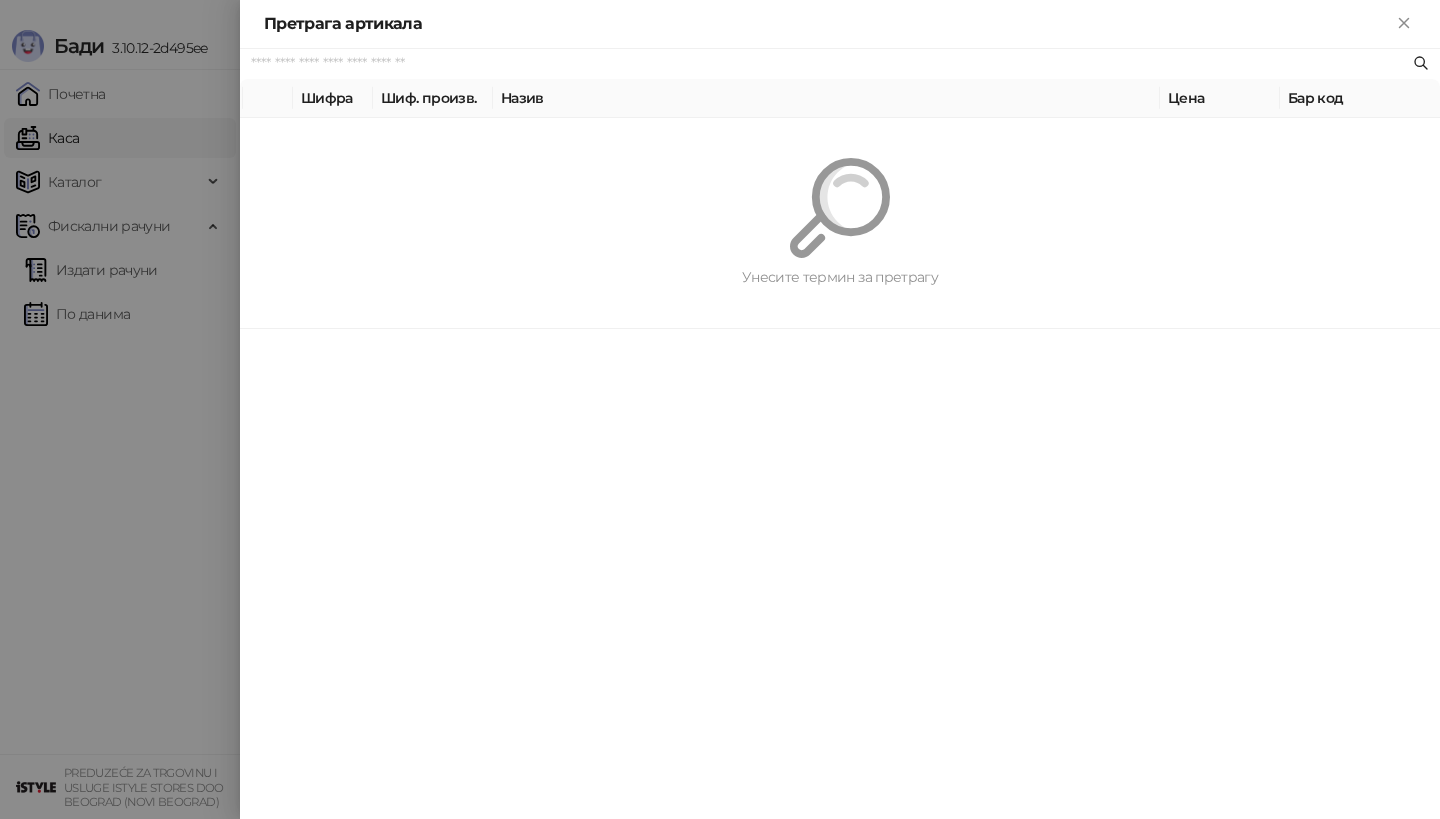 paste on "*********" 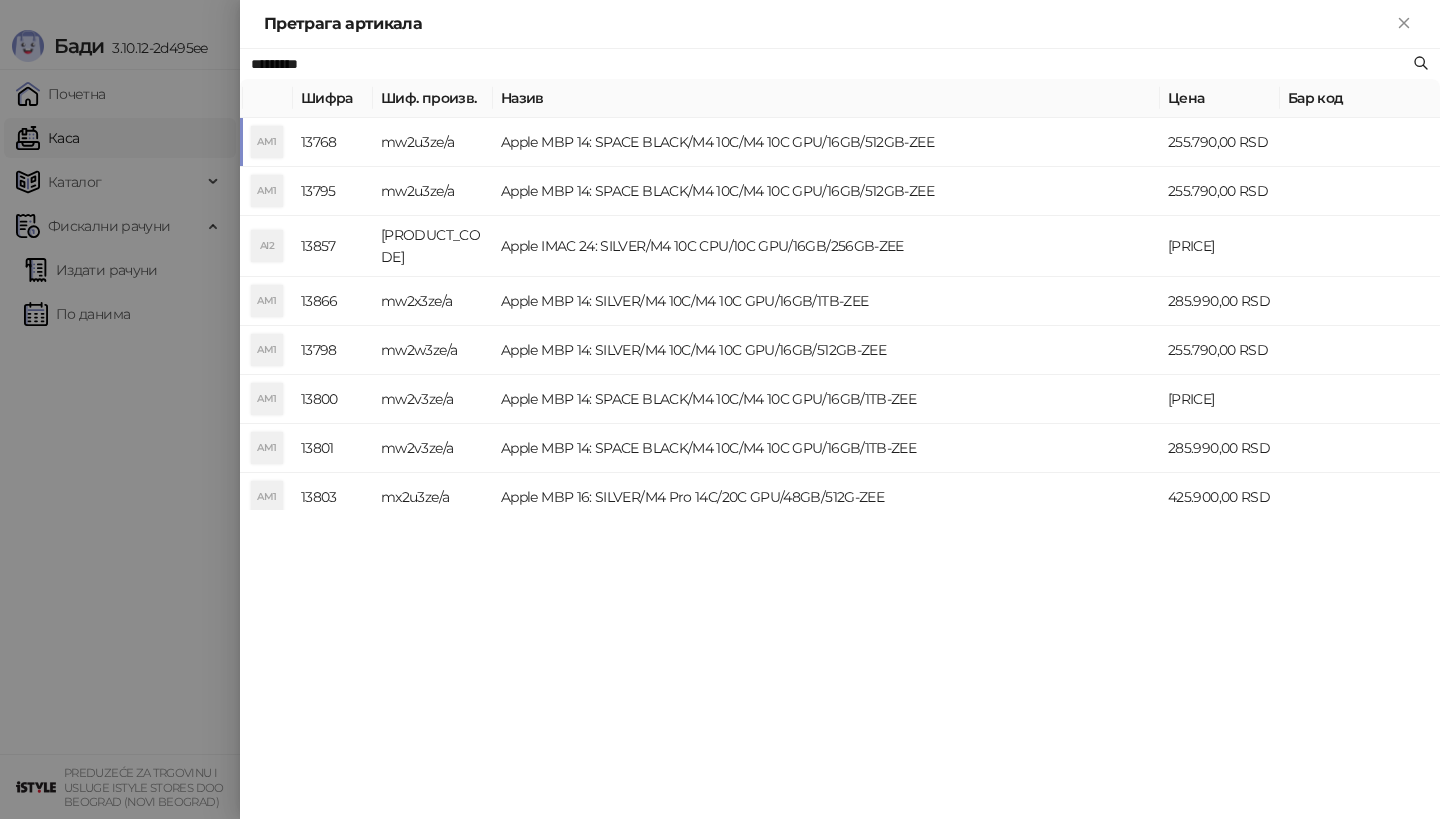 type on "*********" 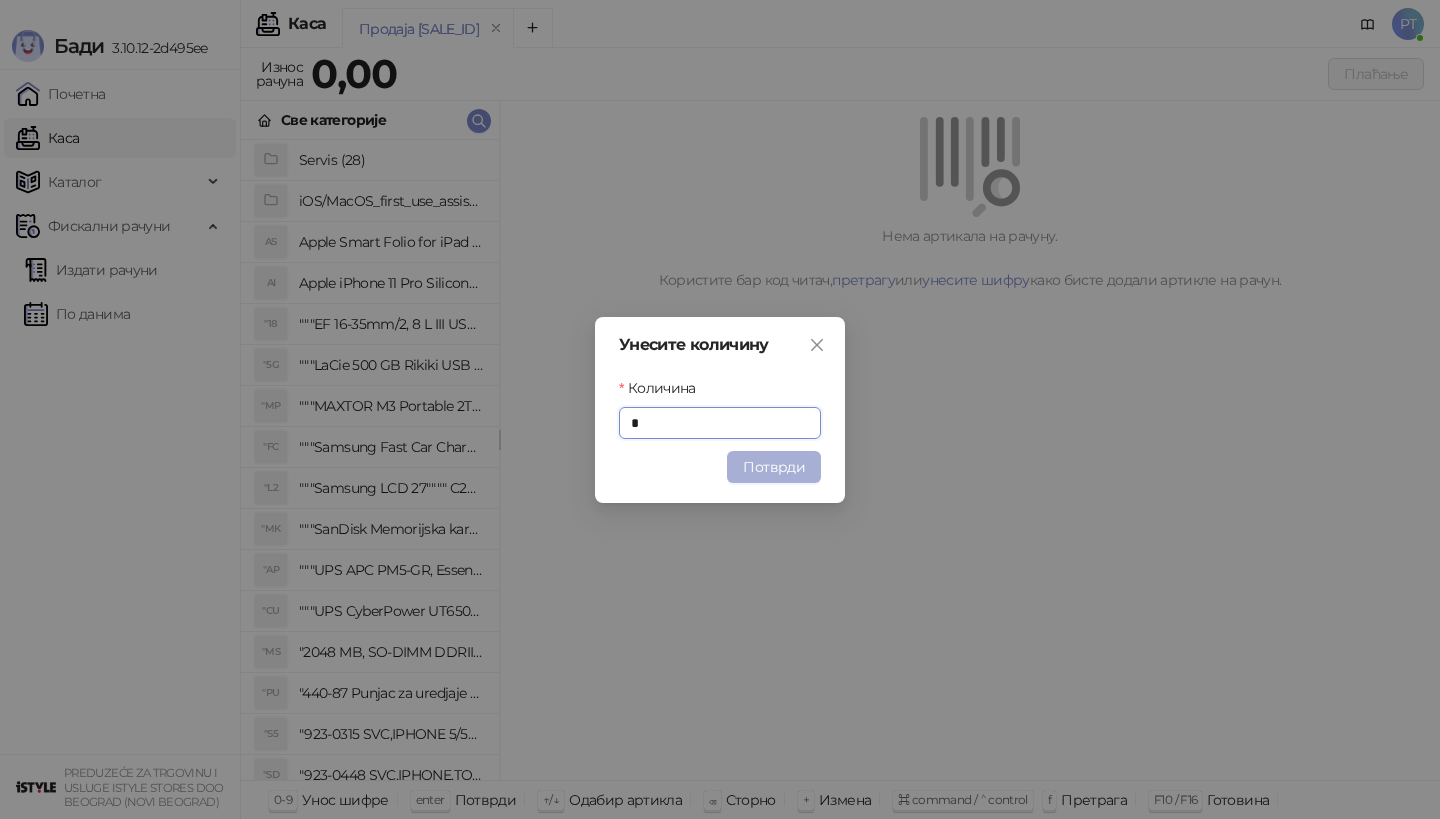 click on "Потврди" at bounding box center [774, 467] 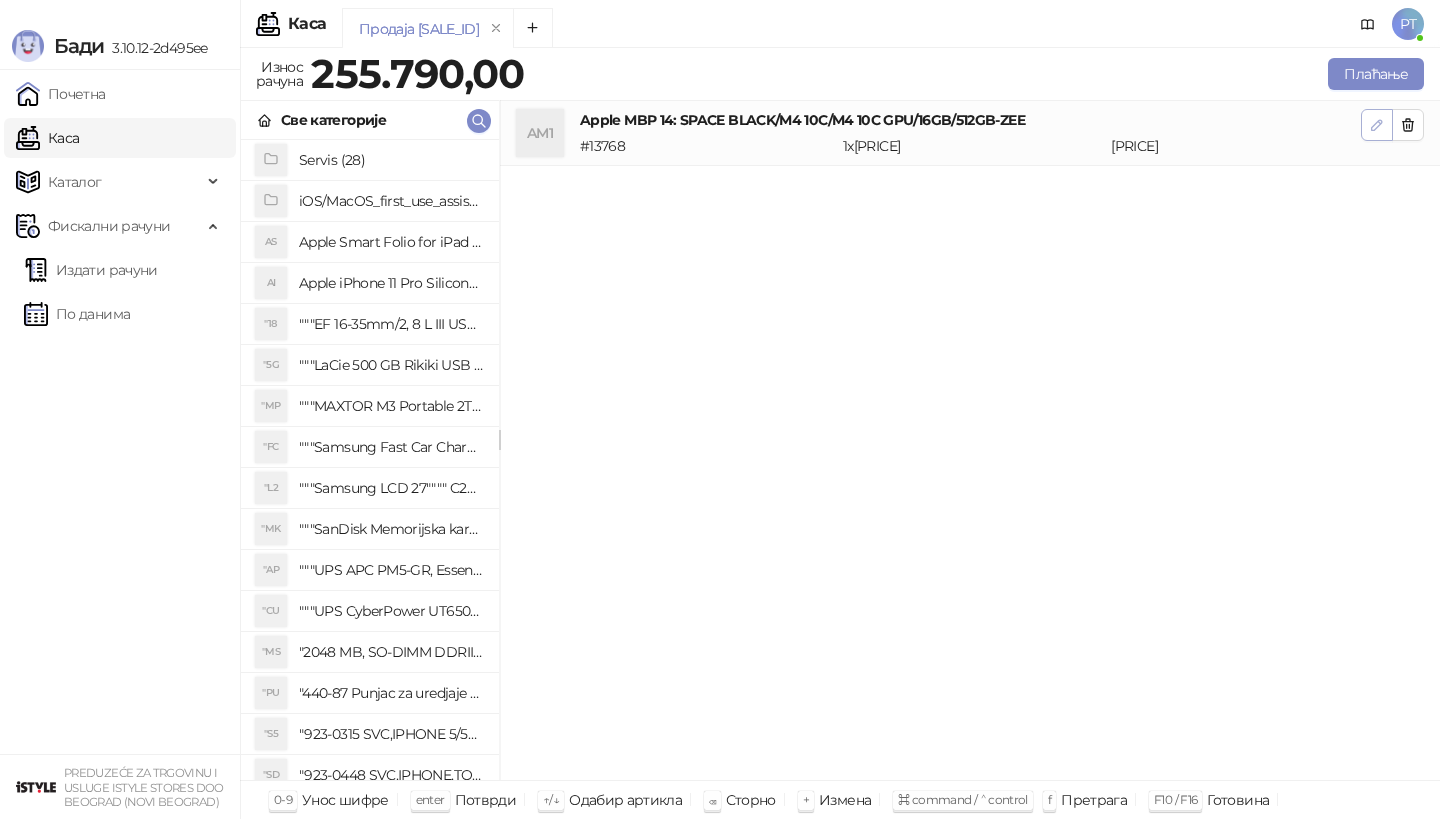 click at bounding box center (1377, 125) 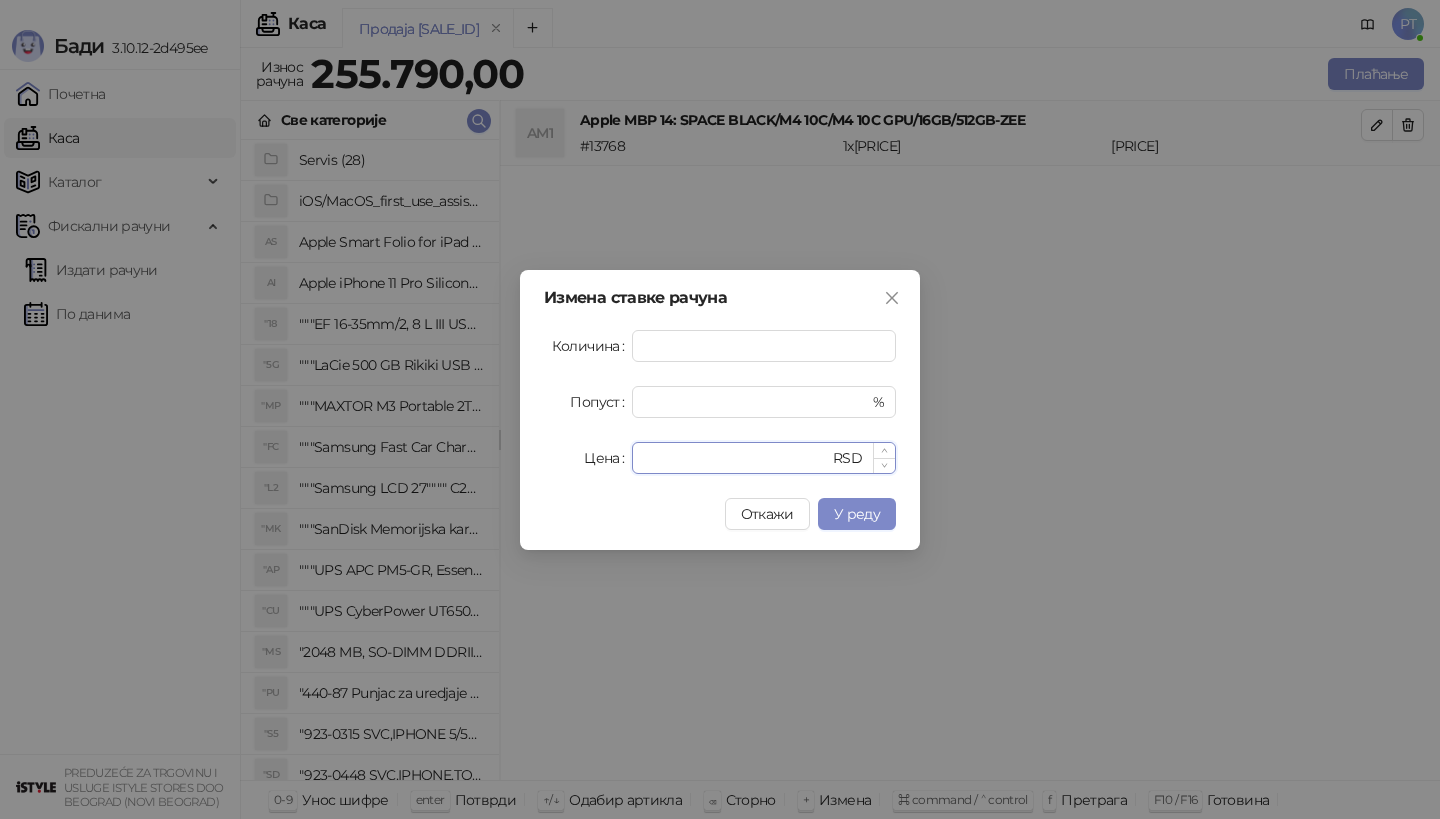 click on "******" at bounding box center (736, 458) 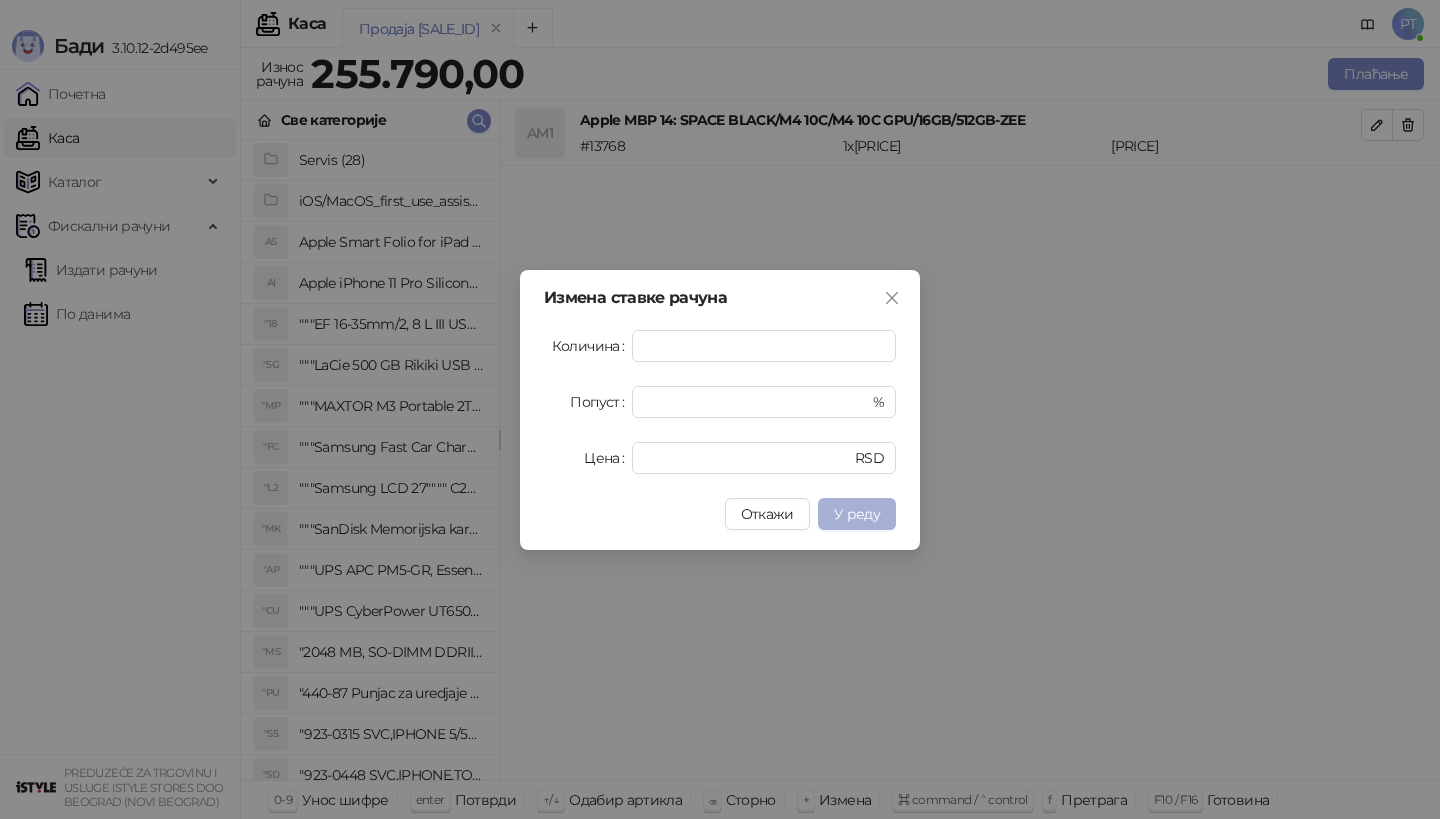 type on "******" 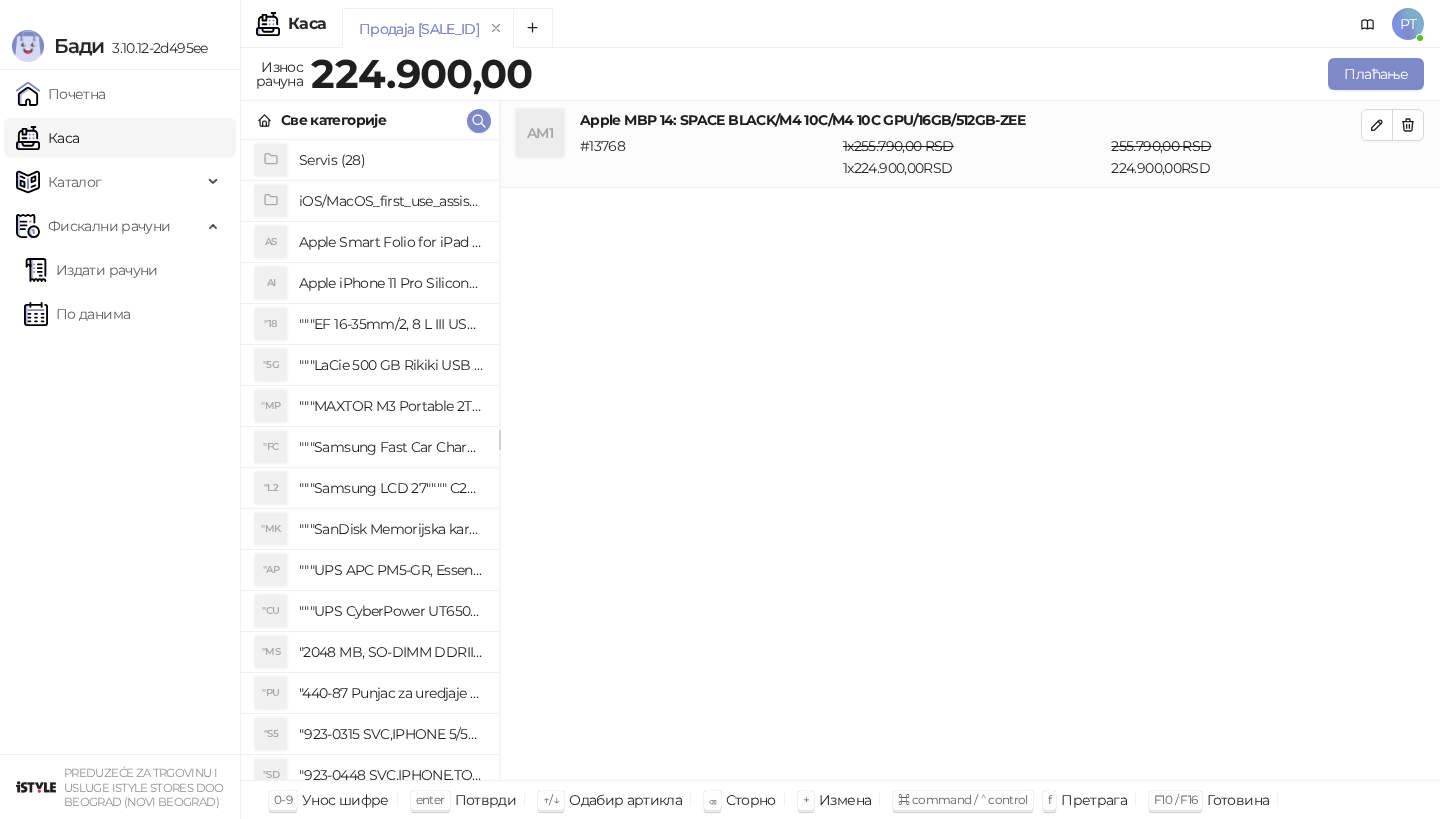 type 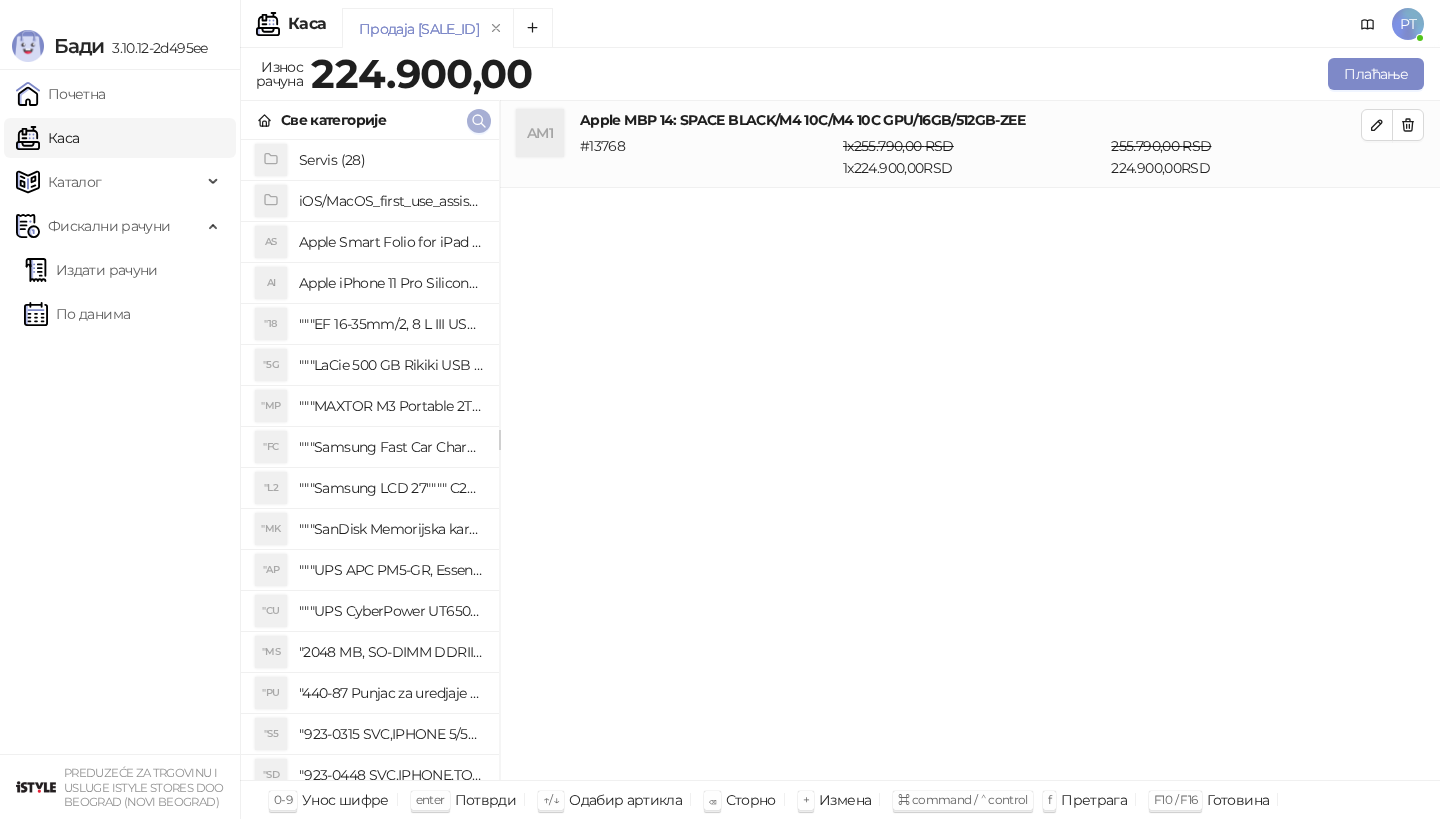 click 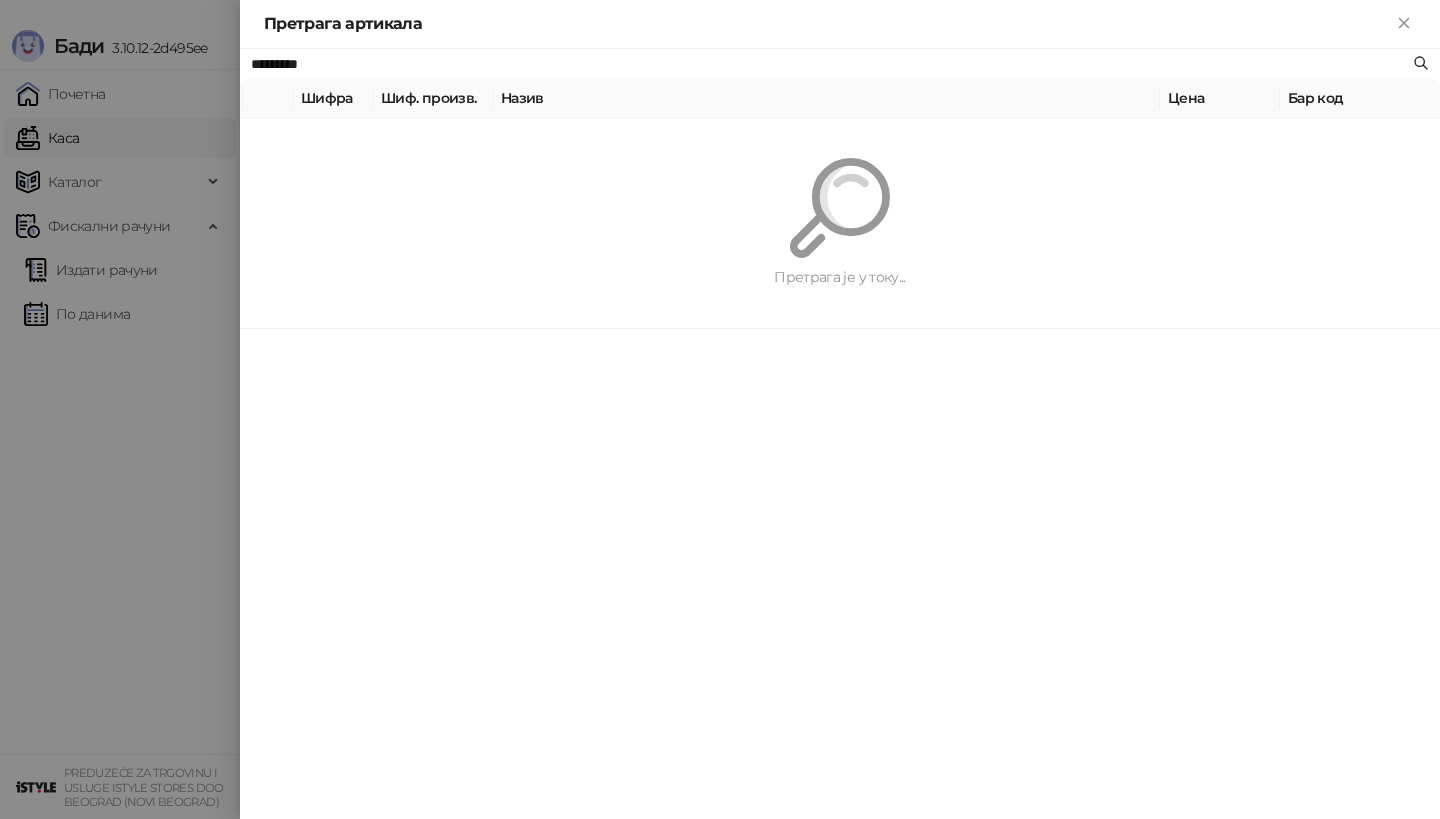 paste on "***" 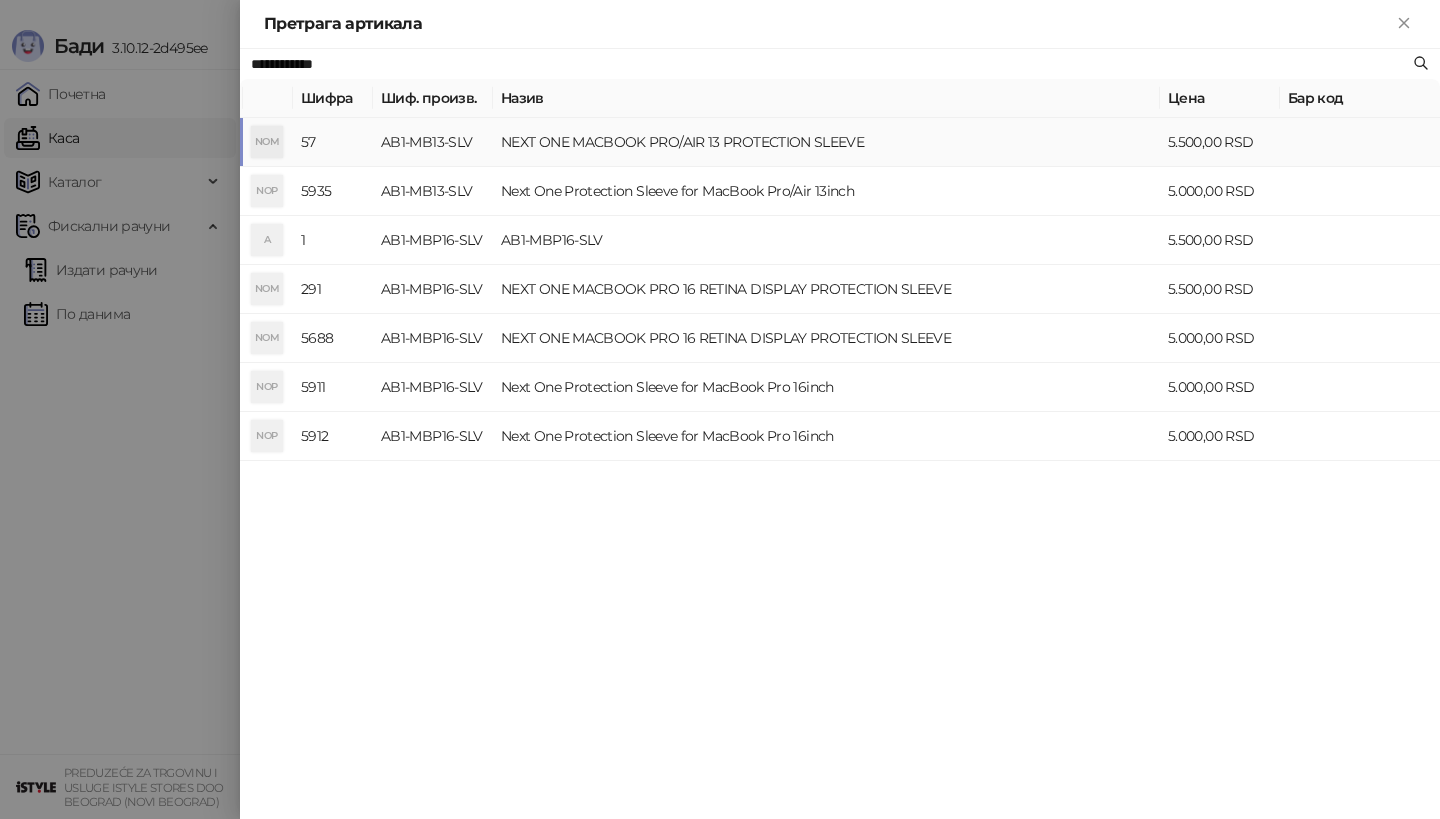 click on "AB1-MB13-SLV" at bounding box center [433, 142] 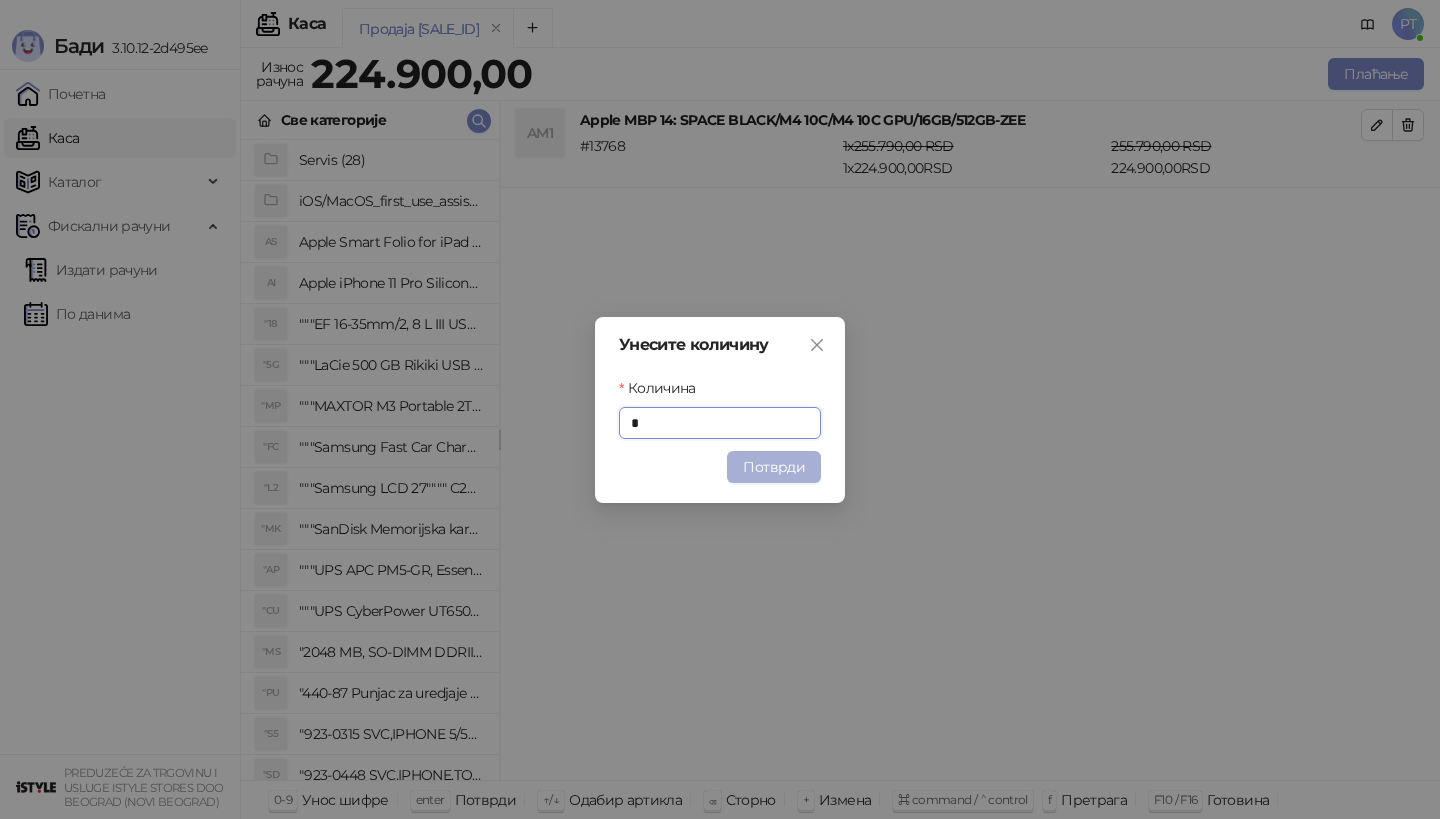 click on "Потврди" at bounding box center [774, 467] 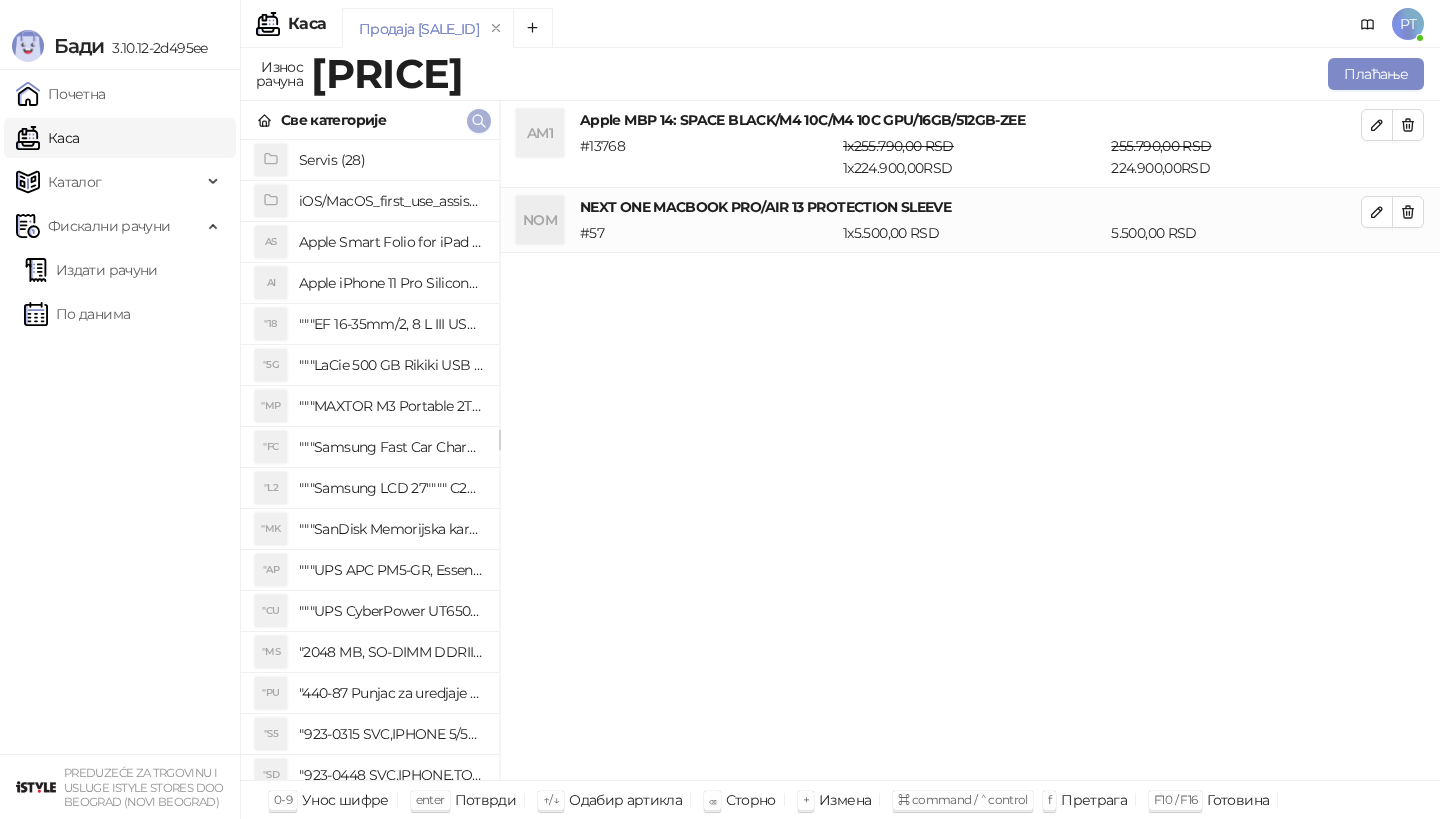 click 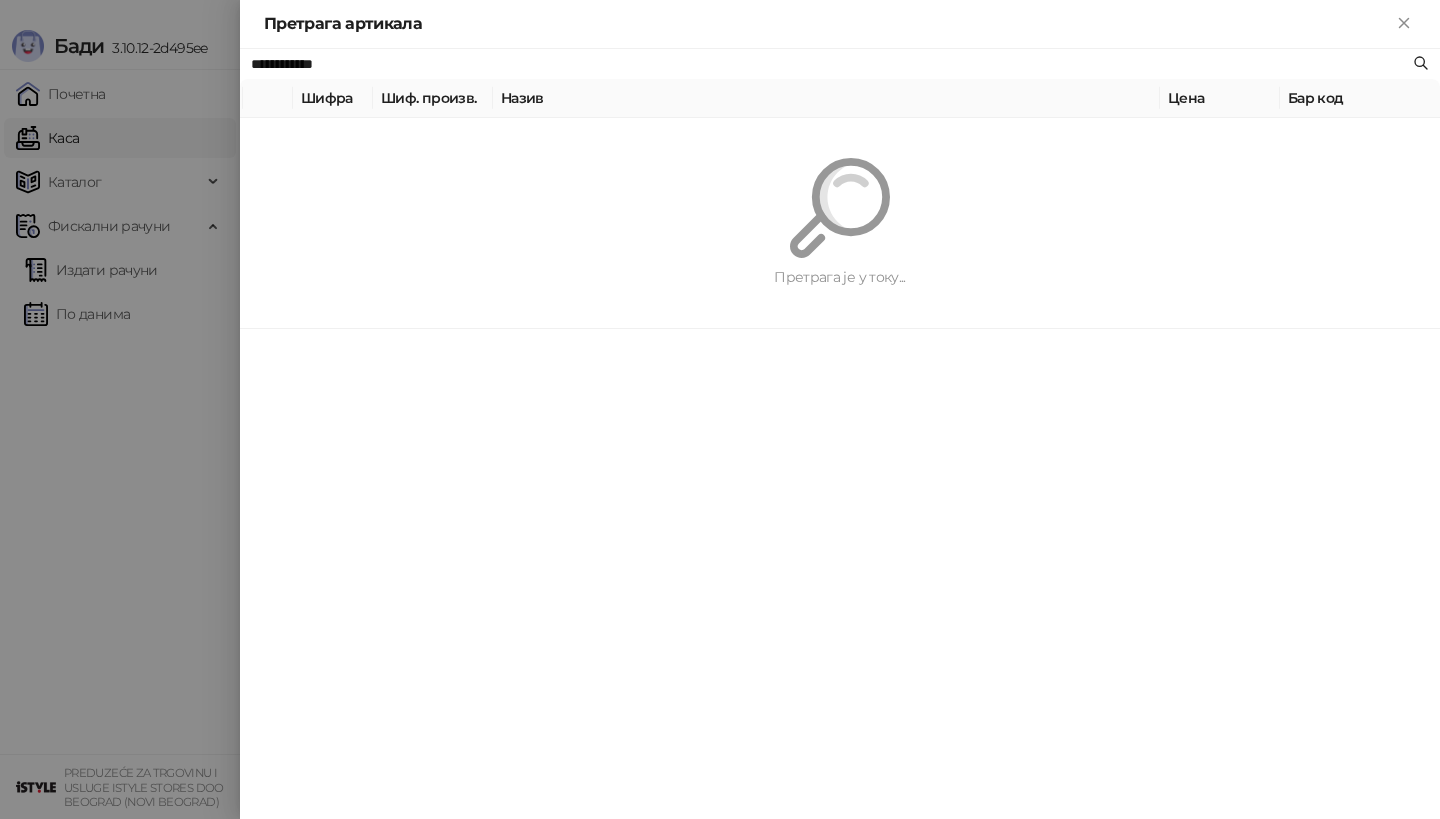 paste on "********" 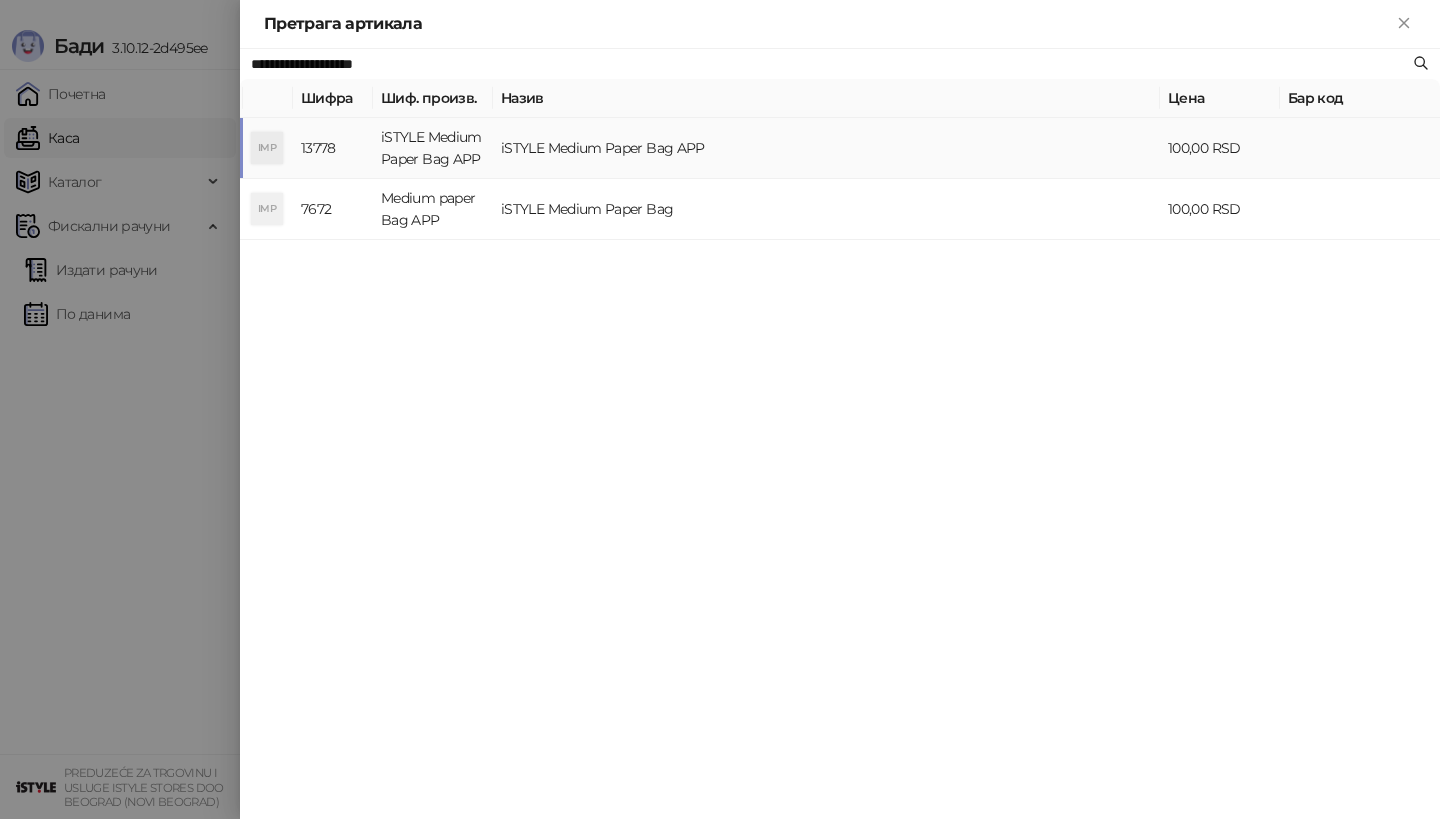 type on "**********" 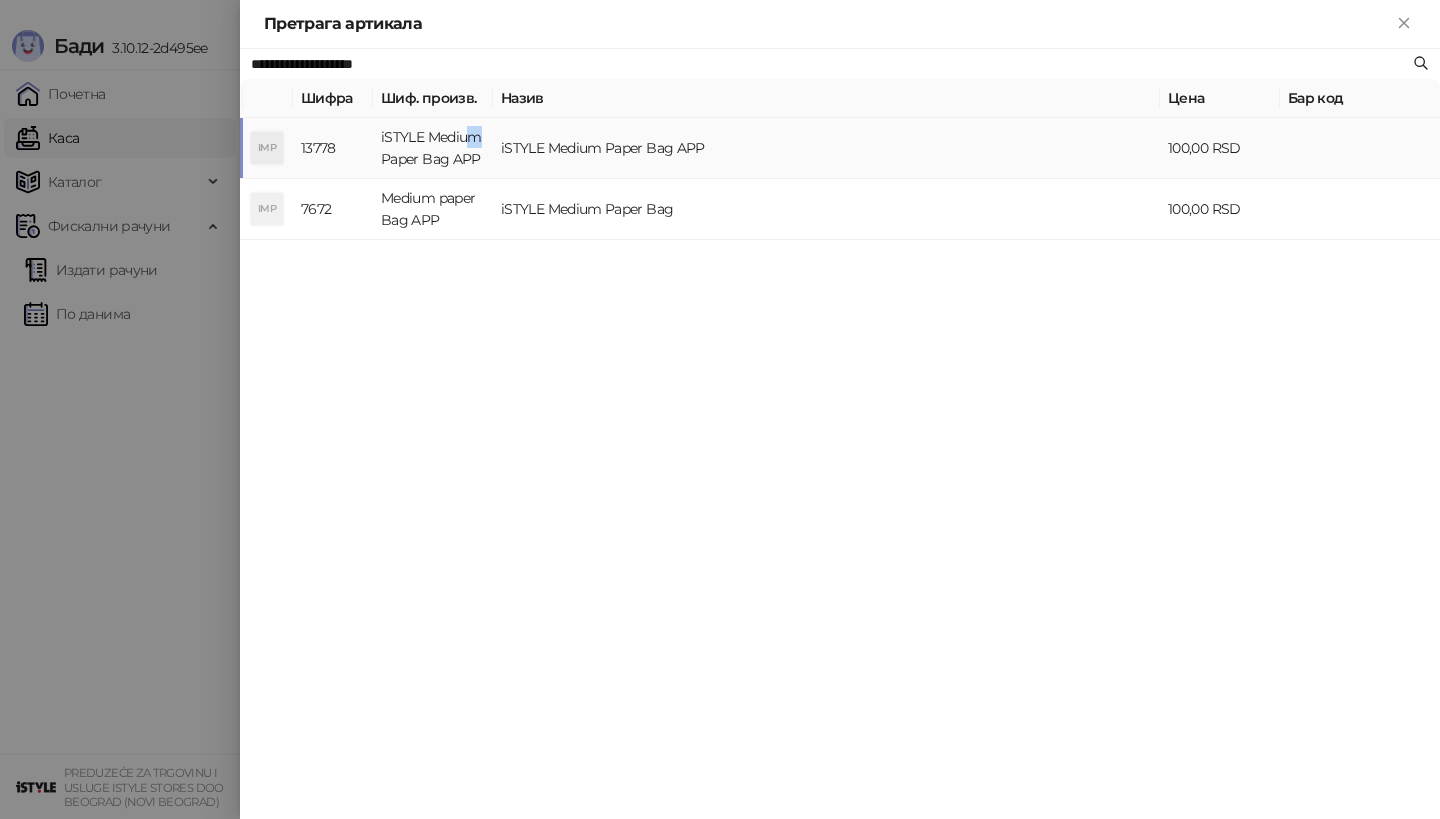 click on "iSTYLE Medium Paper Bag APP" at bounding box center [433, 148] 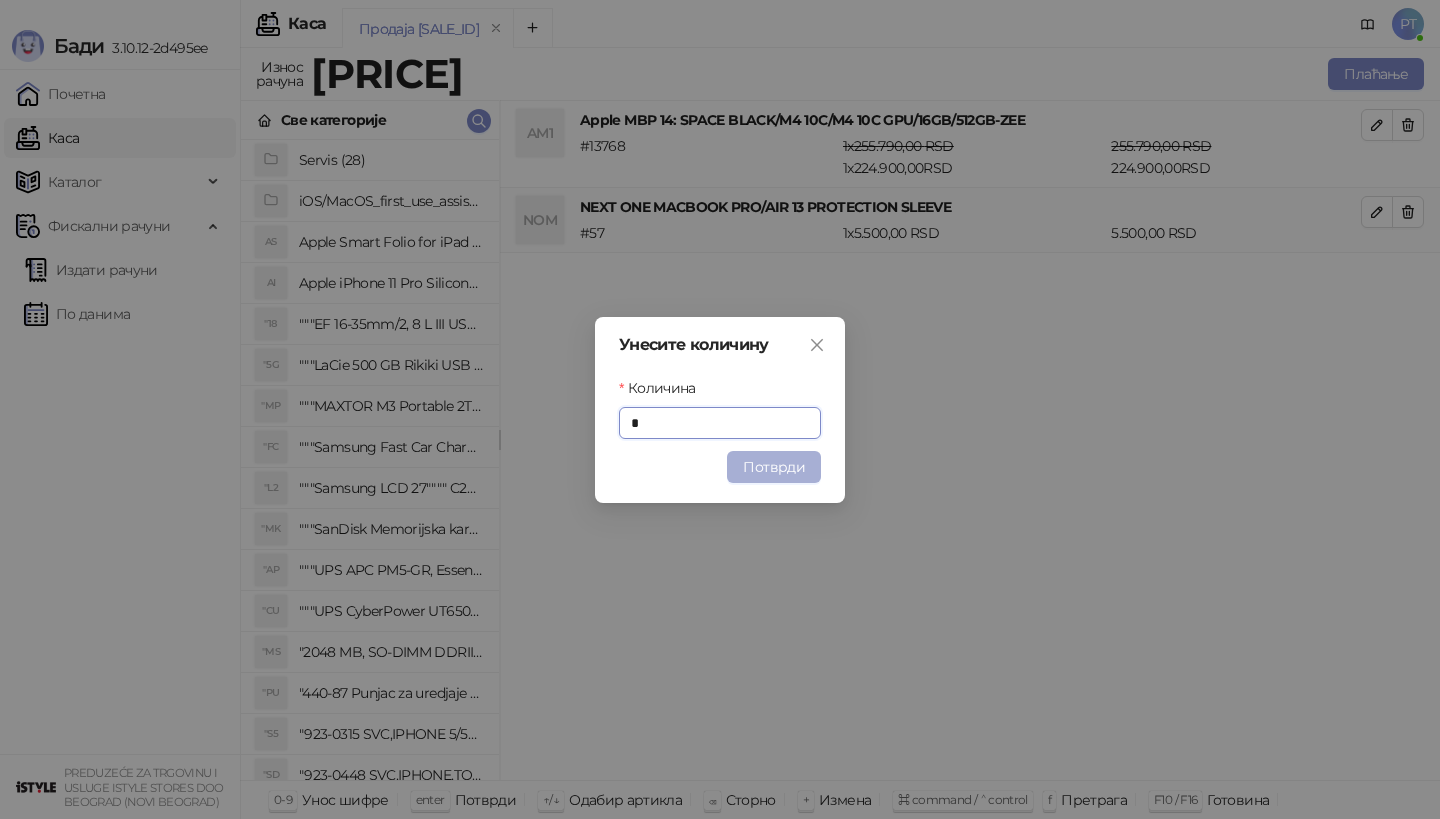 click on "Потврди" at bounding box center (774, 467) 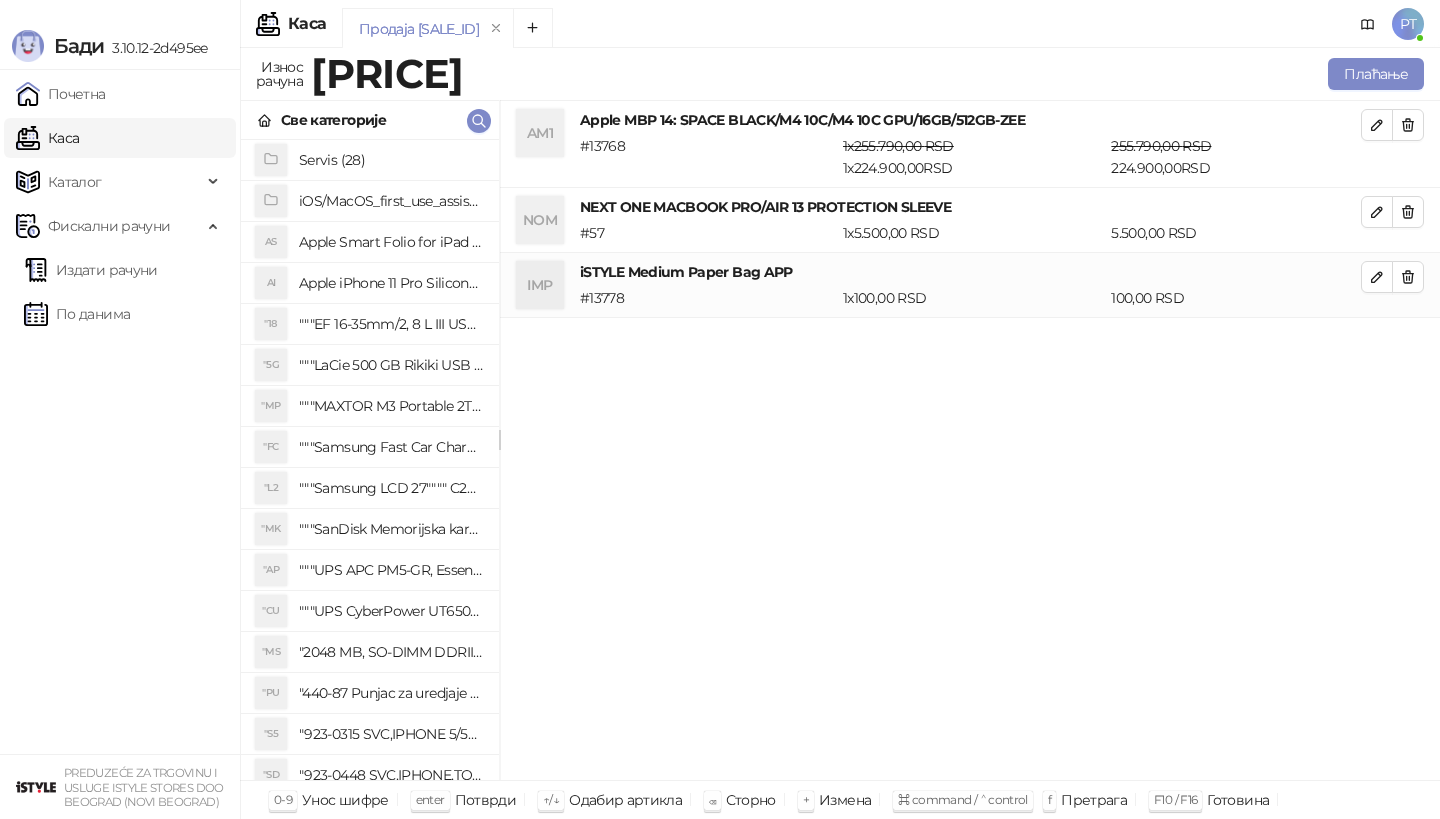 click on "PT" at bounding box center [1384, 24] 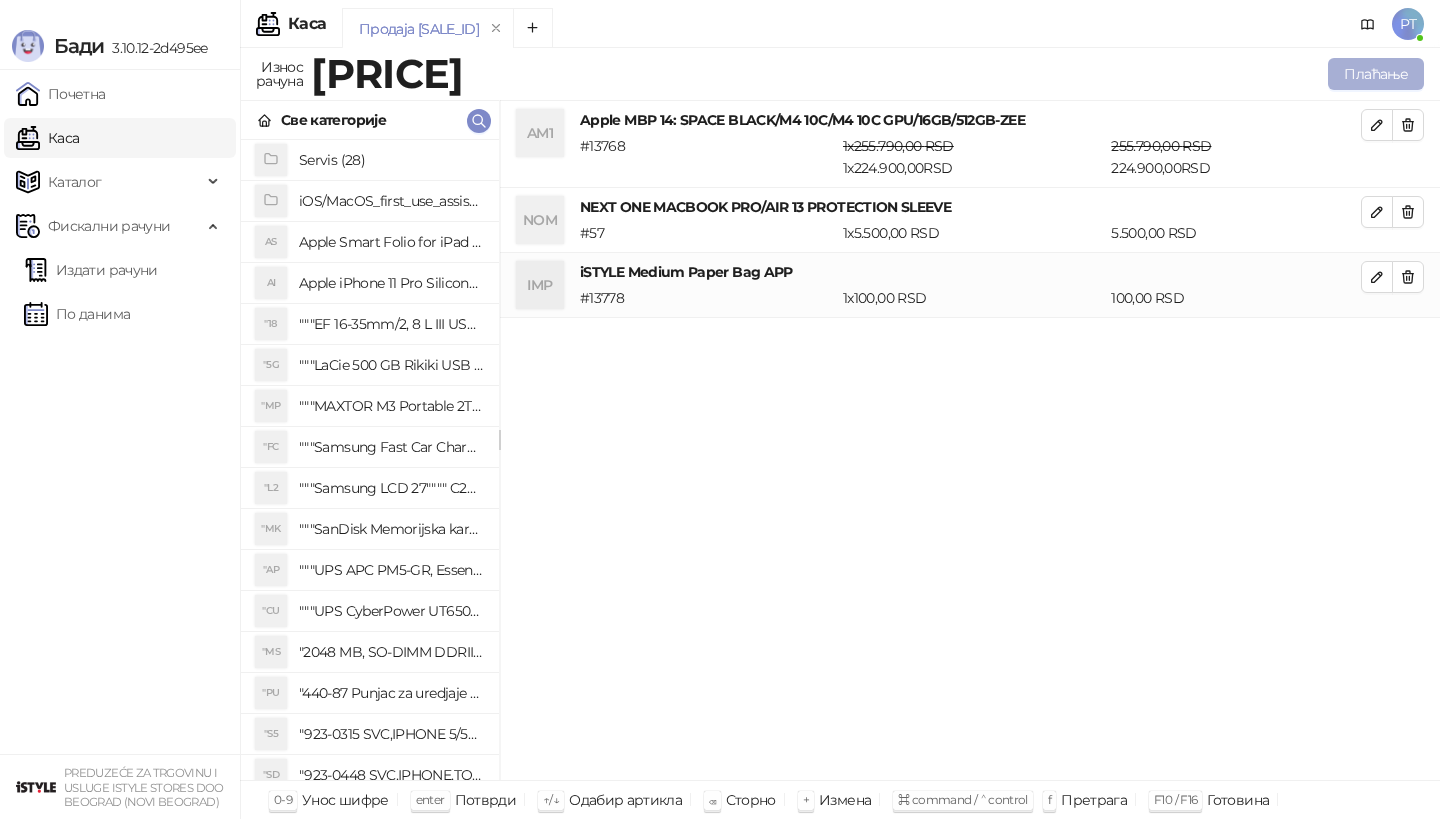 click on "Плаћање" at bounding box center (1376, 74) 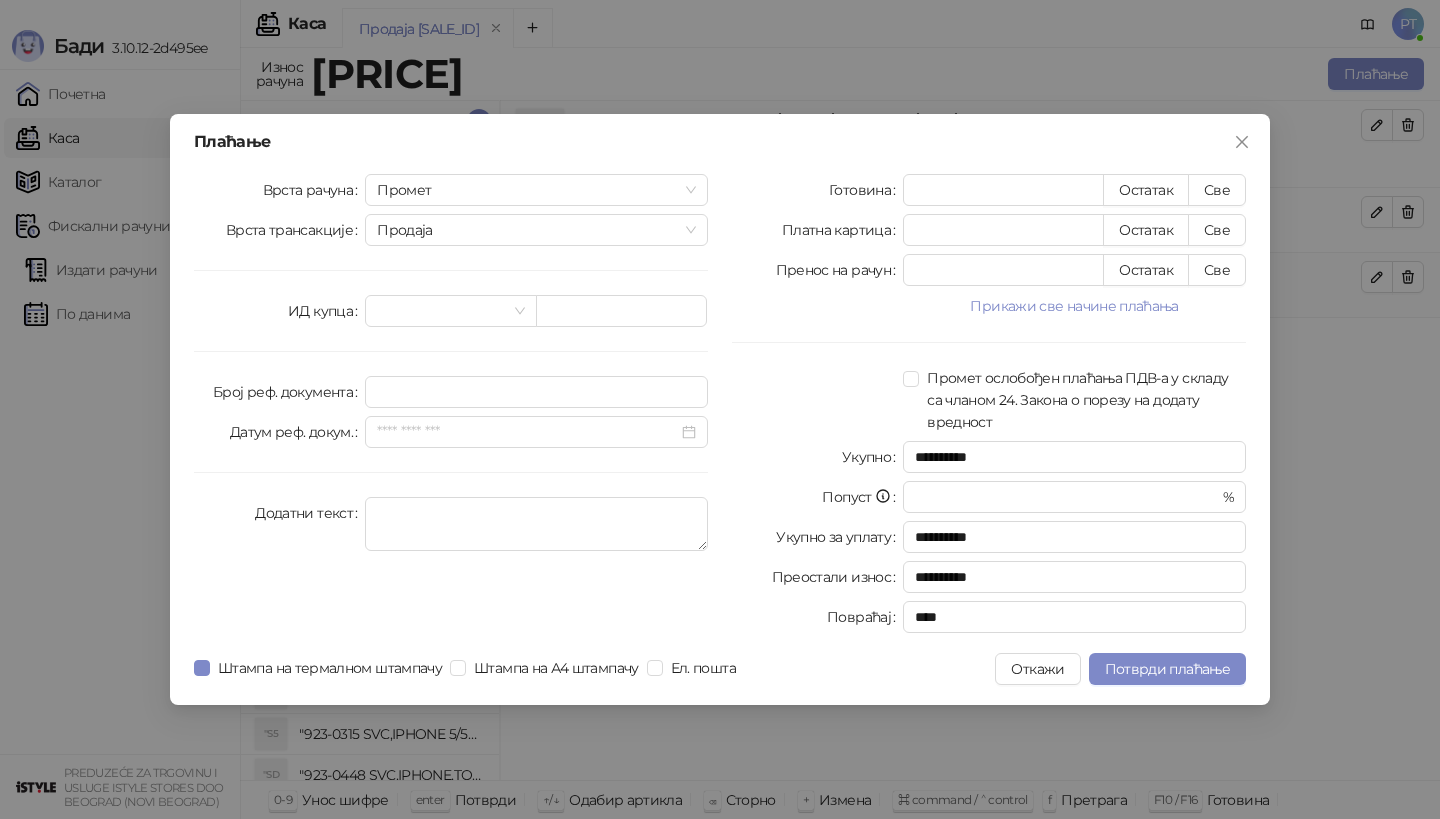 click on "**********" at bounding box center (989, 407) 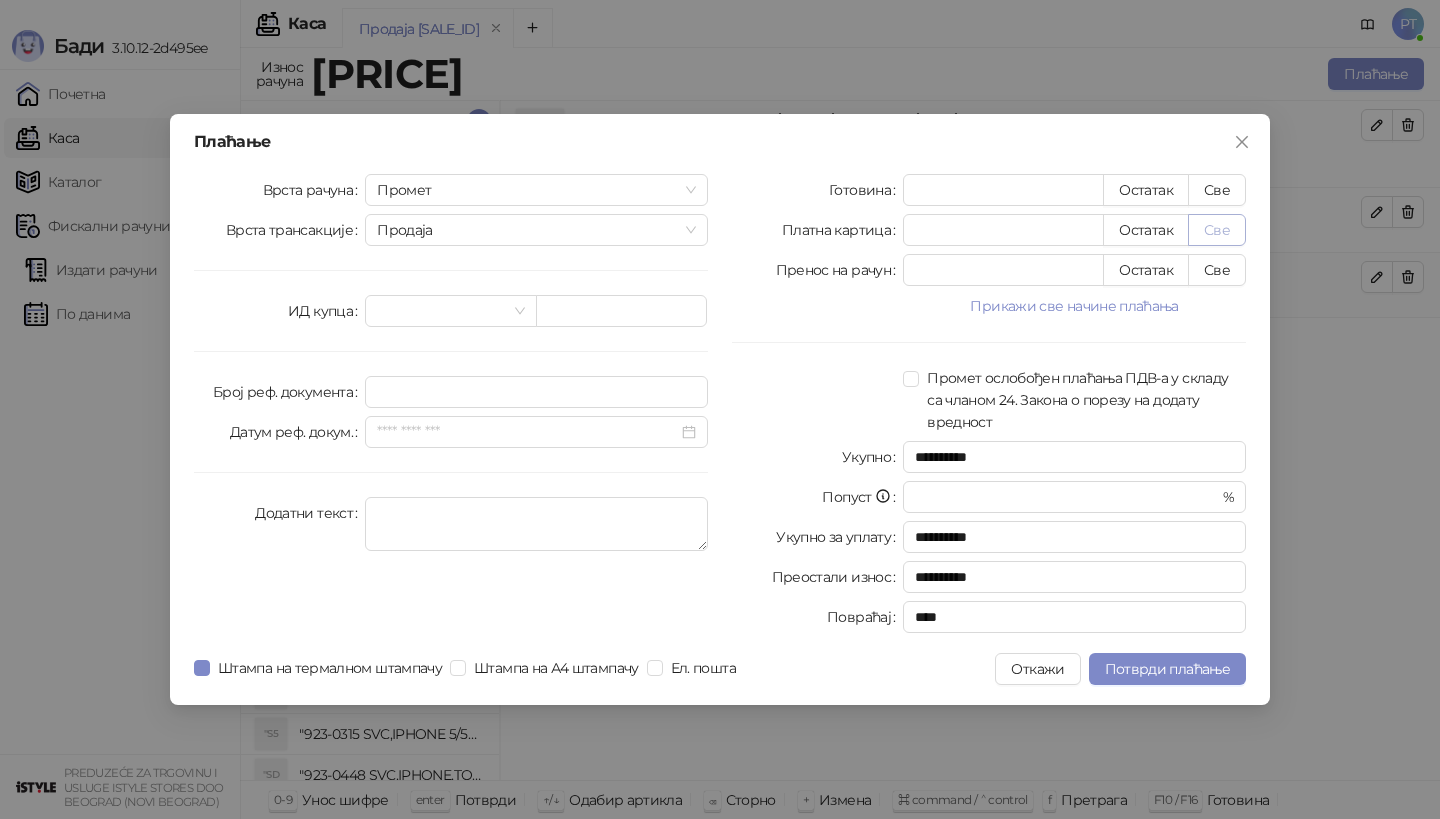 click on "Све" at bounding box center [1217, 230] 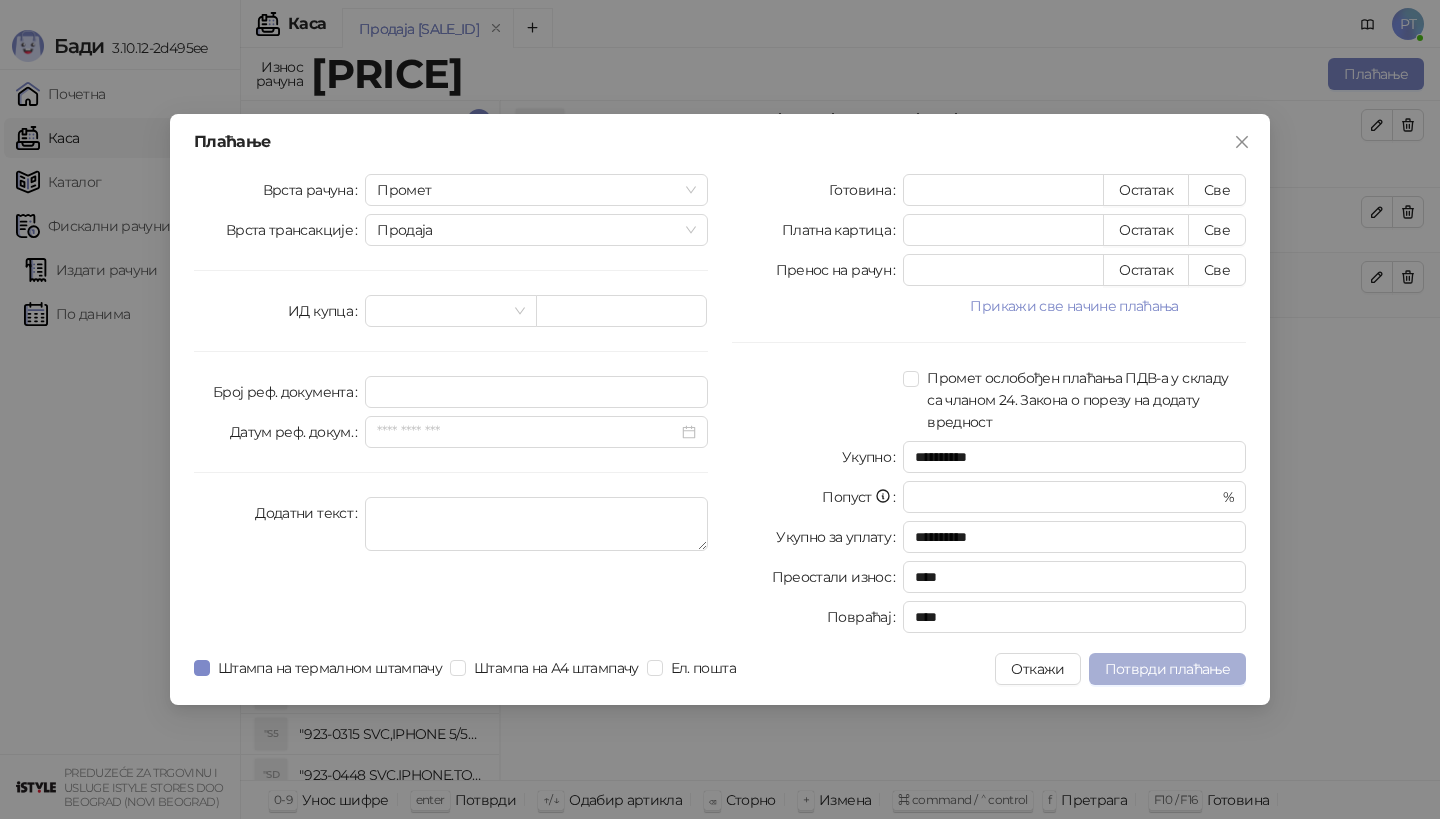 click on "Потврди плаћање" at bounding box center [1167, 669] 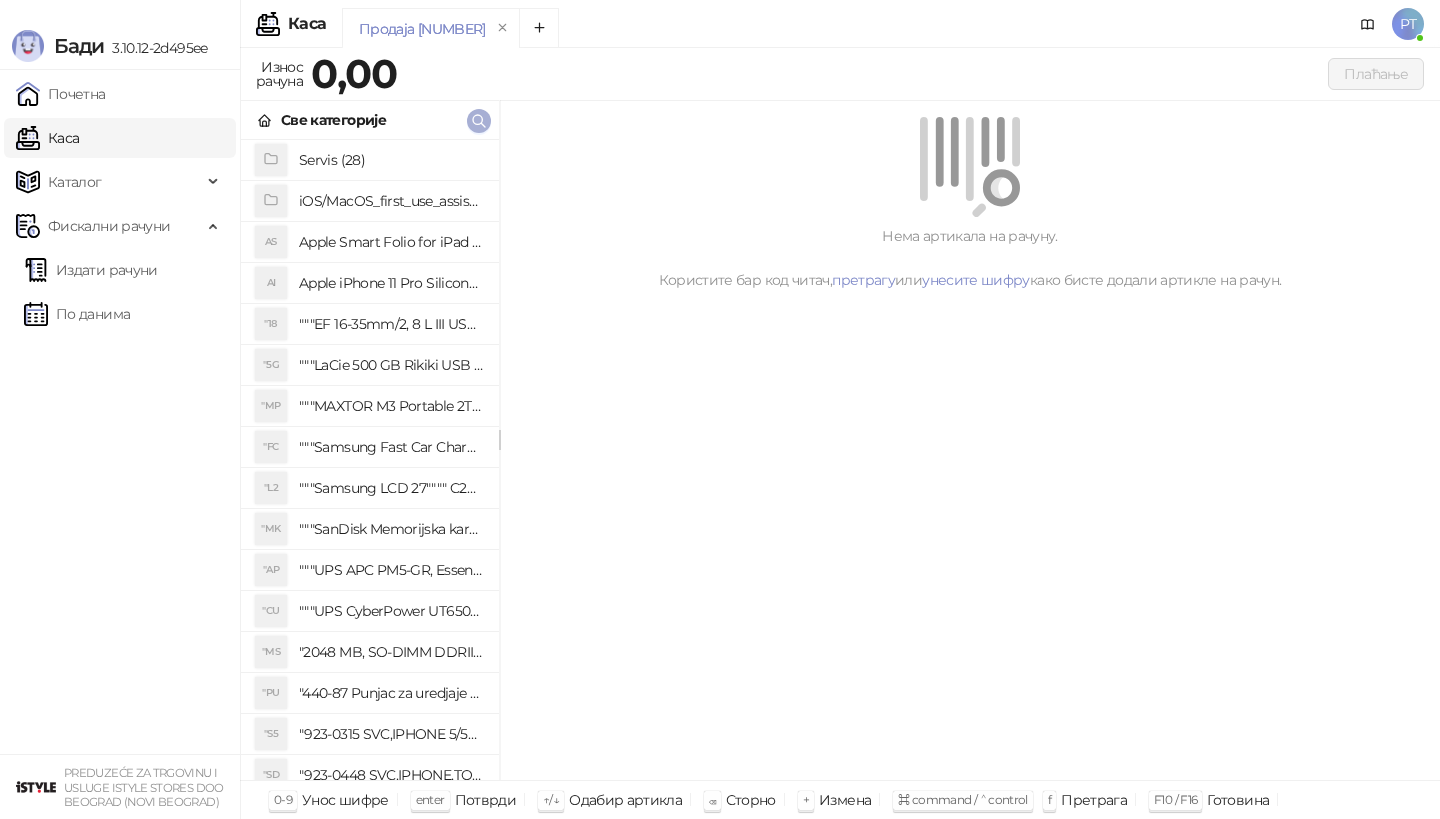click 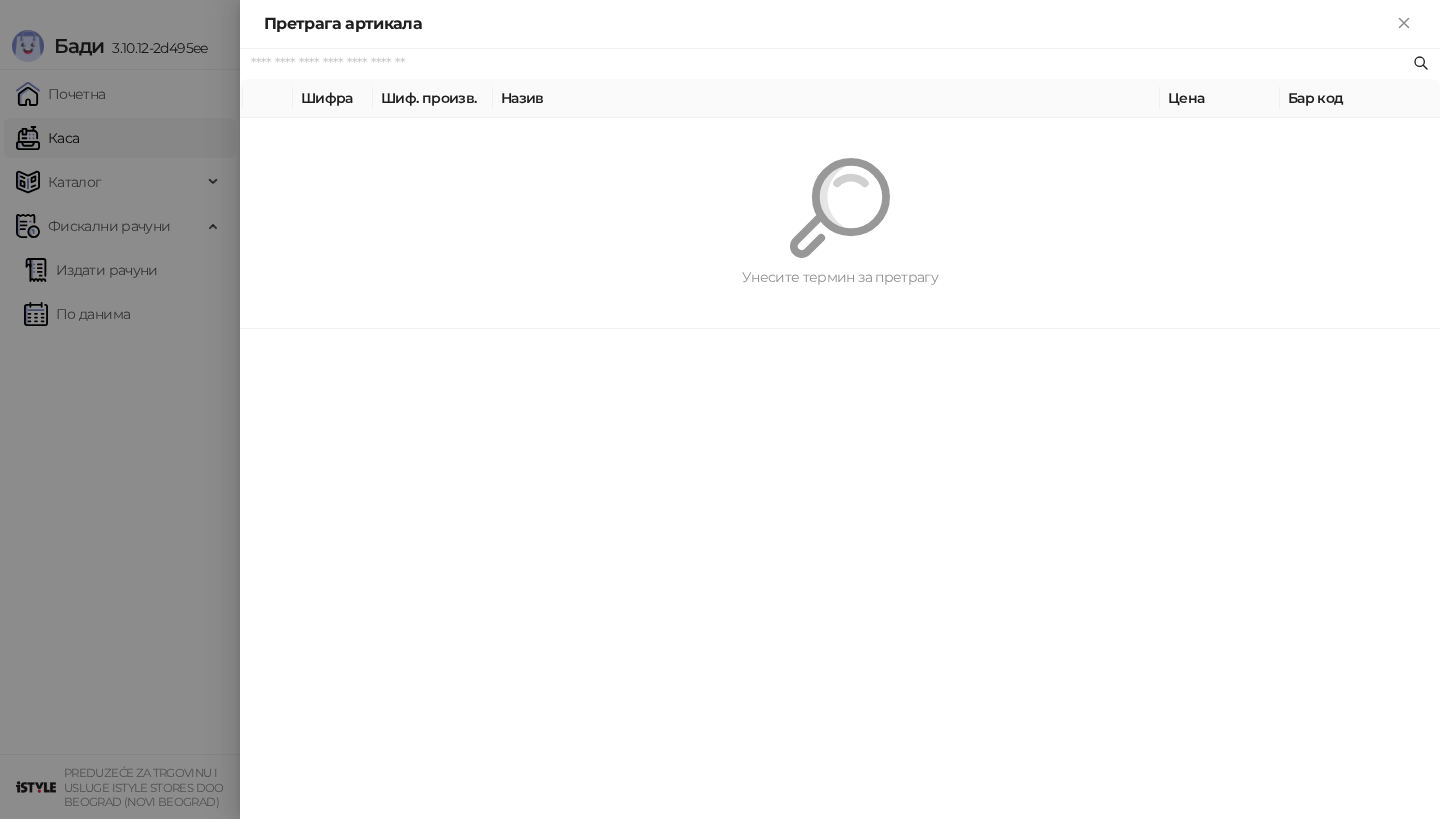 paste on "*********" 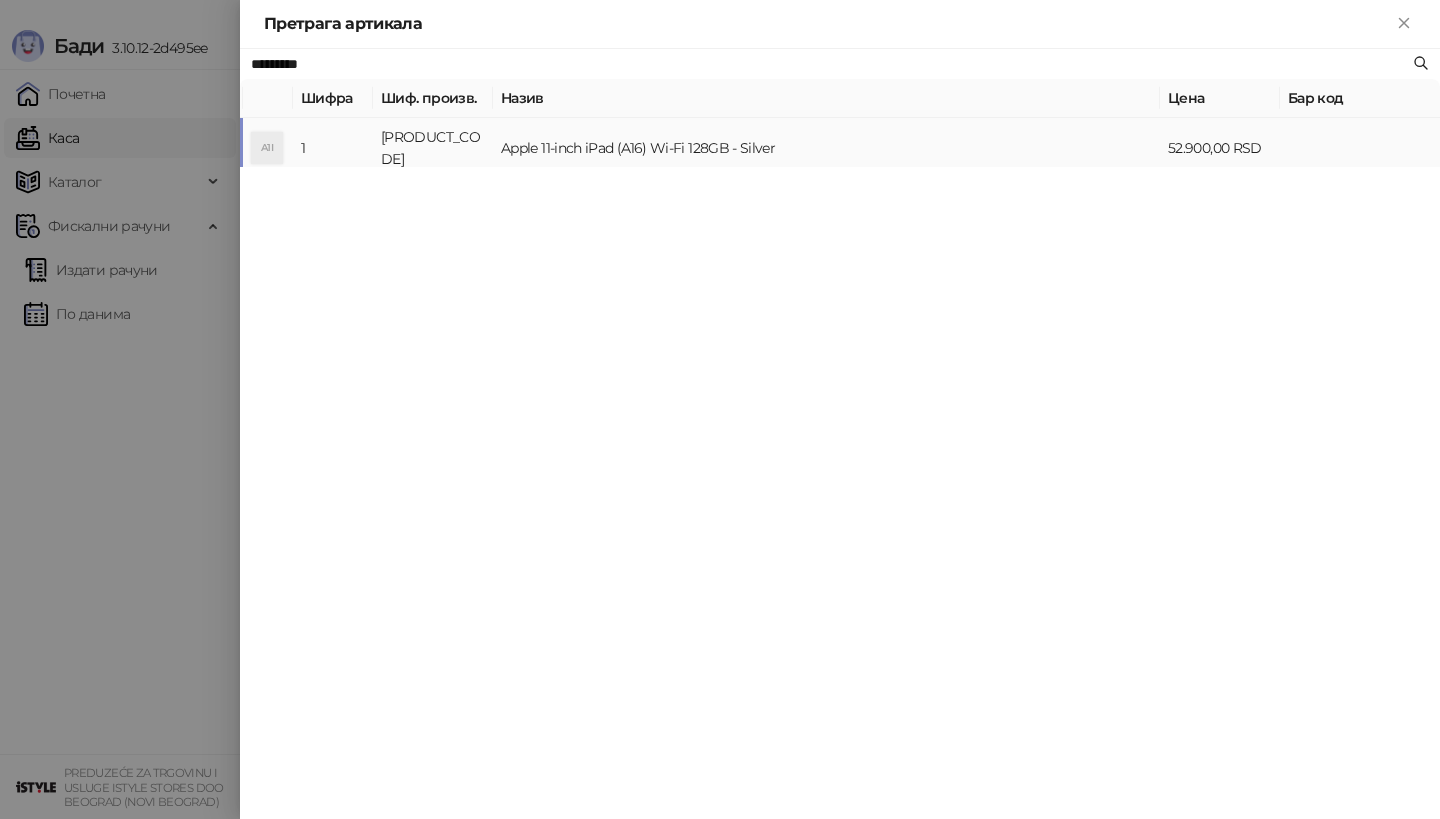 click on "[PRODUCT_CODE]" at bounding box center [433, 148] 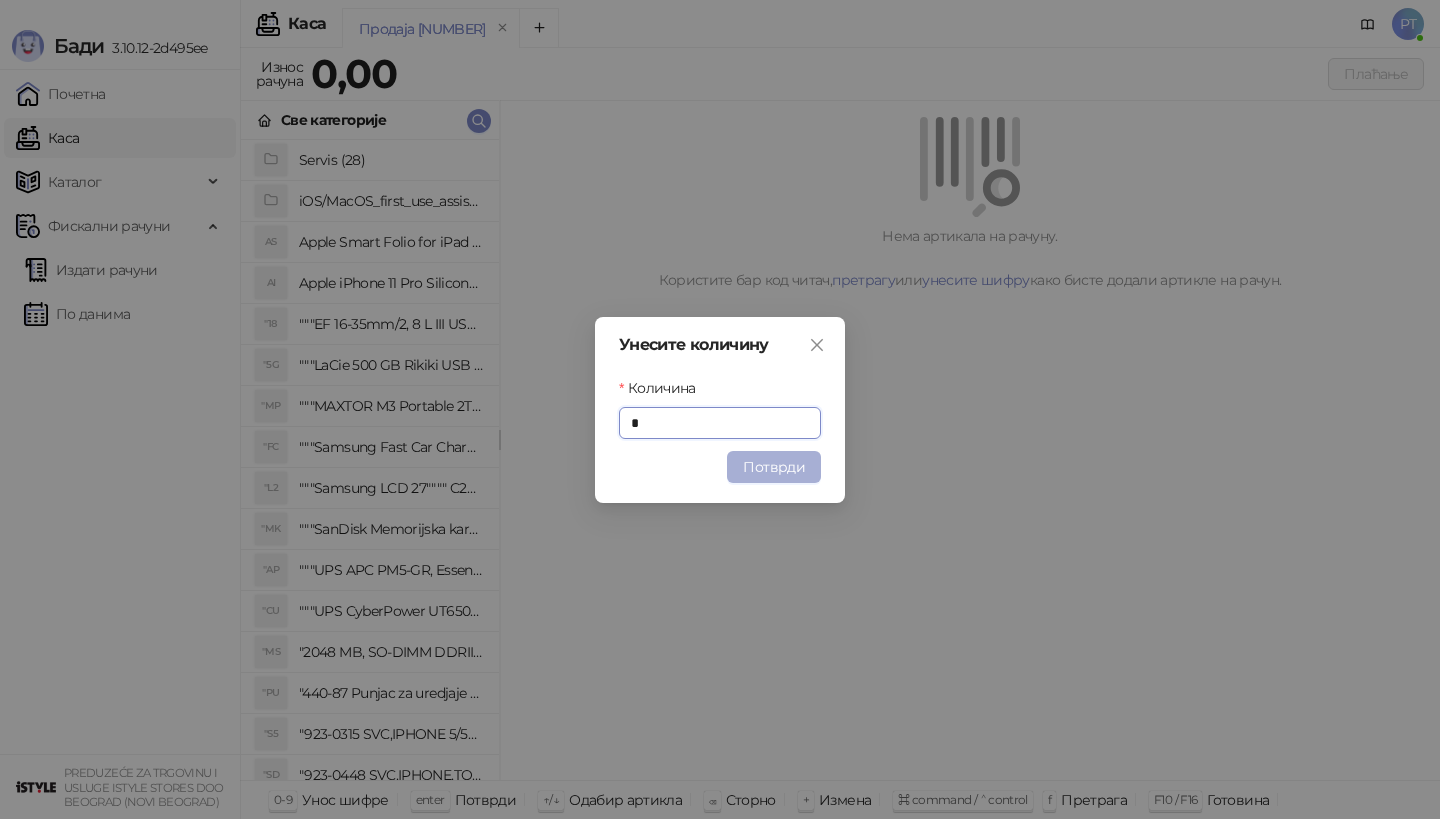 click on "Потврди" at bounding box center (774, 467) 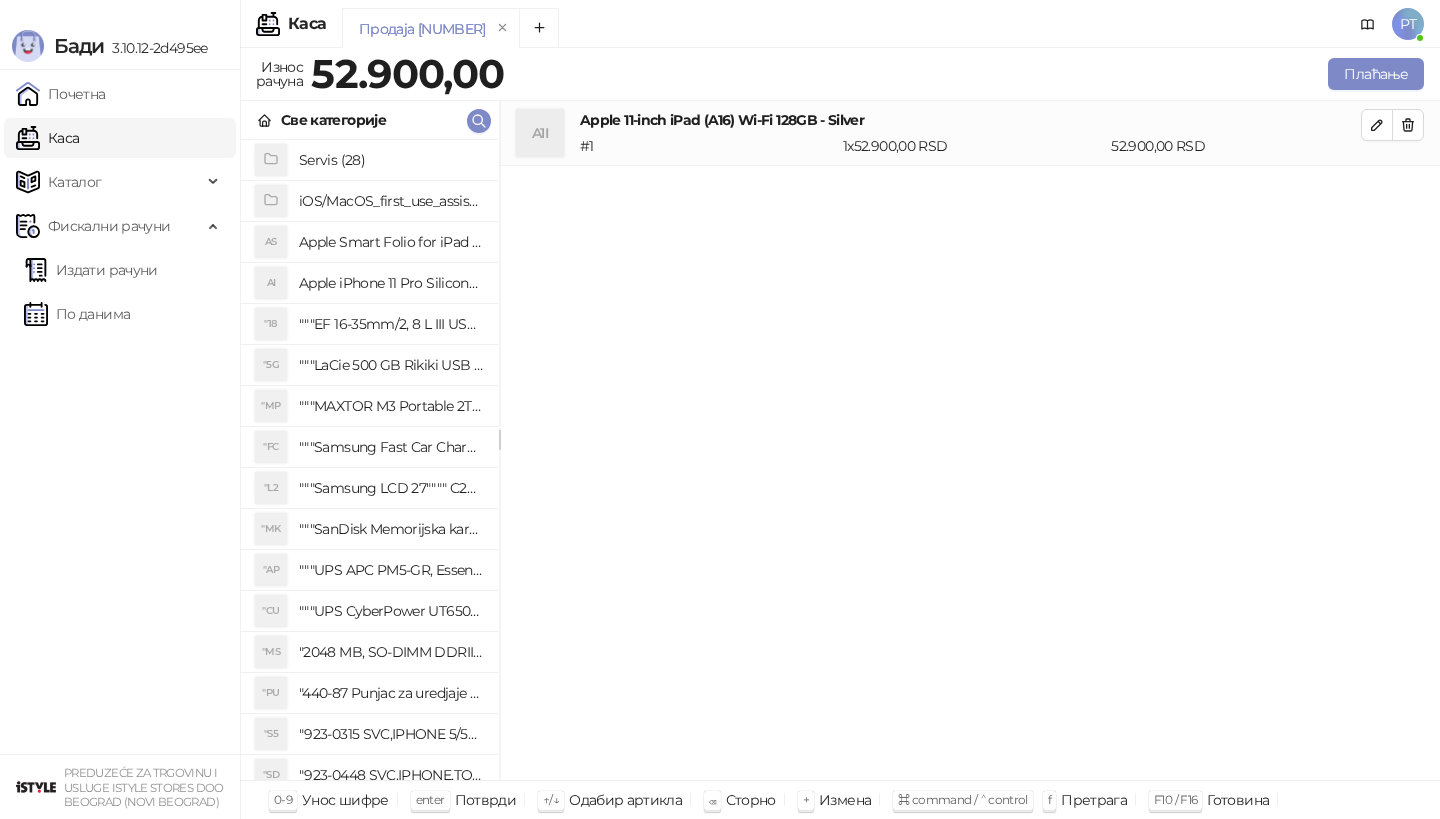 click on "Све категорије" at bounding box center (370, 120) 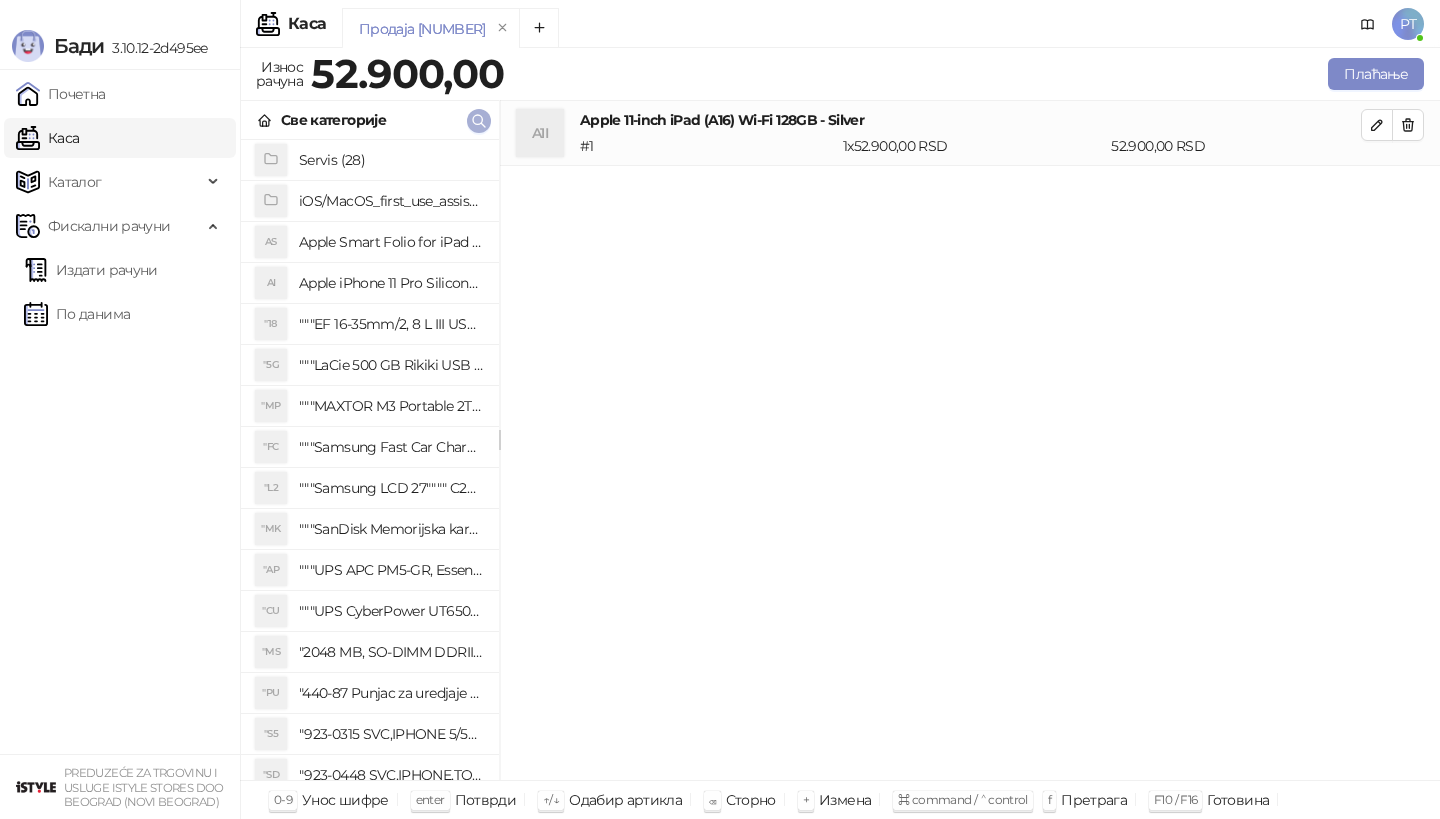 click 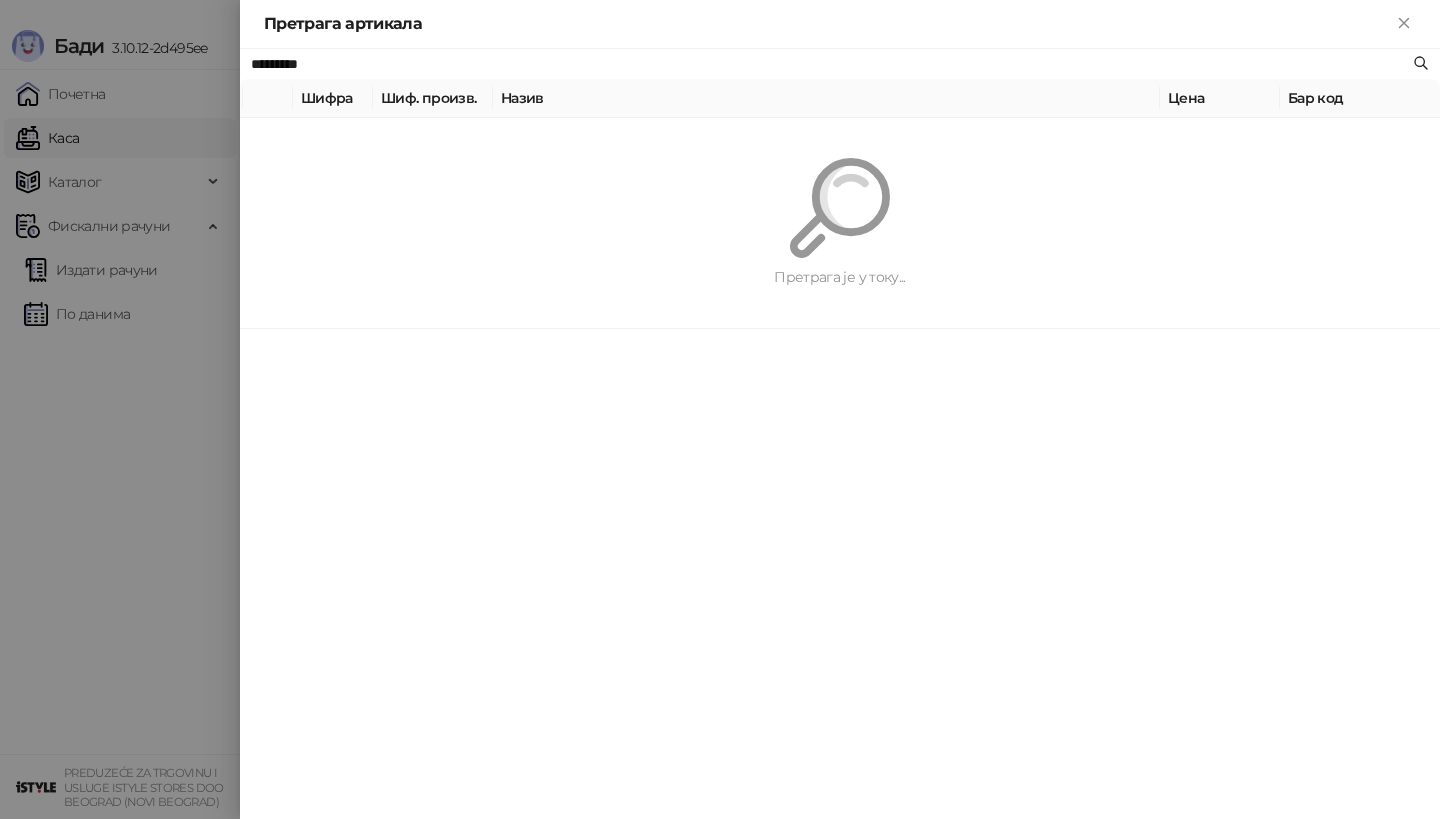 paste 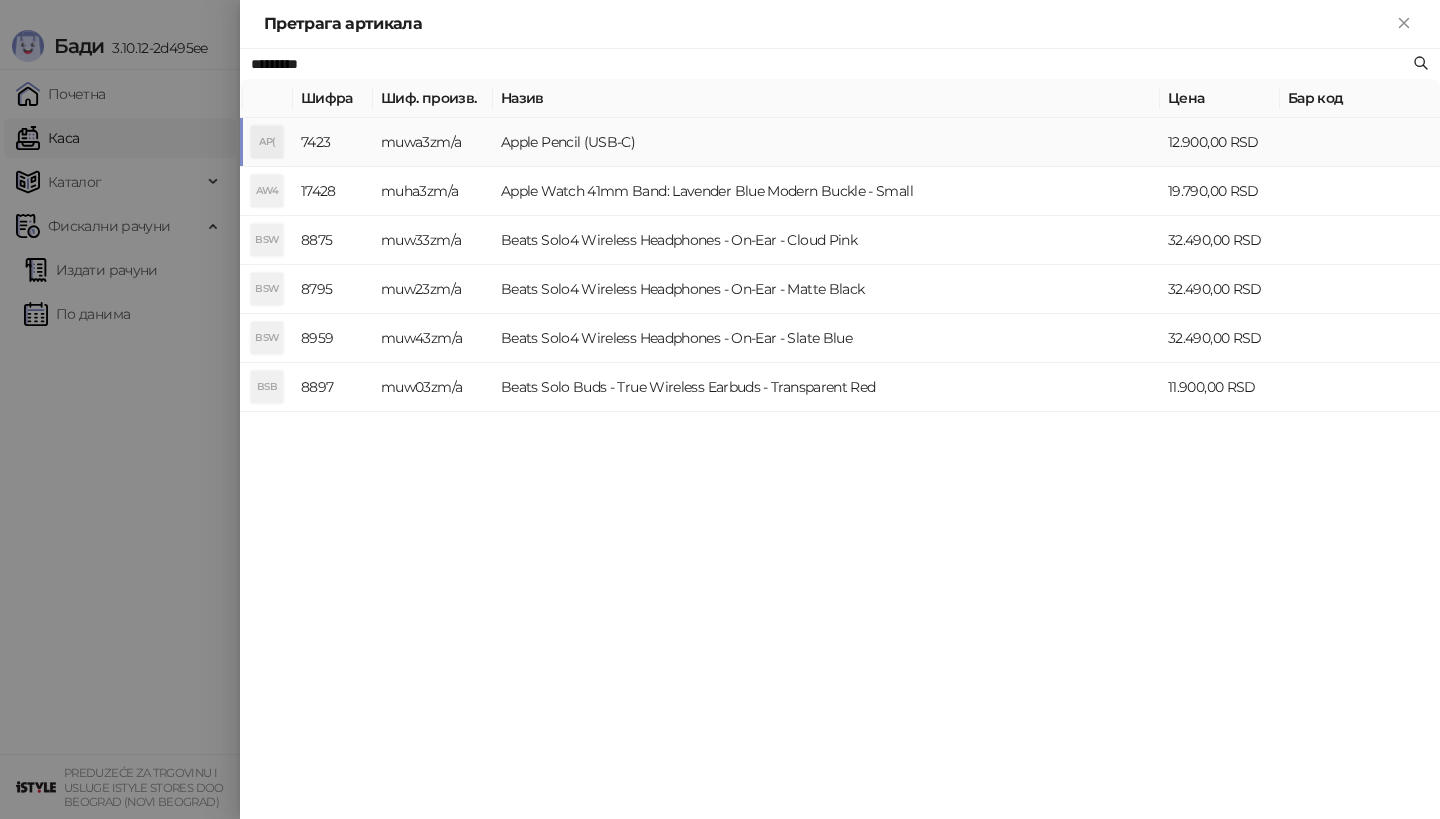 click on "muwa3zm/a" at bounding box center [433, 142] 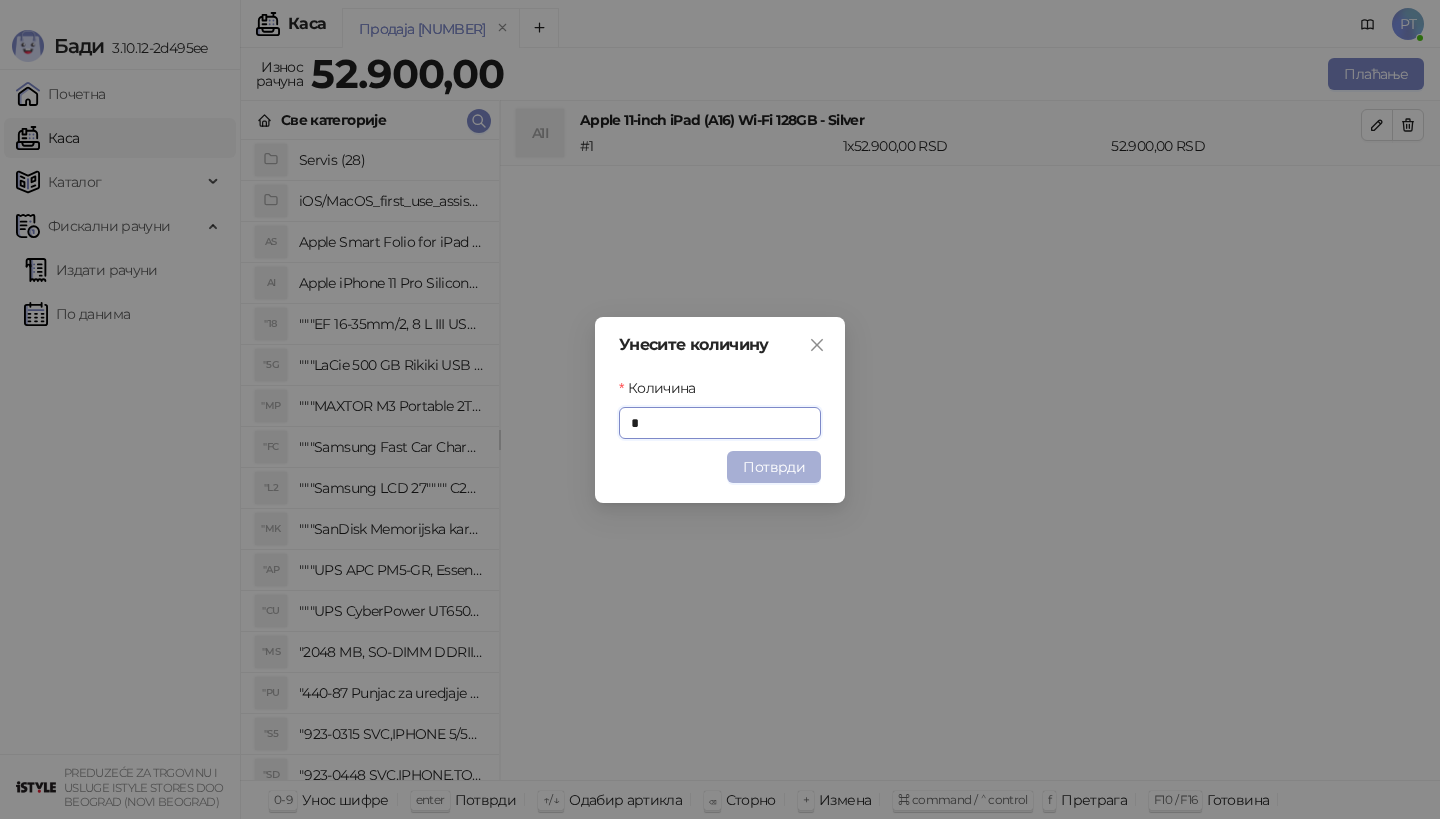 click on "Потврди" at bounding box center (774, 467) 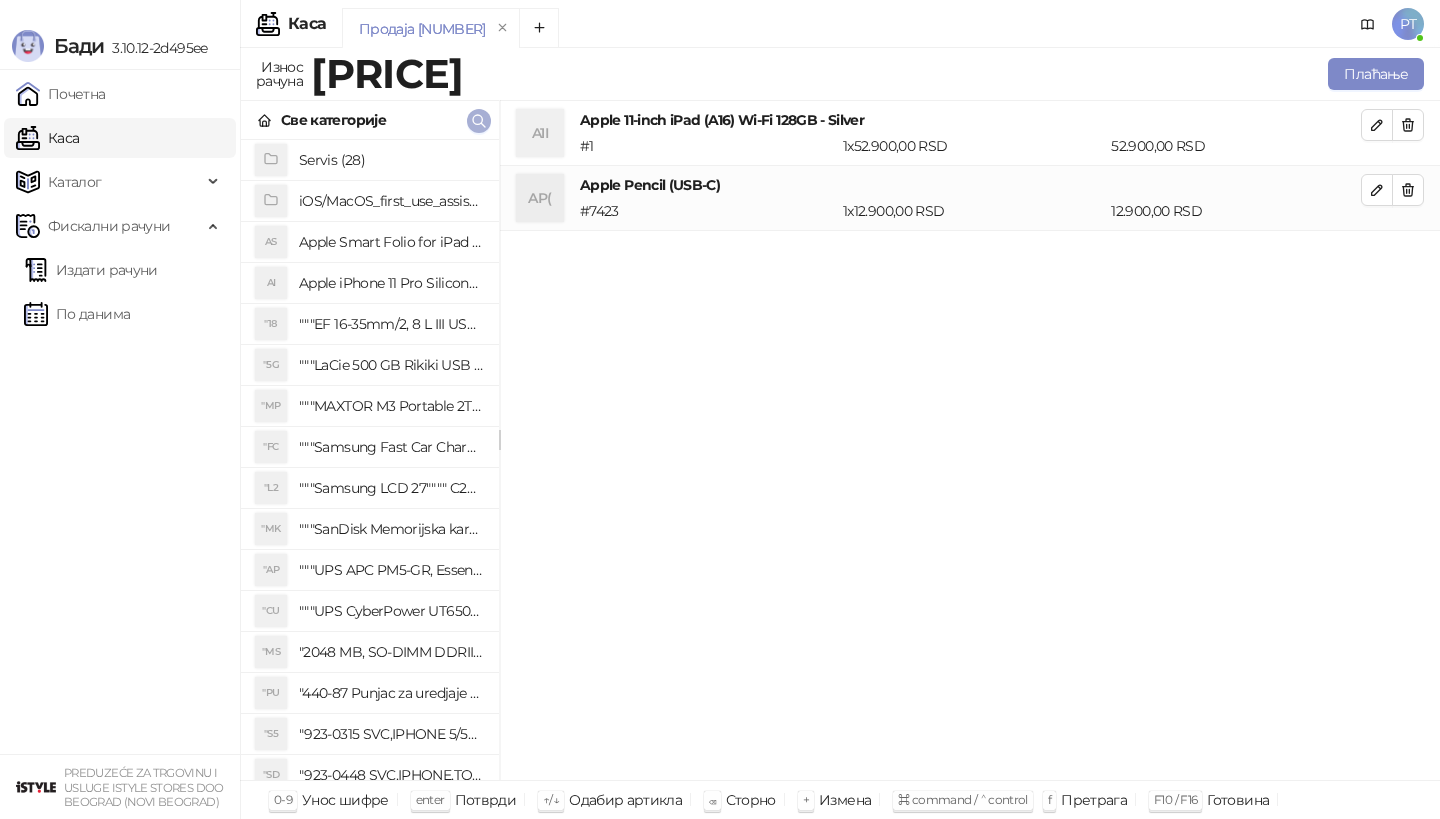 click at bounding box center (479, 121) 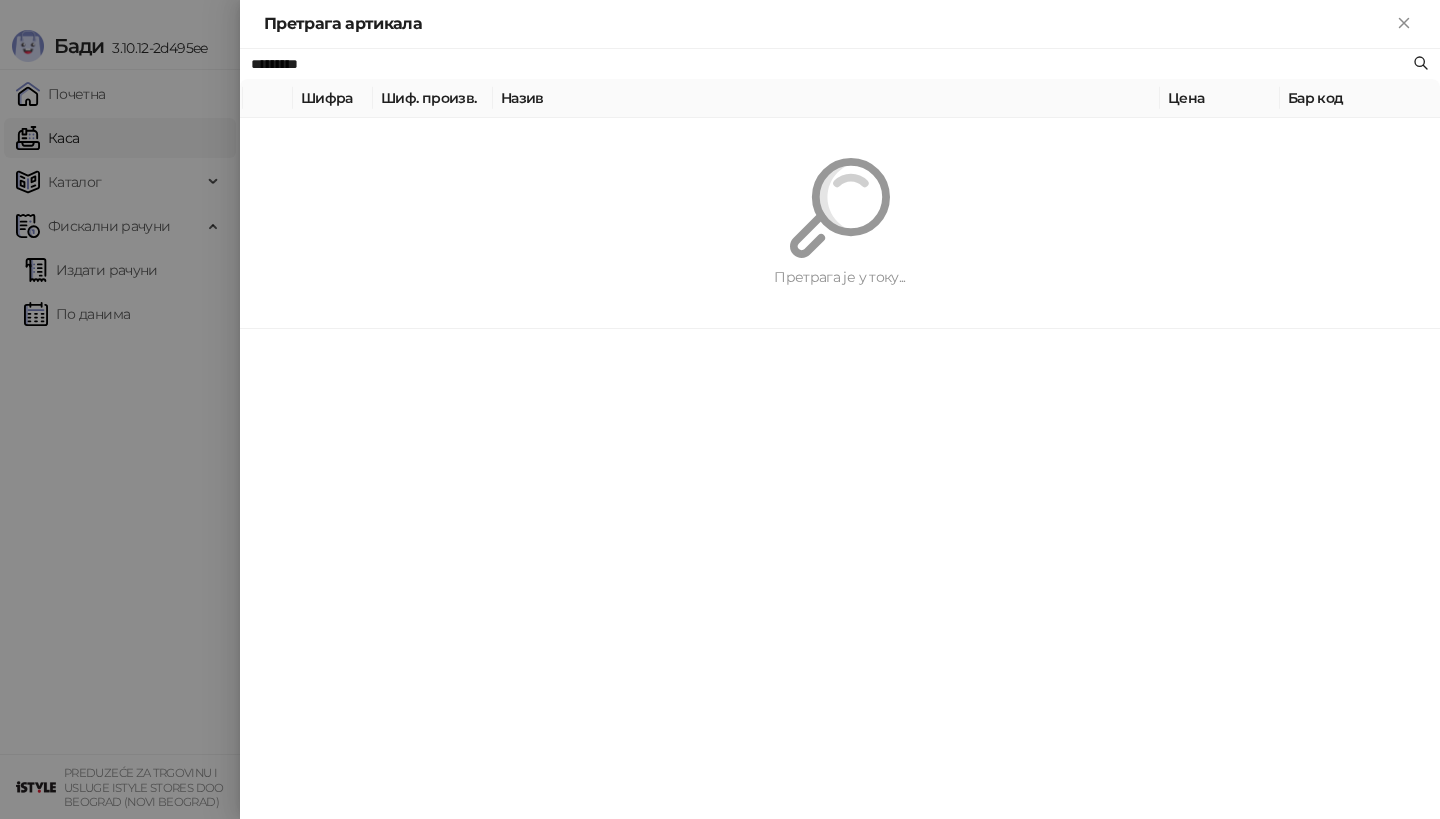 paste on "**********" 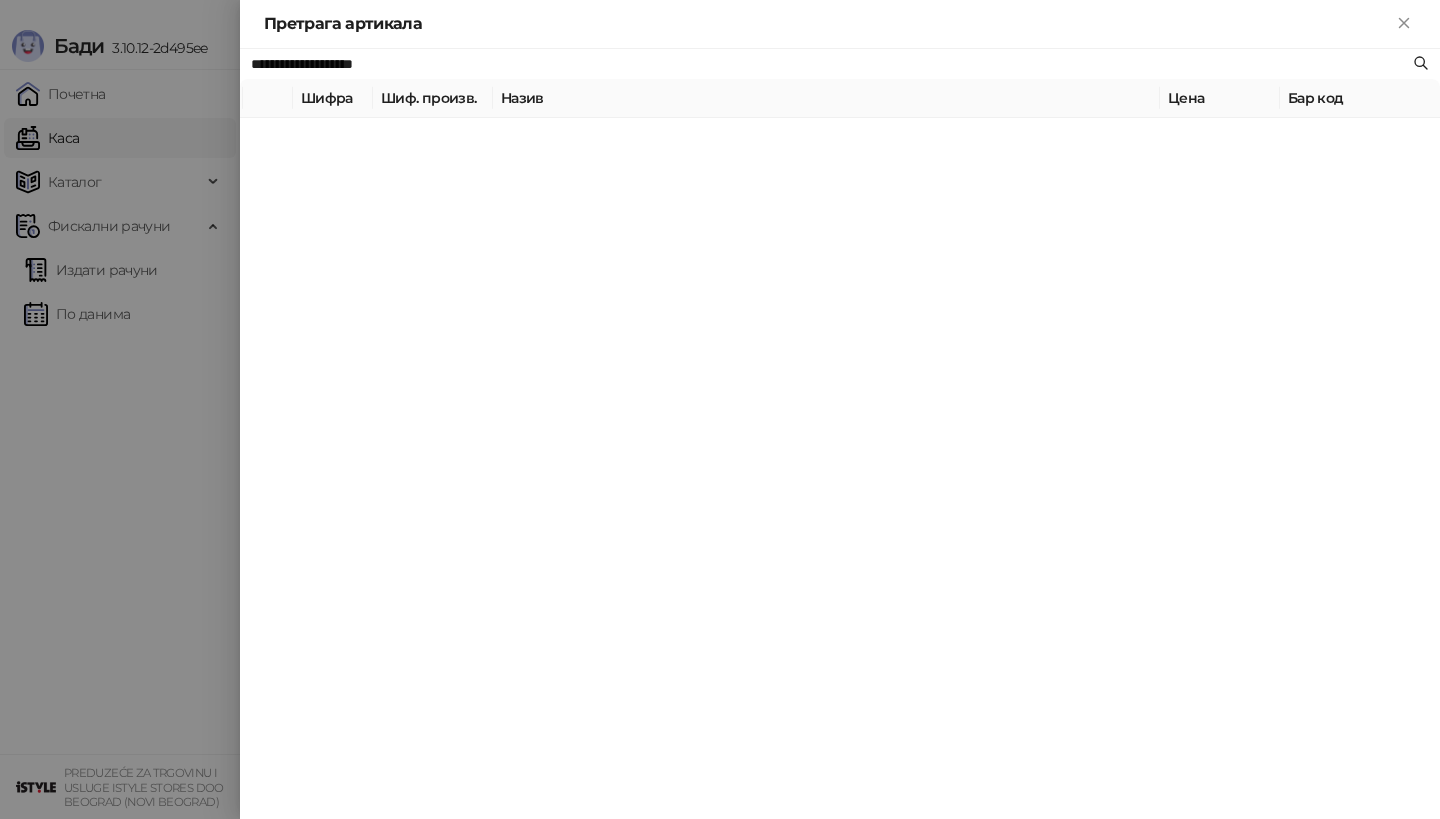 type on "**********" 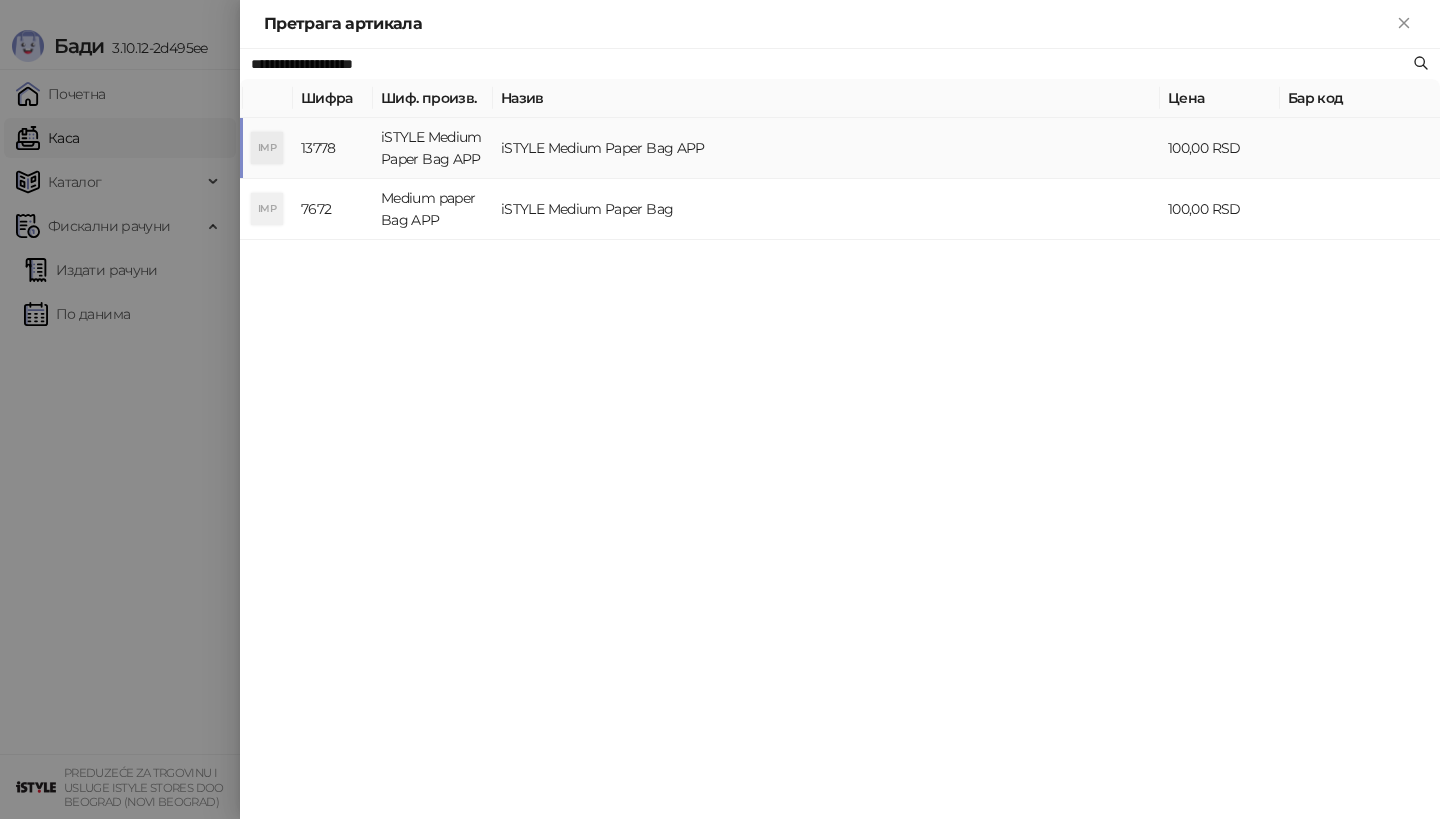 click on "iSTYLE Medium Paper Bag APP" at bounding box center [433, 148] 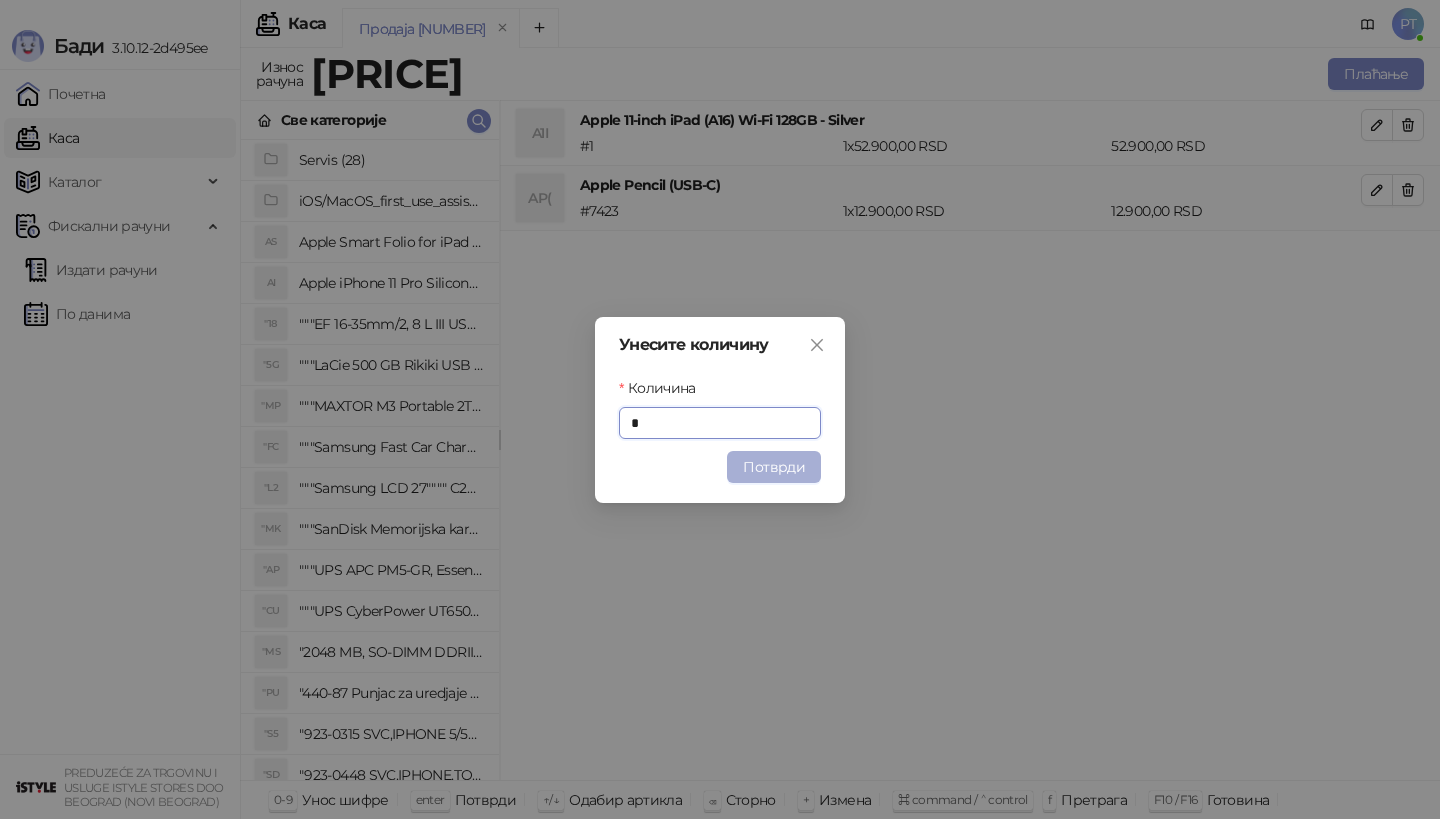 click on "Потврди" at bounding box center (774, 467) 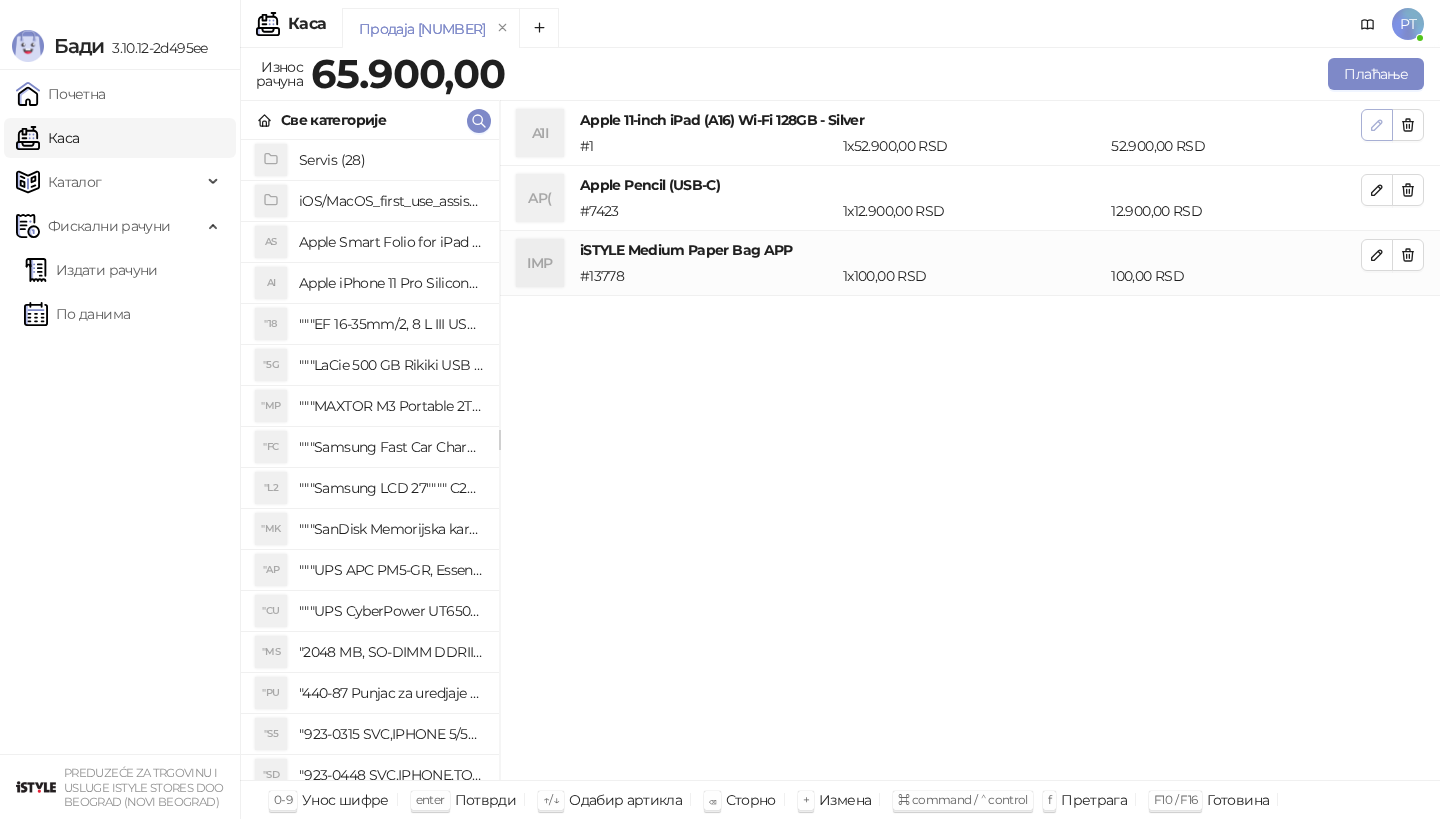 click at bounding box center (1377, 125) 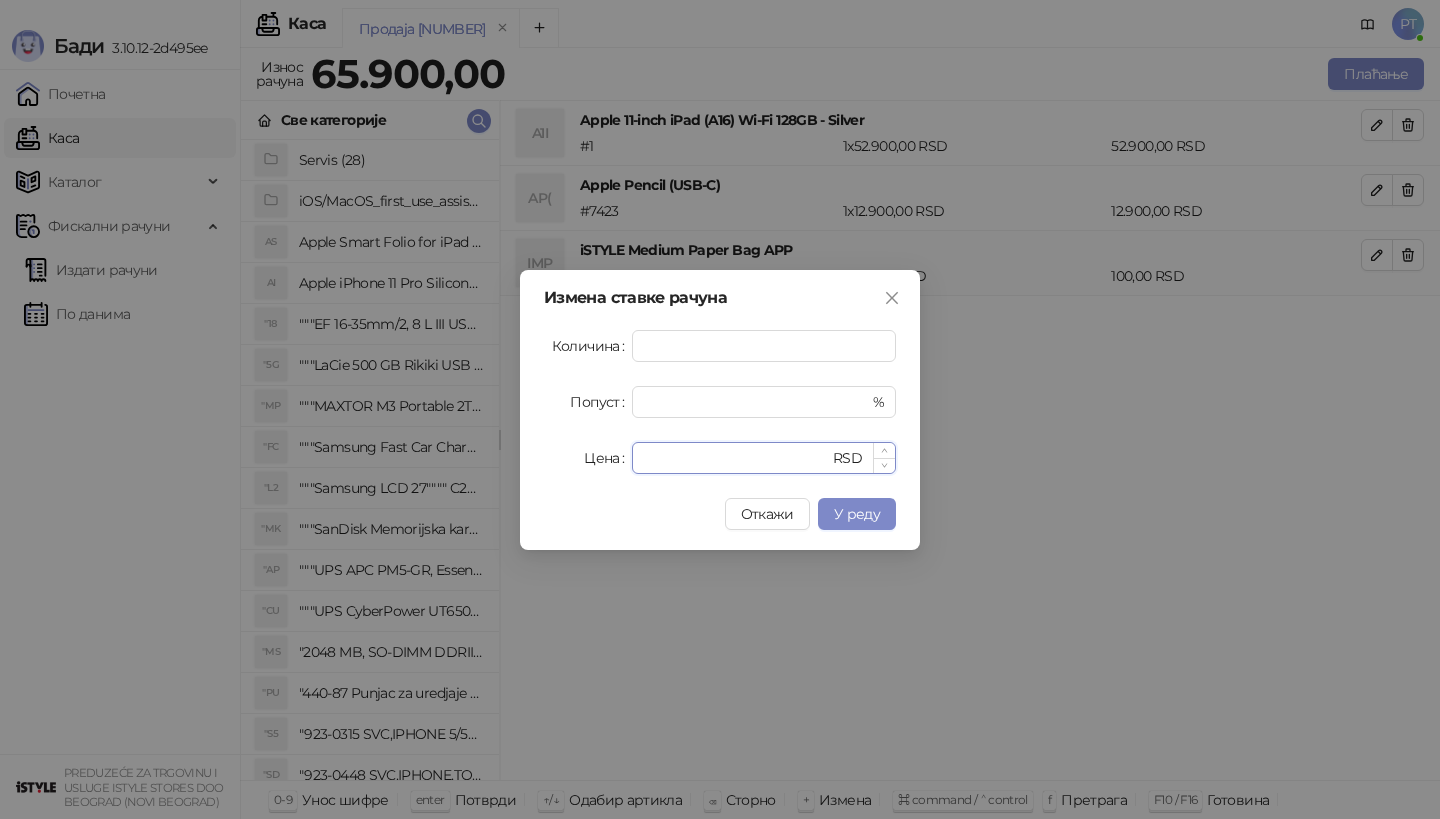 click on "*****" at bounding box center (736, 458) 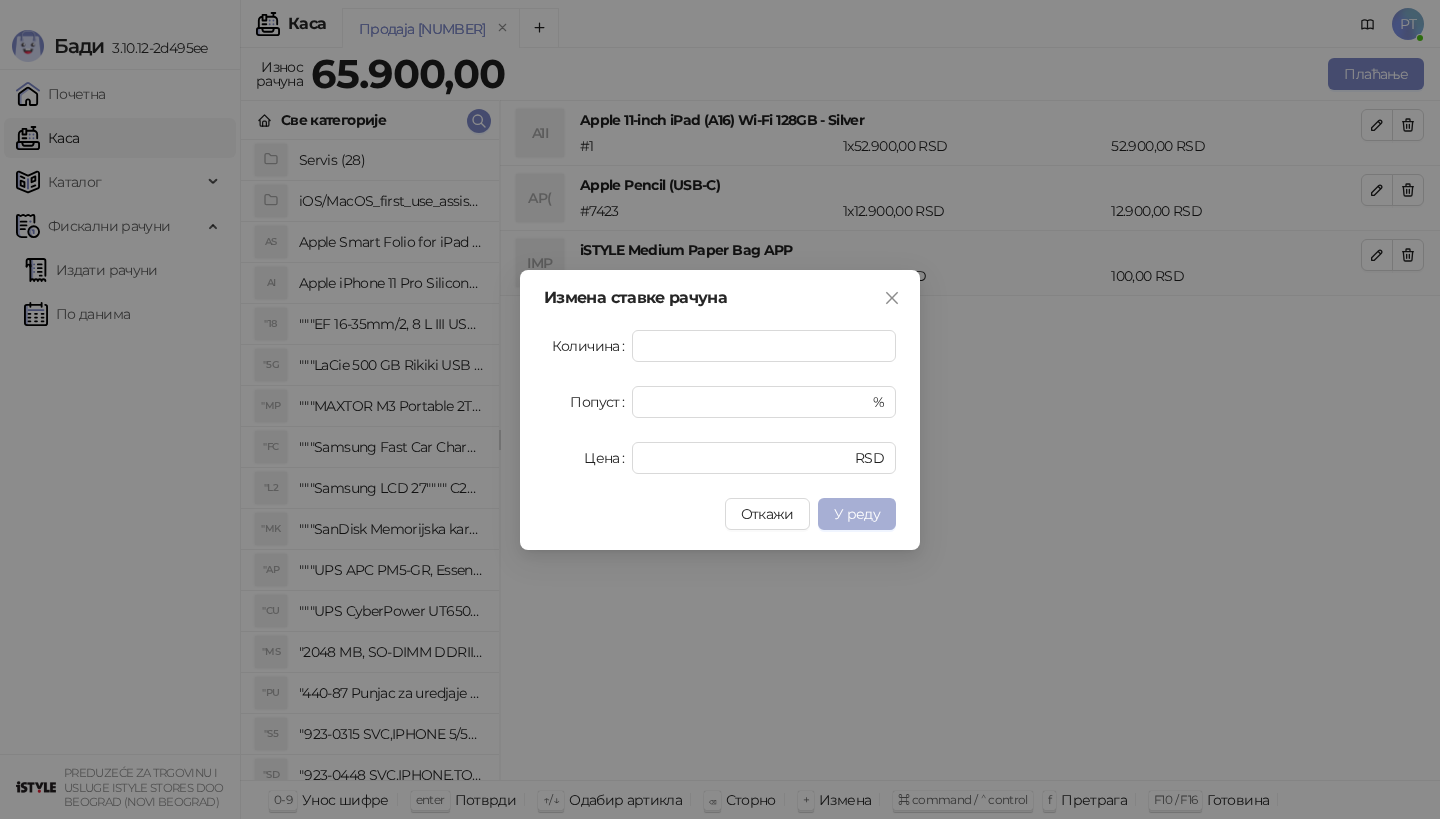 type on "*****" 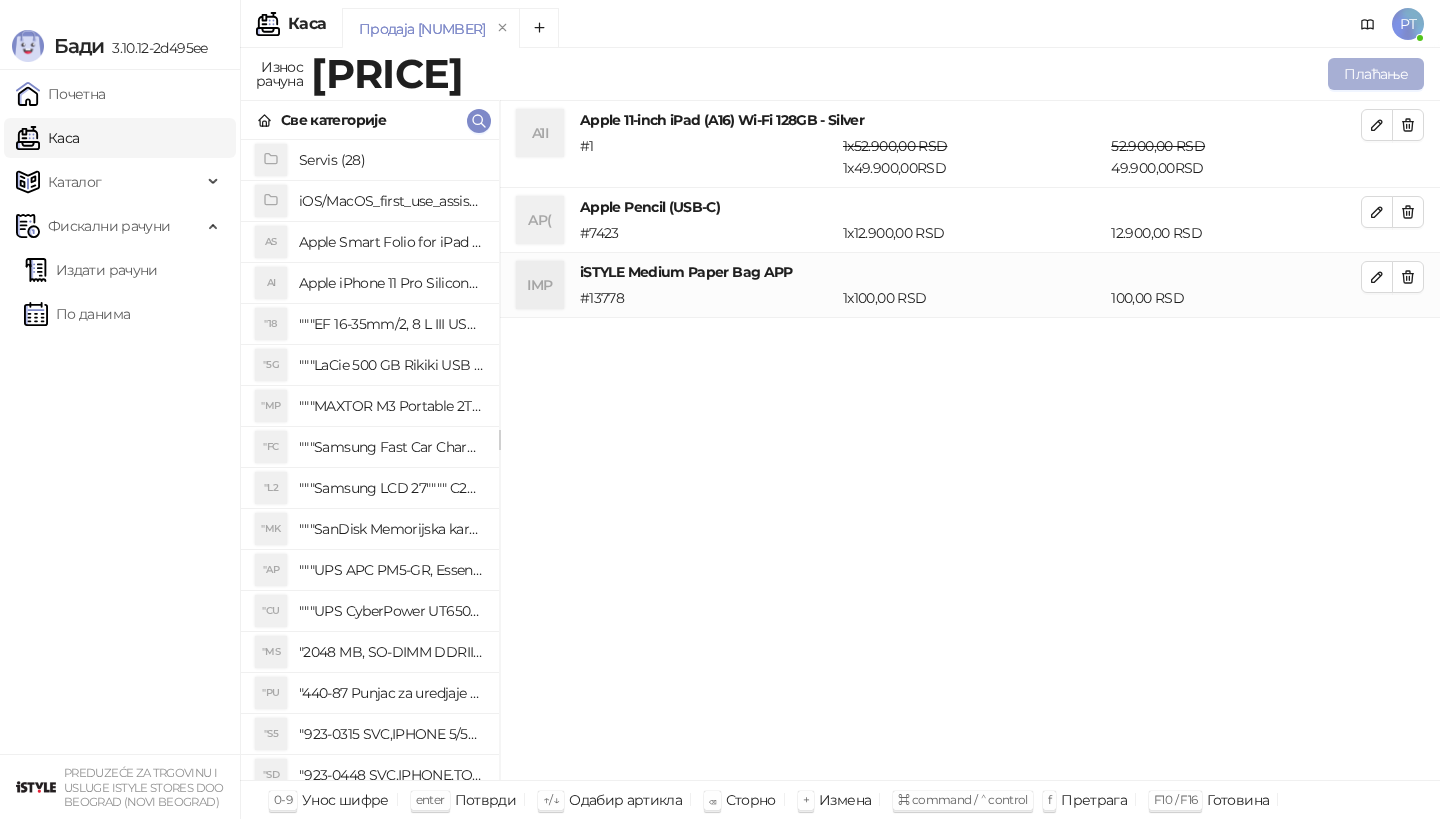 click on "Плаћање" at bounding box center (1376, 74) 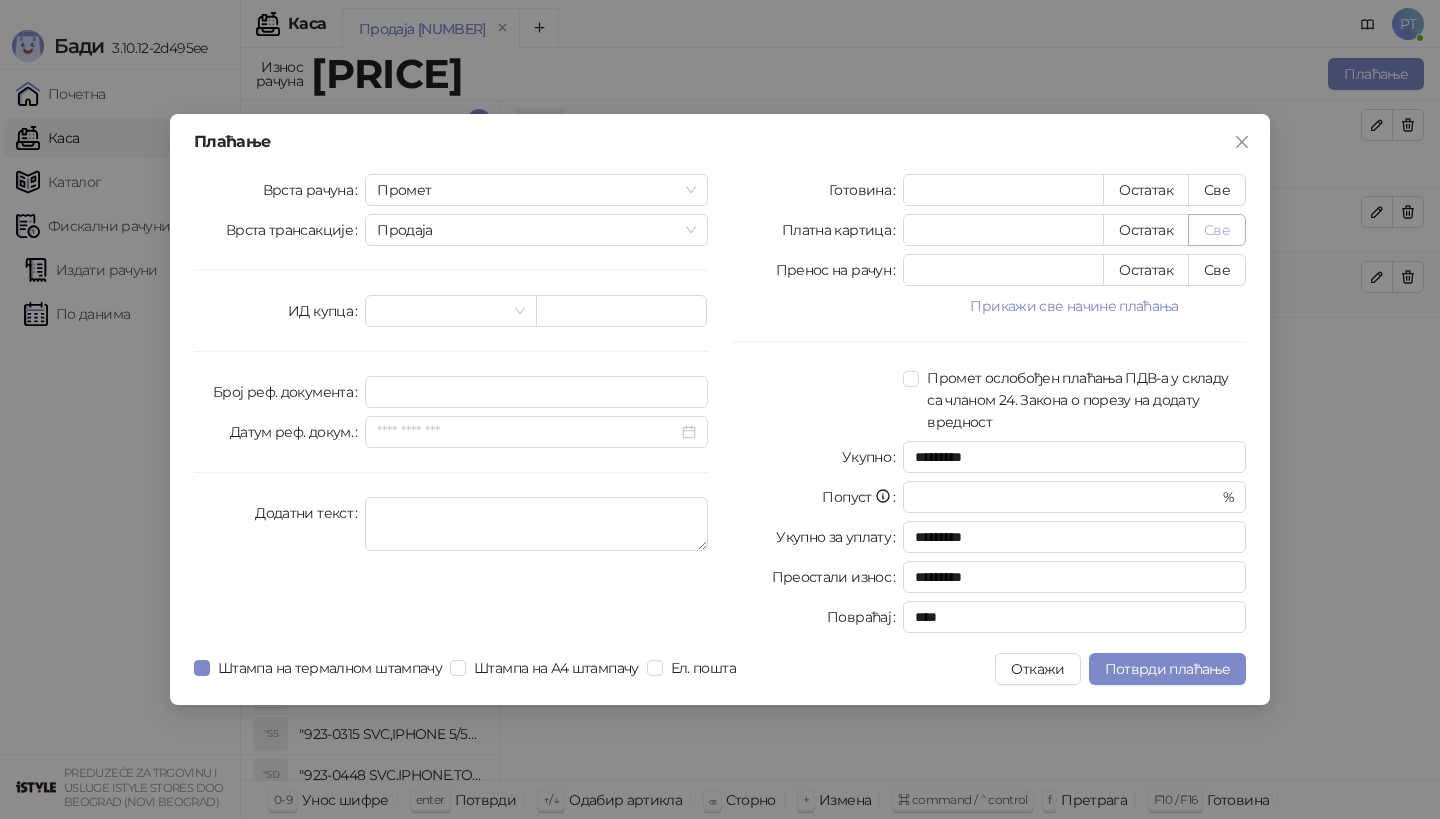 click on "Све" at bounding box center (1217, 230) 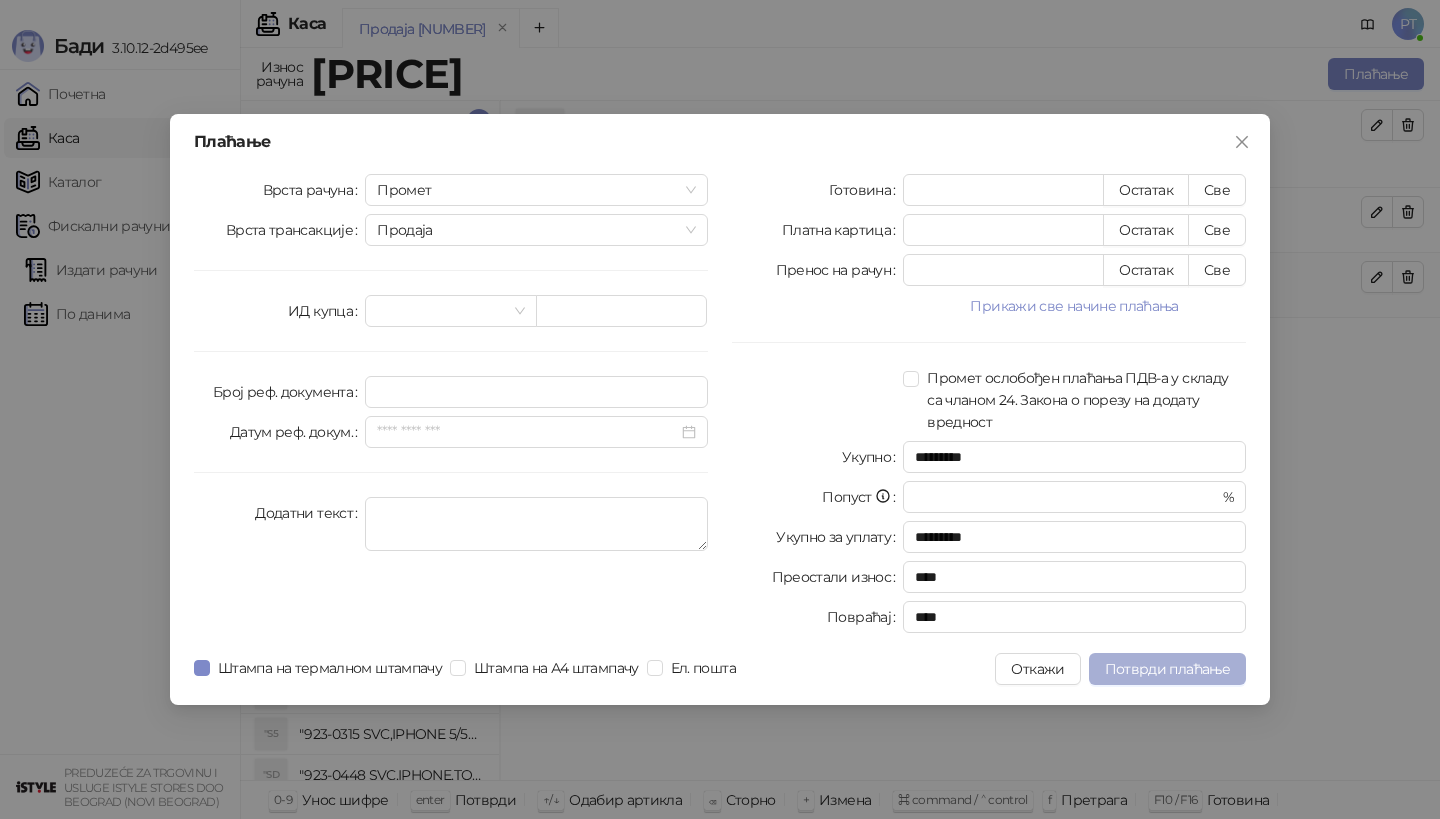 click on "Потврди плаћање" at bounding box center (1167, 669) 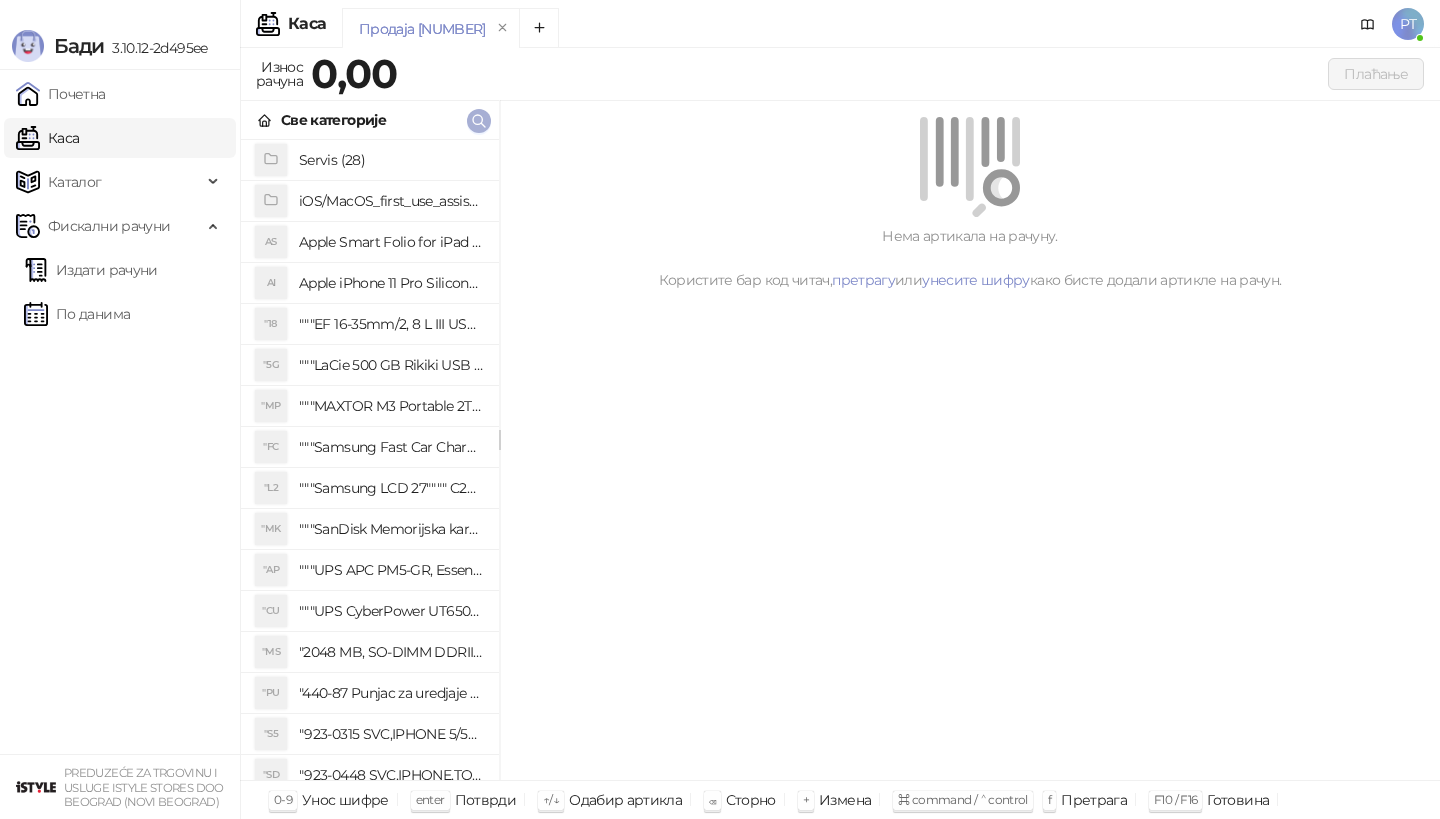 click at bounding box center (479, 120) 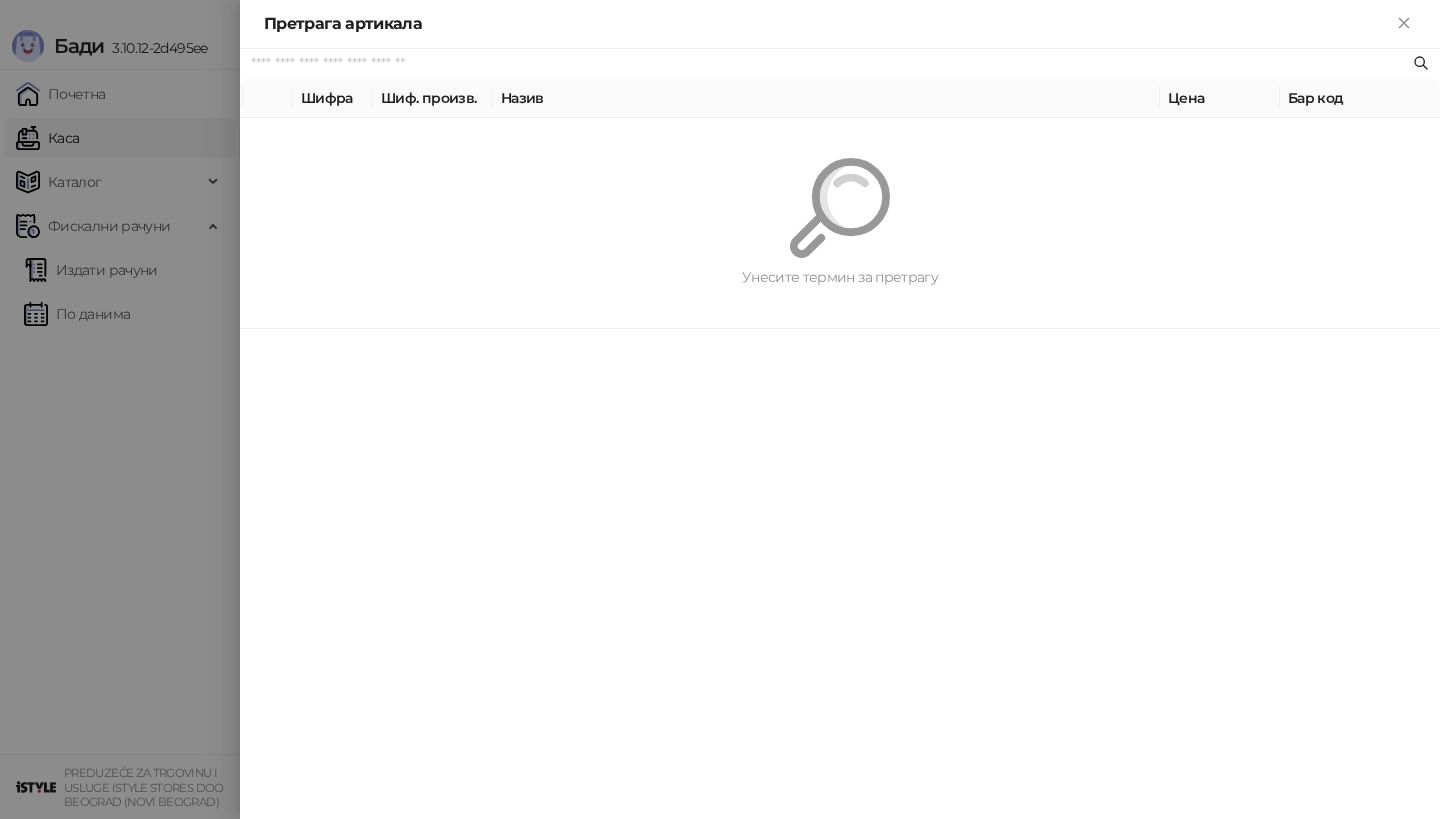 paste on "*********" 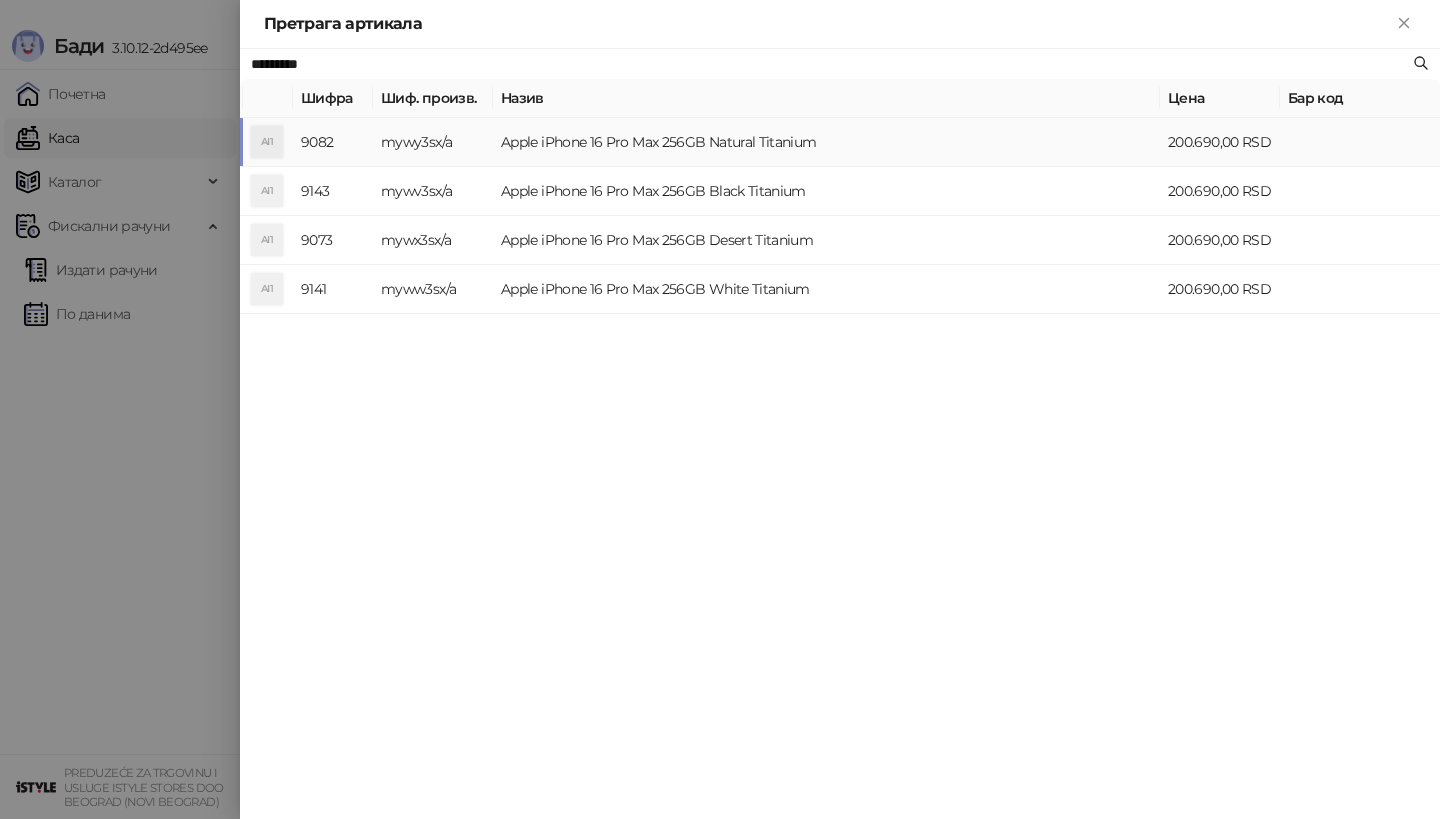 type on "*********" 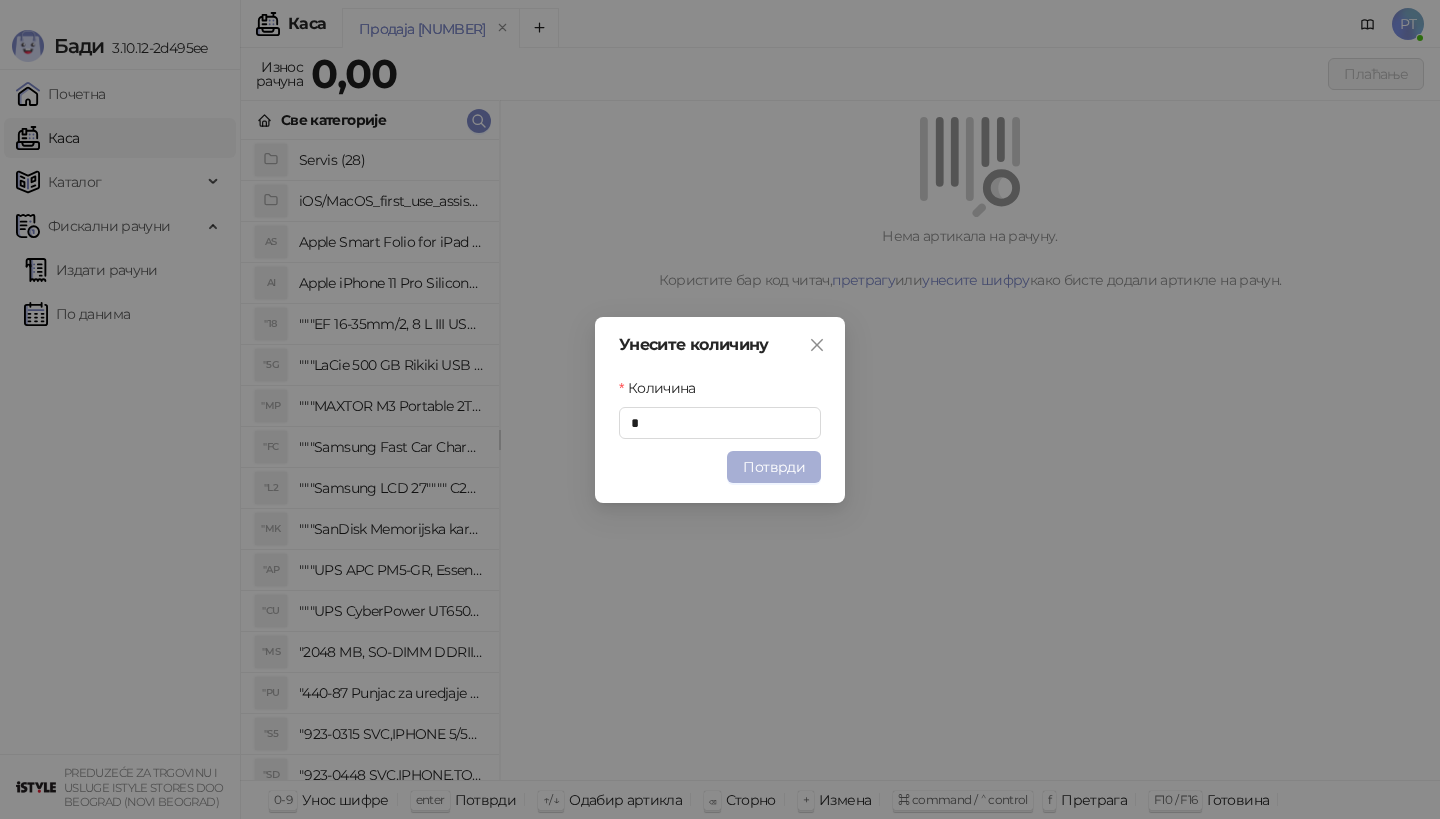 click on "Потврди" at bounding box center [774, 467] 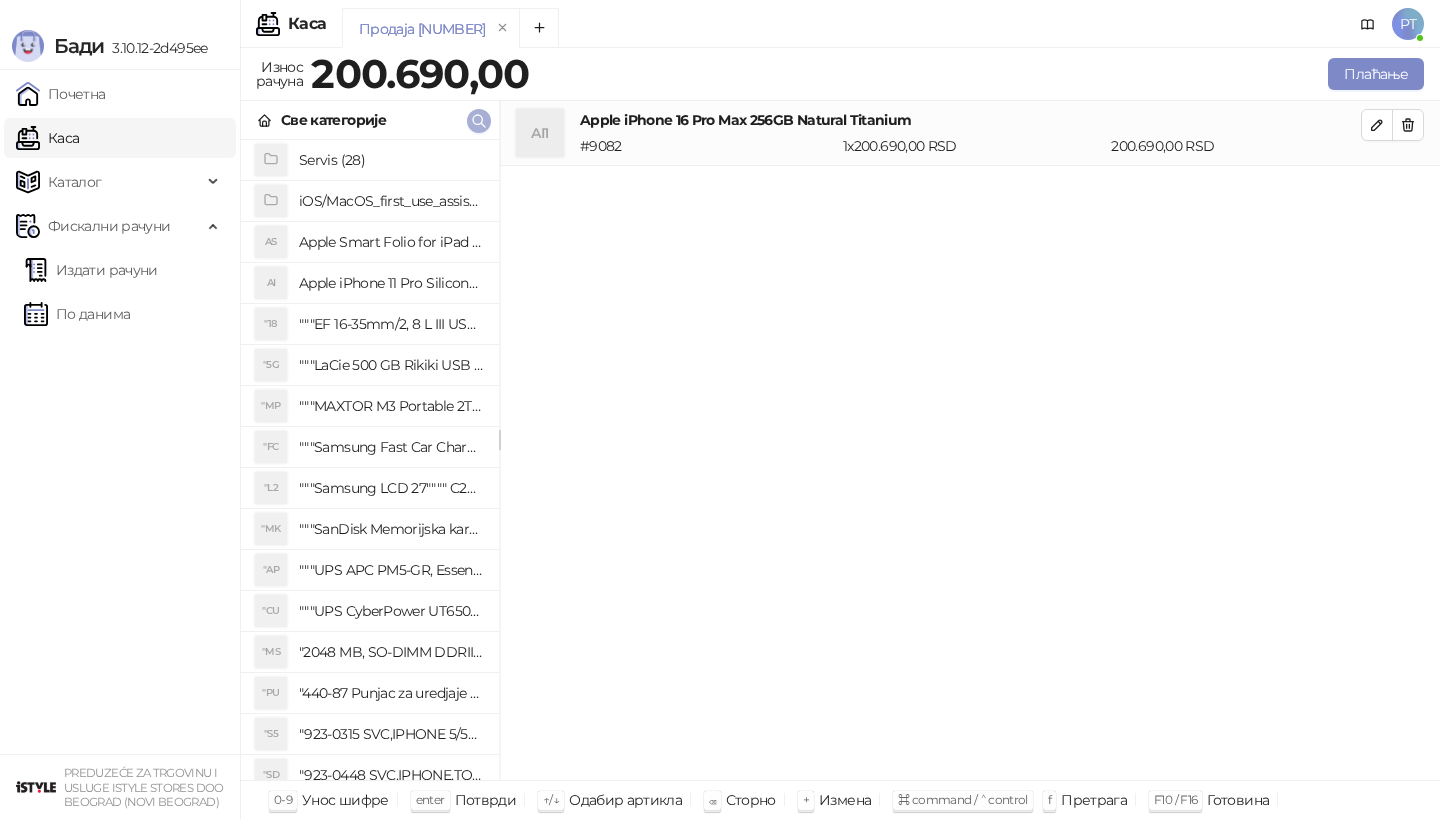 type 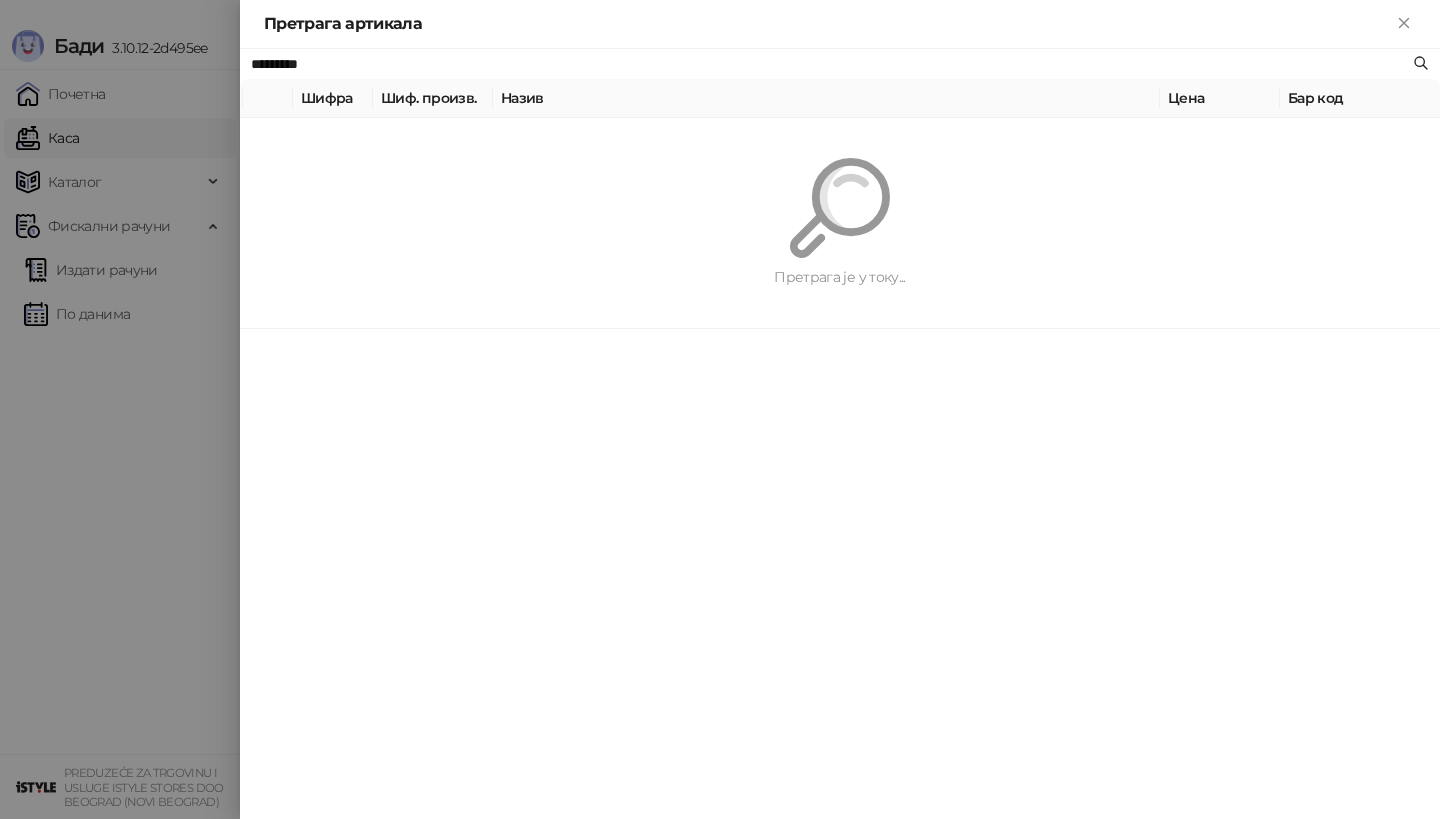 paste 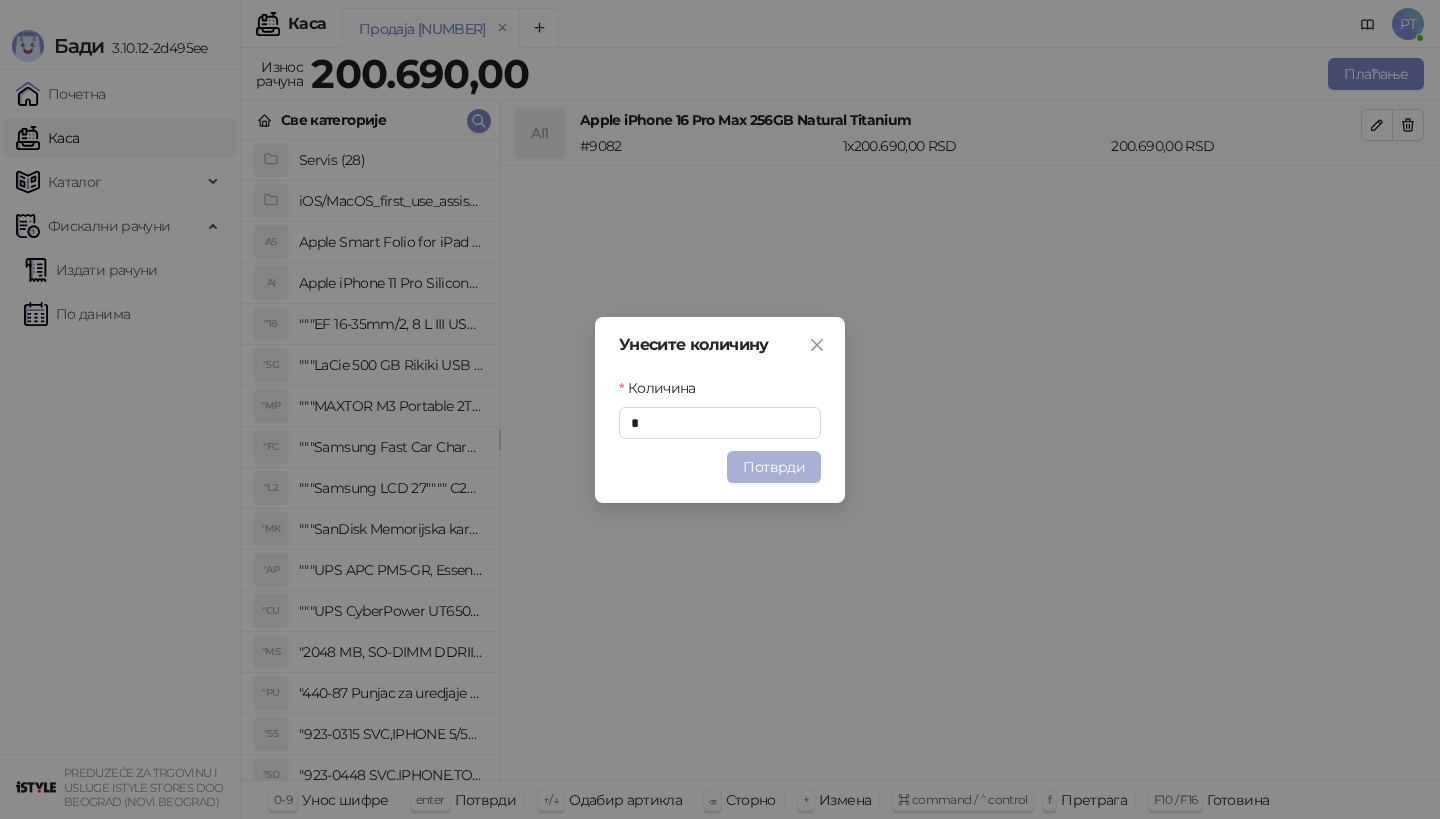 click on "Потврди" at bounding box center [774, 467] 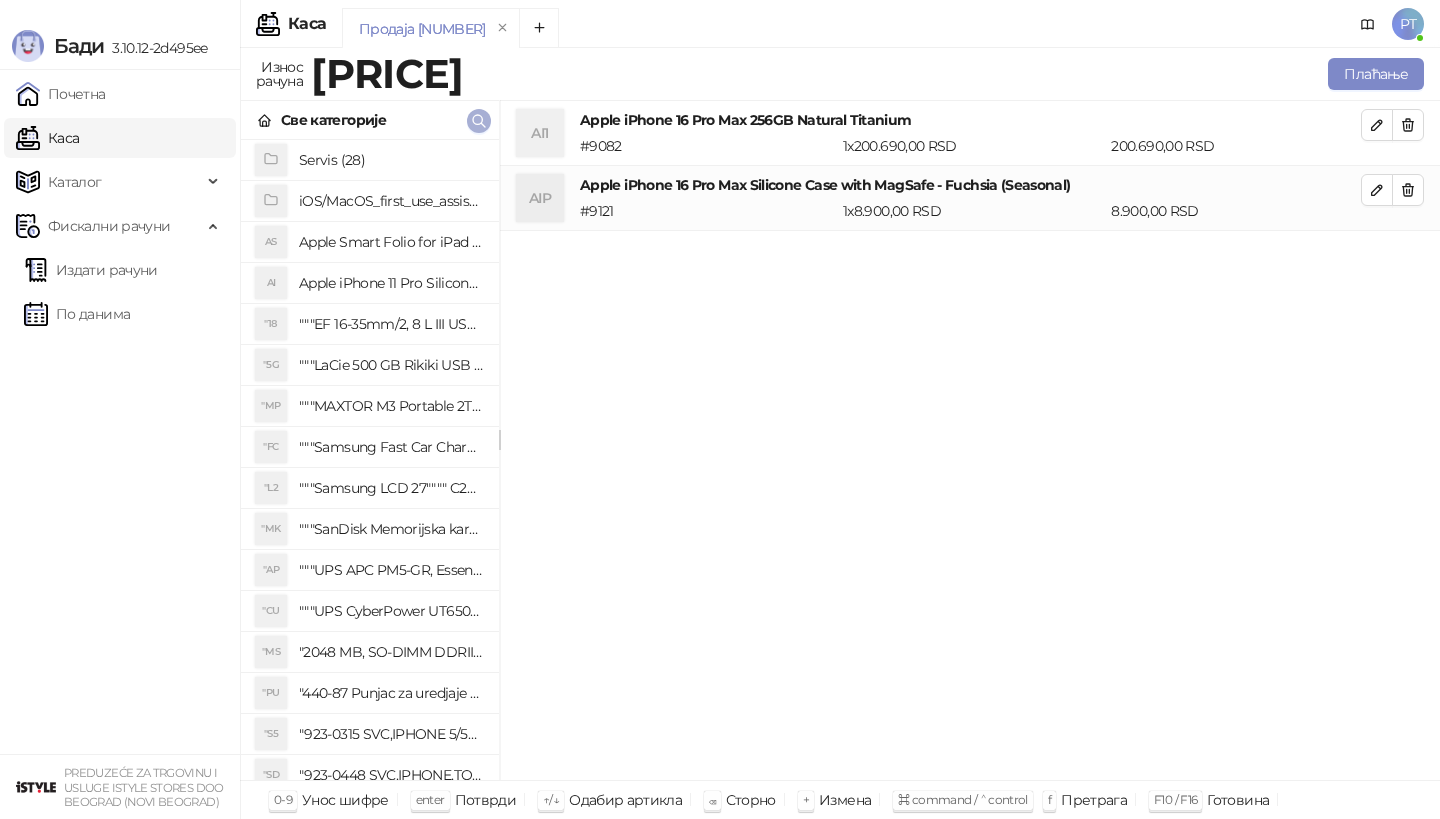 click 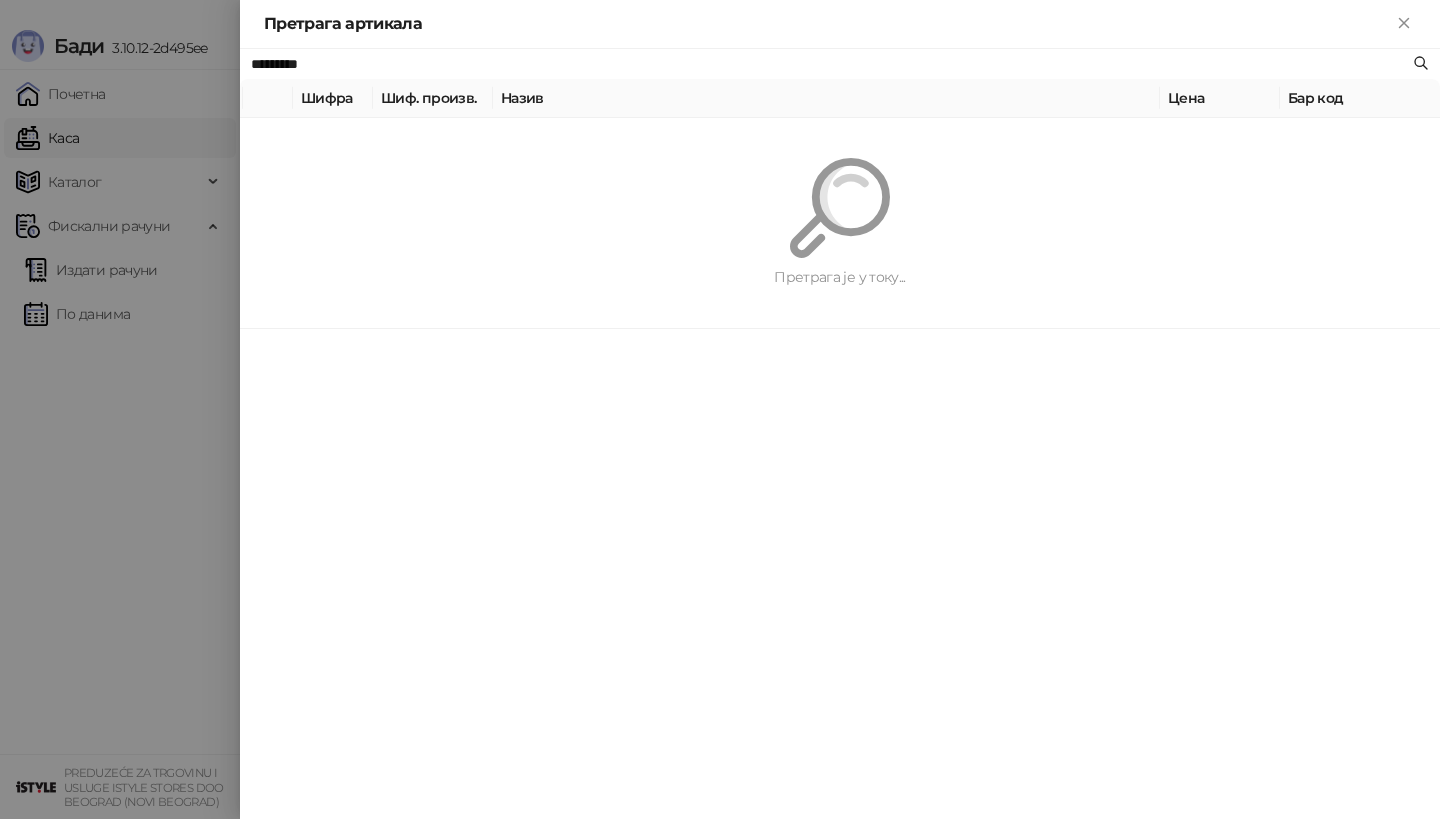 paste on "********" 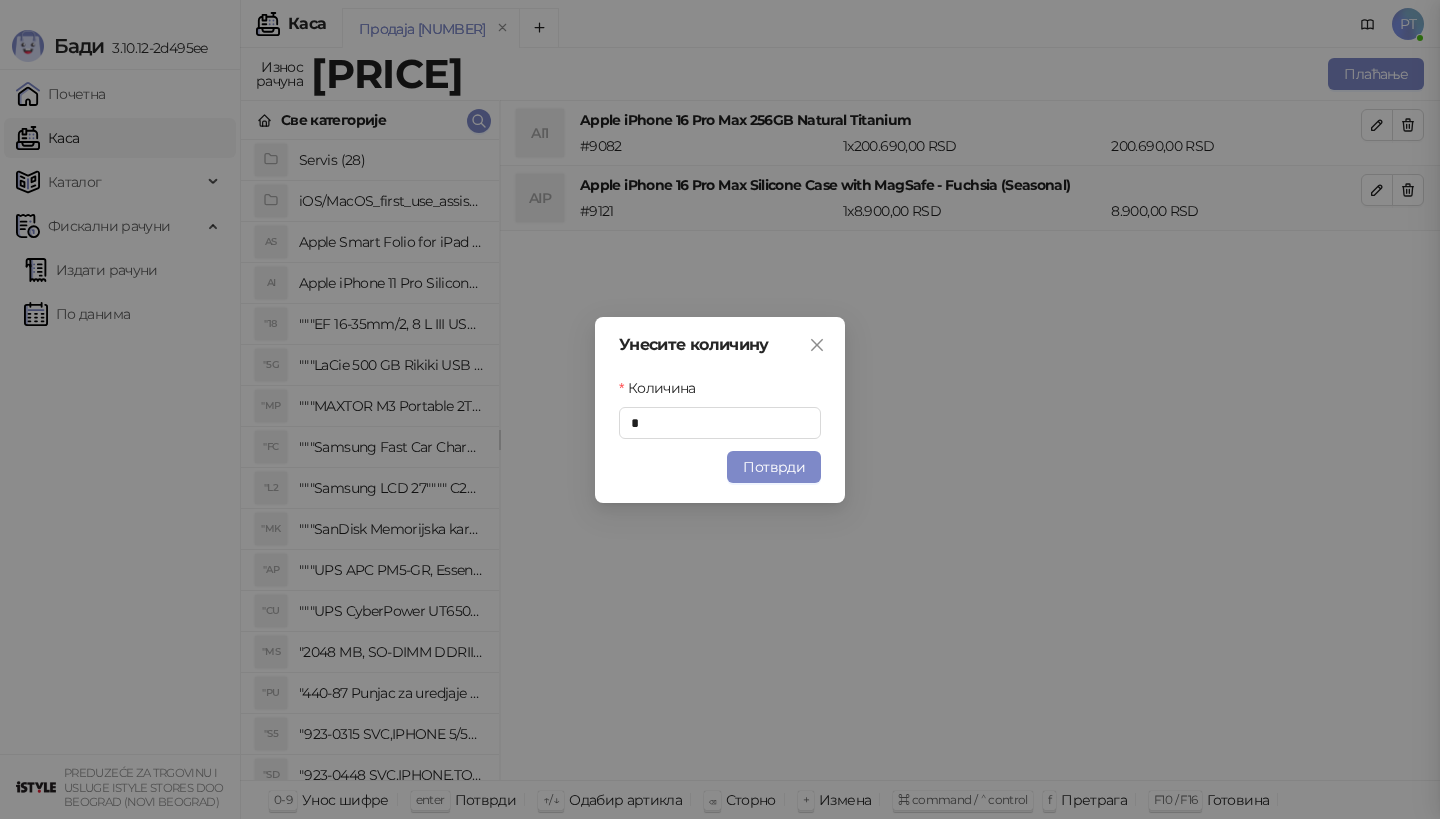 click on "Унесите количину Количина * Потврди" at bounding box center (720, 410) 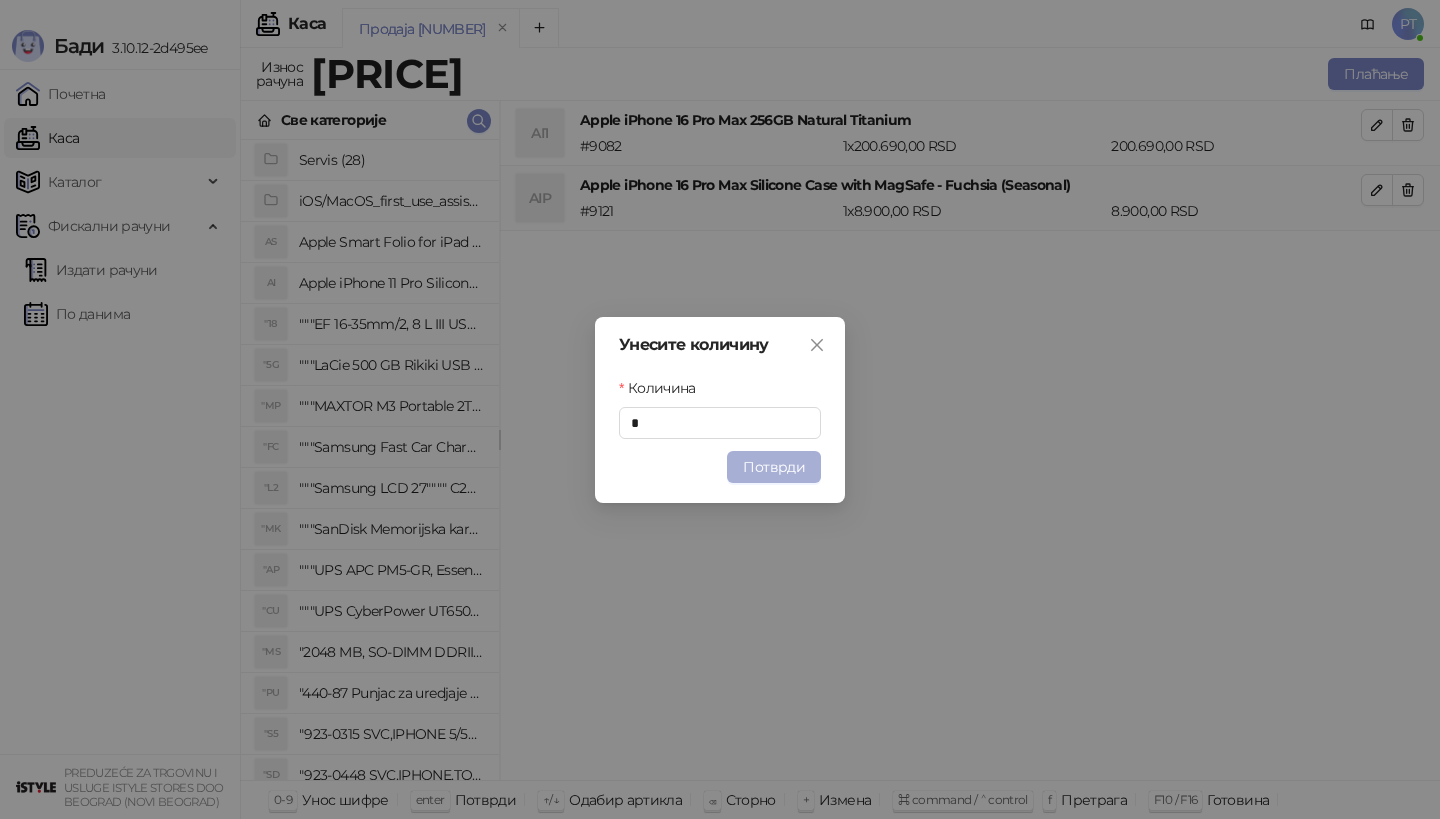 click on "Потврди" at bounding box center (774, 467) 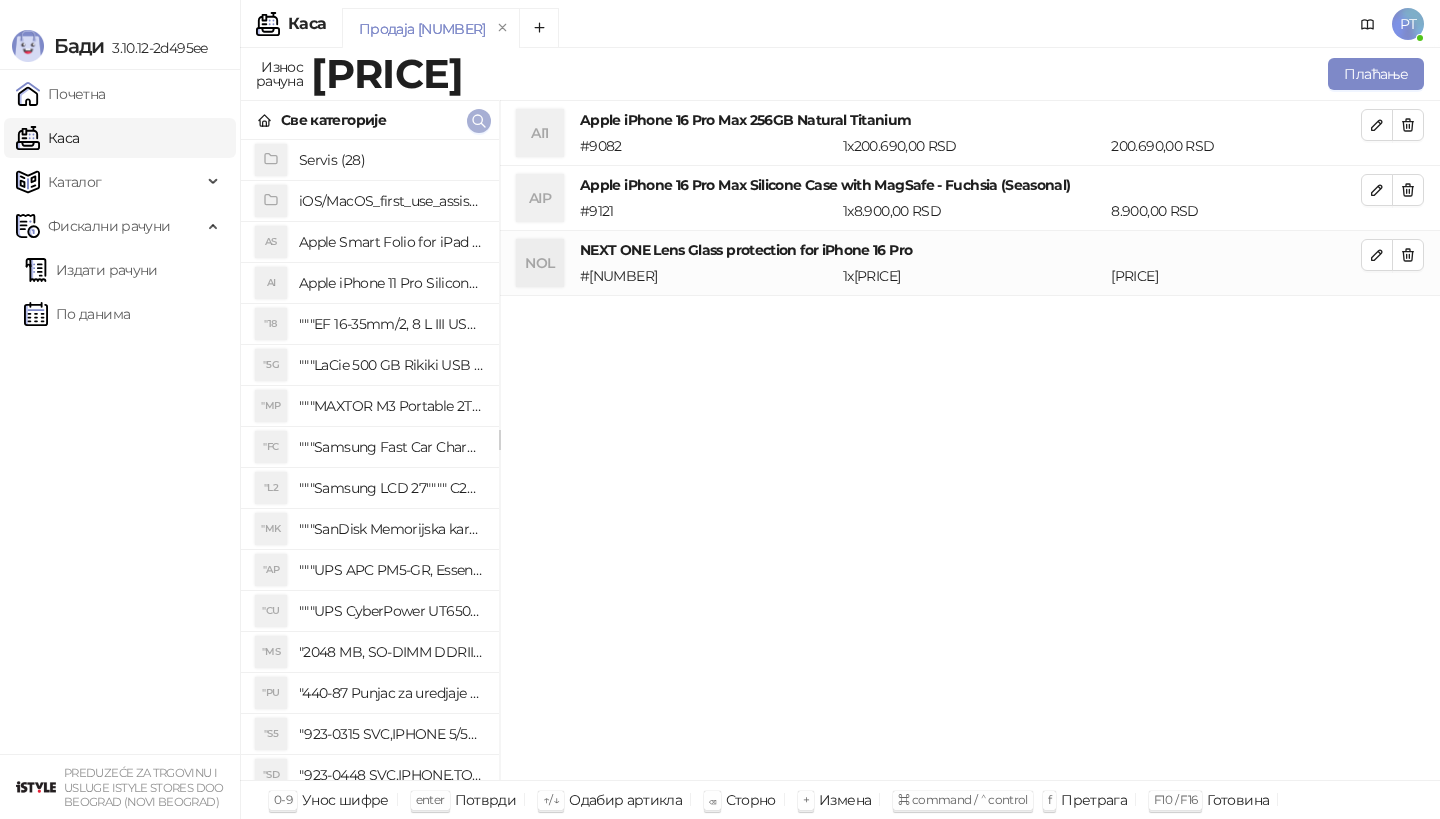 click 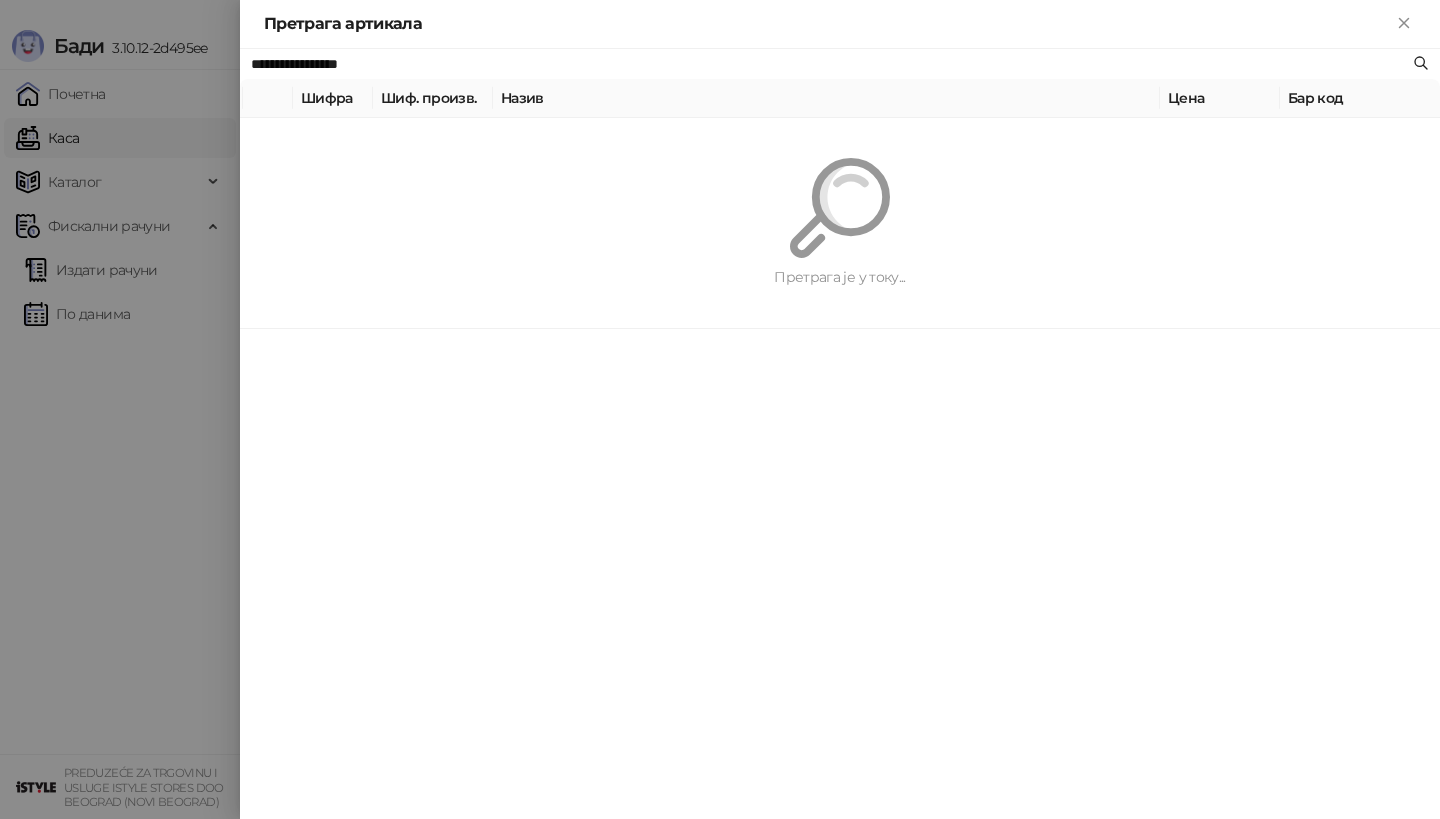 paste on "**********" 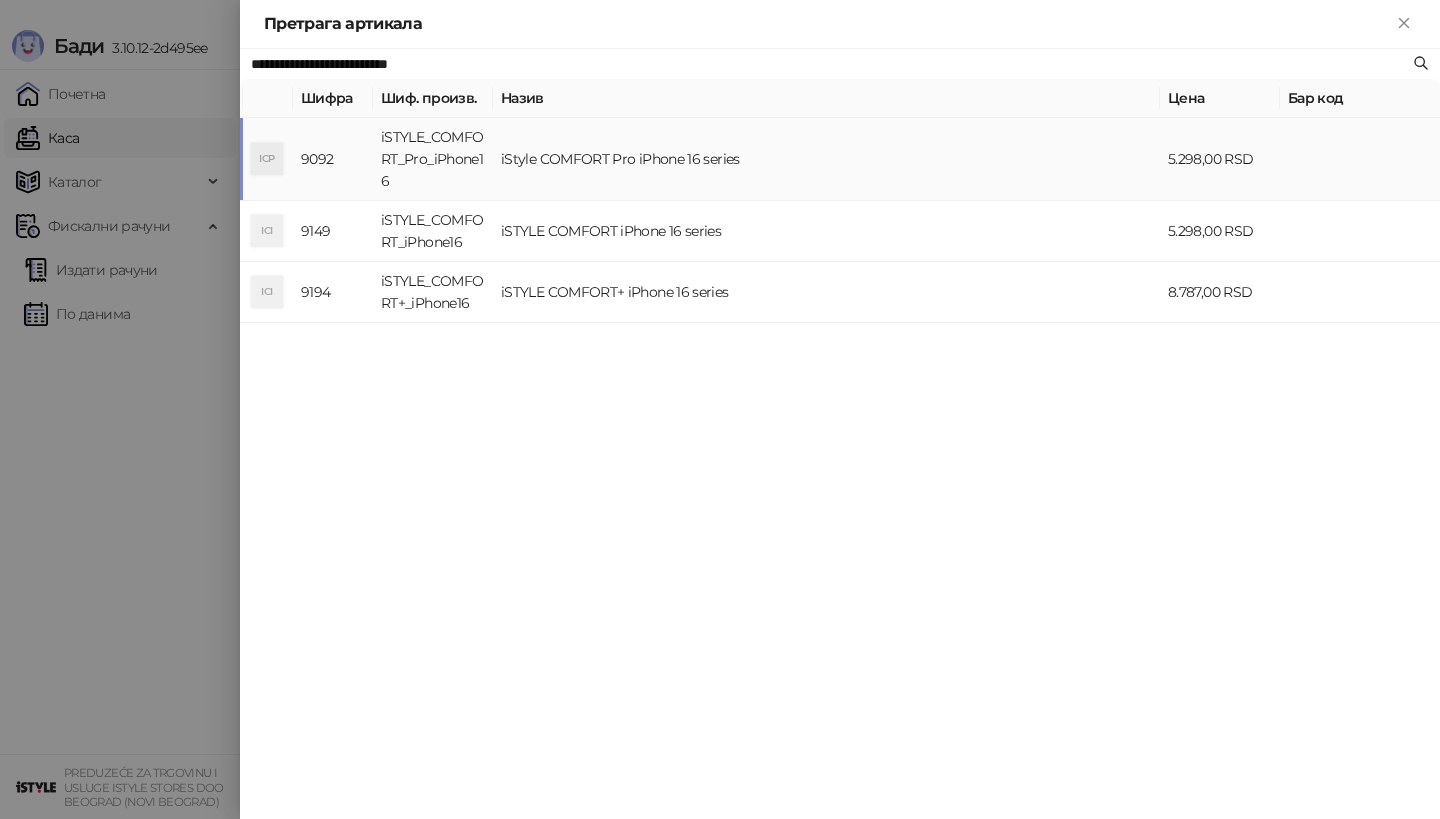 click on "iStyle COMFORT Pro iPhone 16 series" at bounding box center [826, 159] 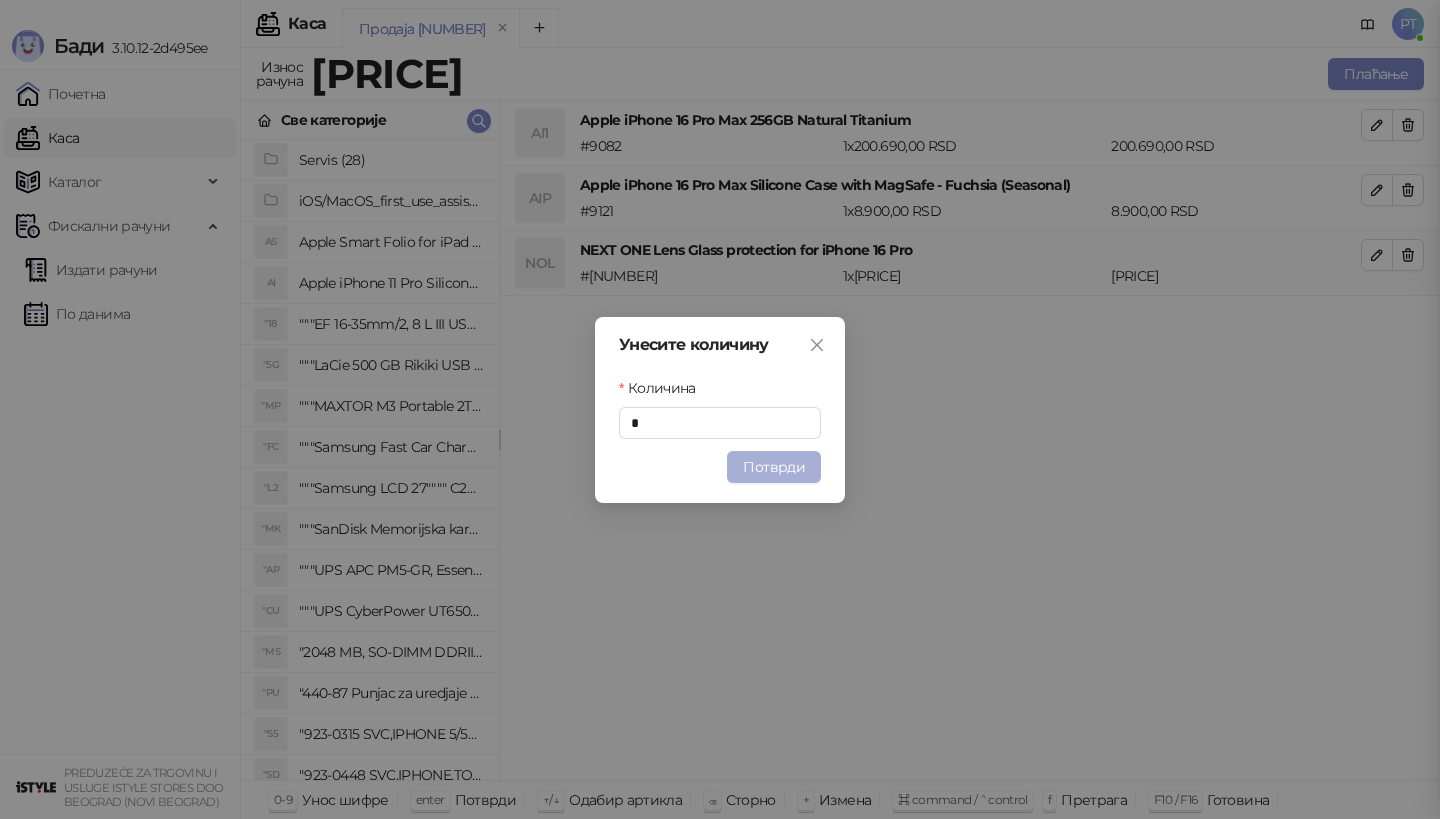 click on "Потврди" at bounding box center (774, 467) 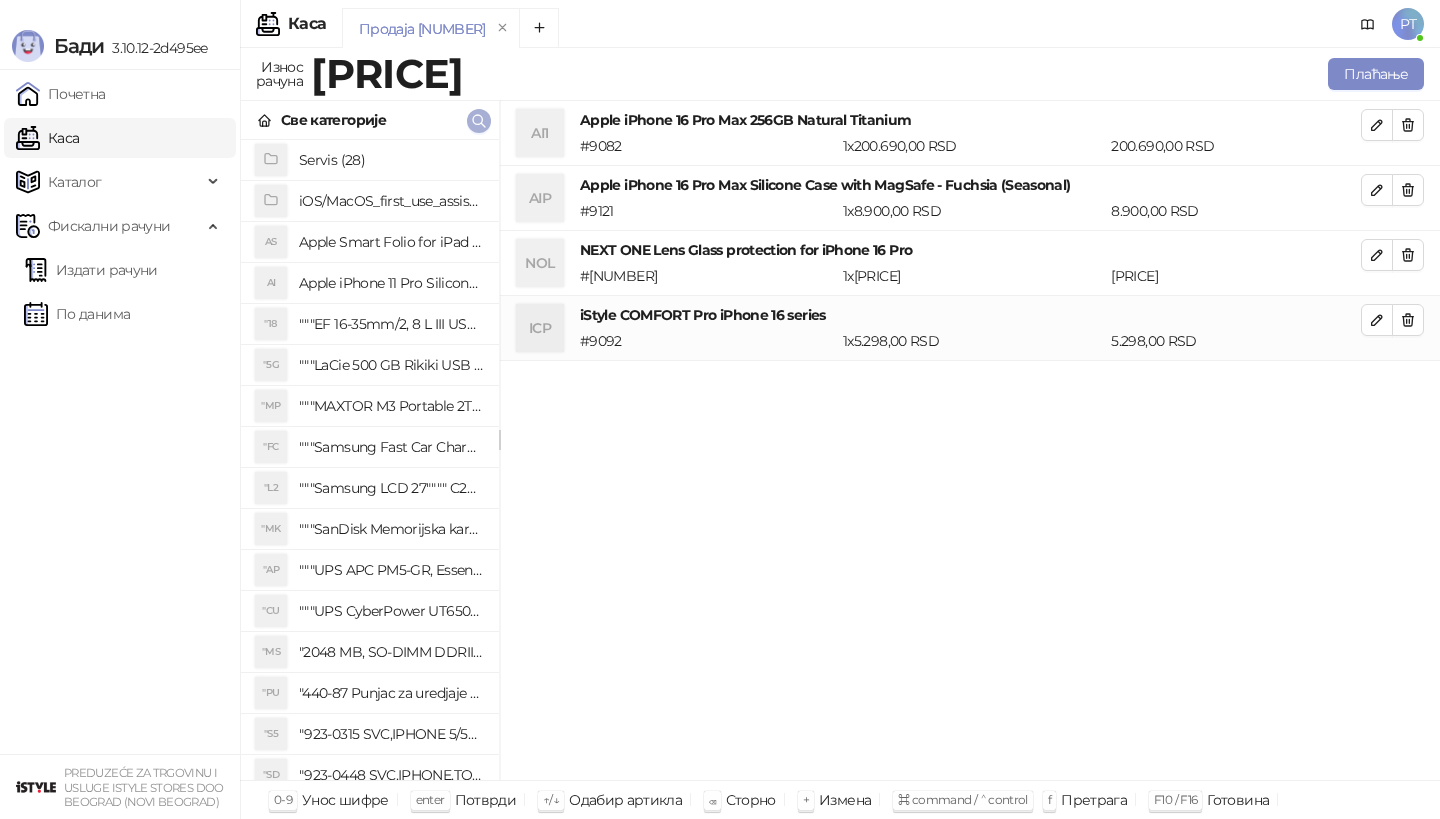 click at bounding box center [479, 121] 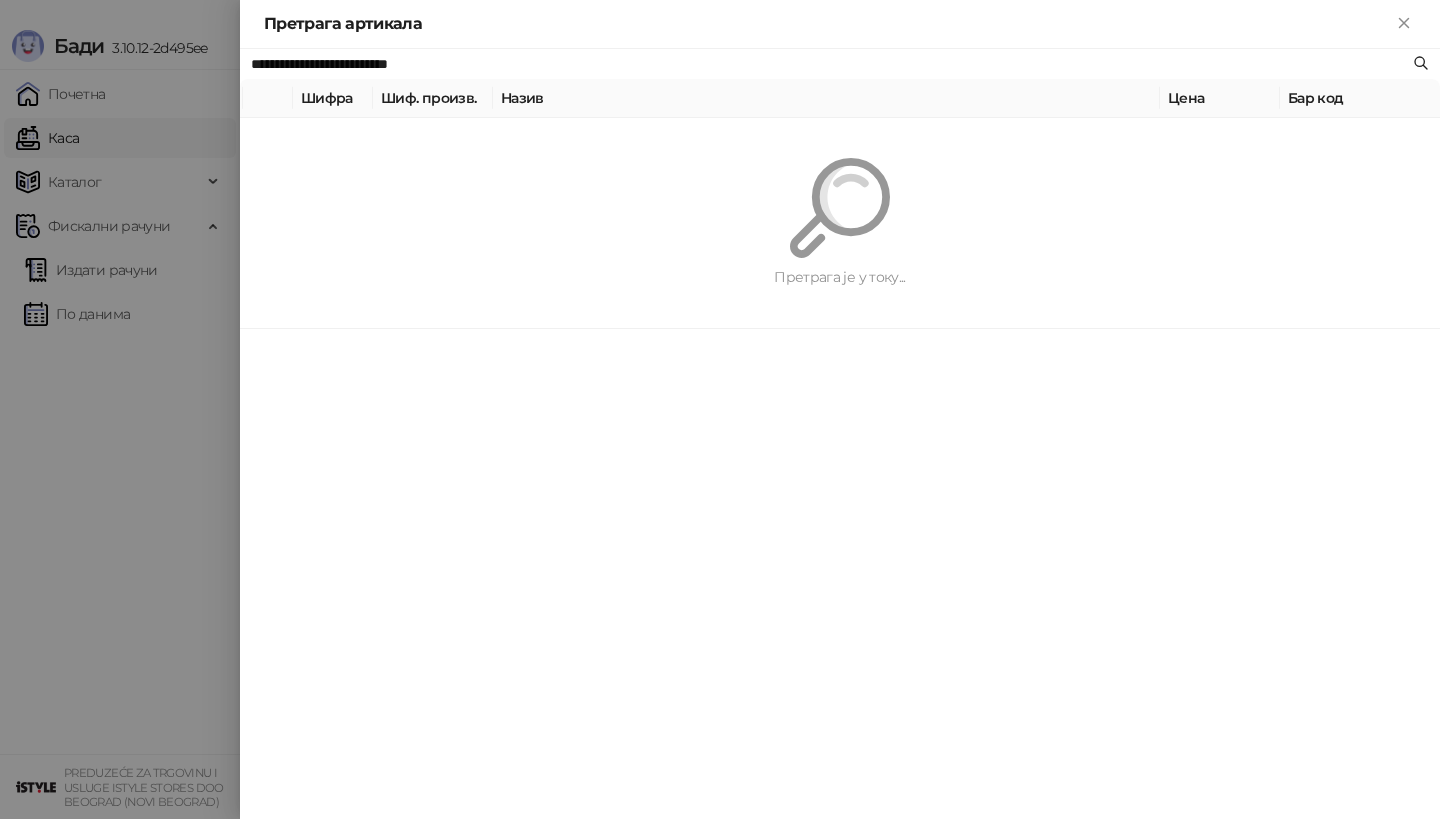paste 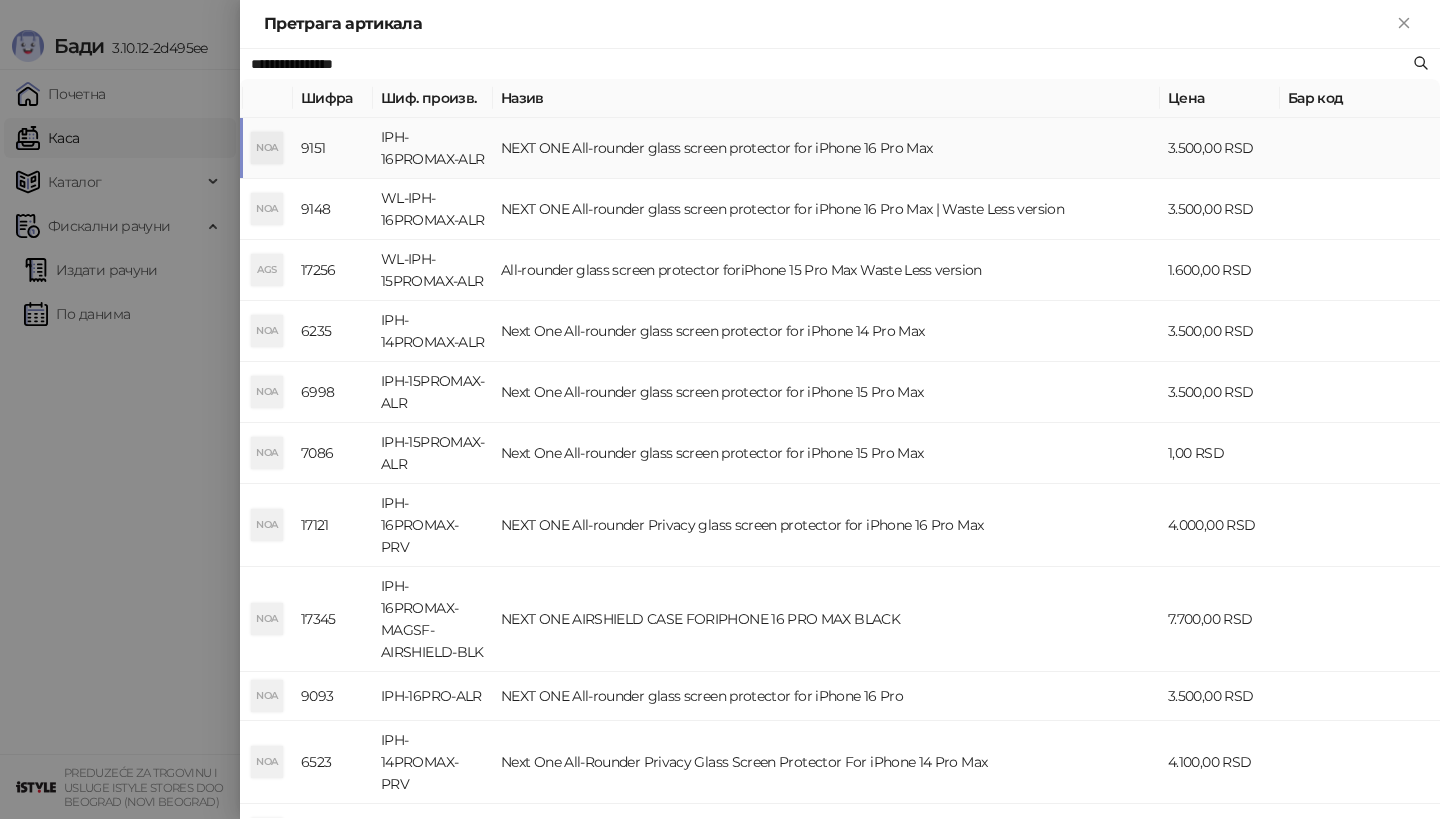 type on "**********" 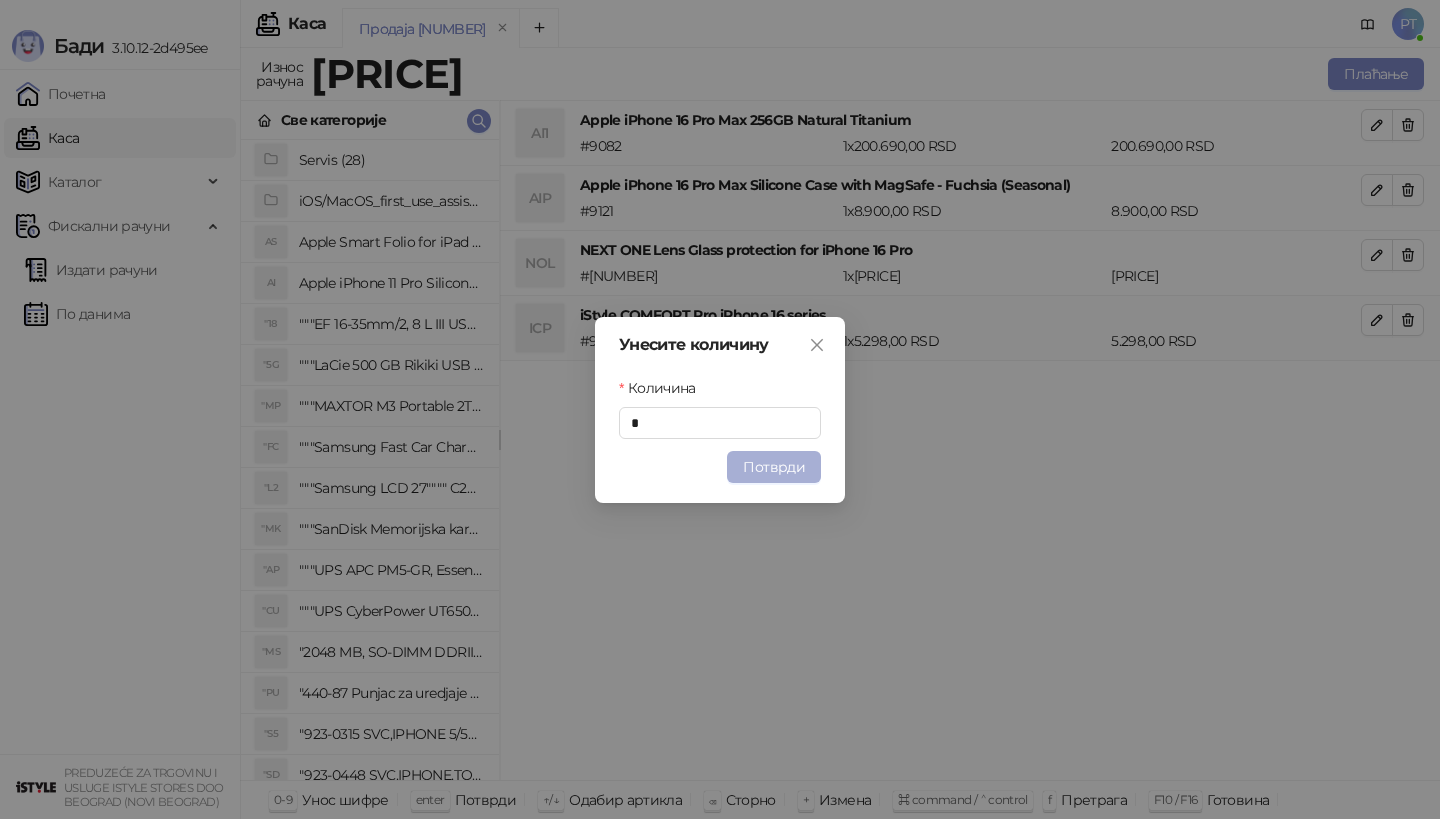 click on "Потврди" at bounding box center (774, 467) 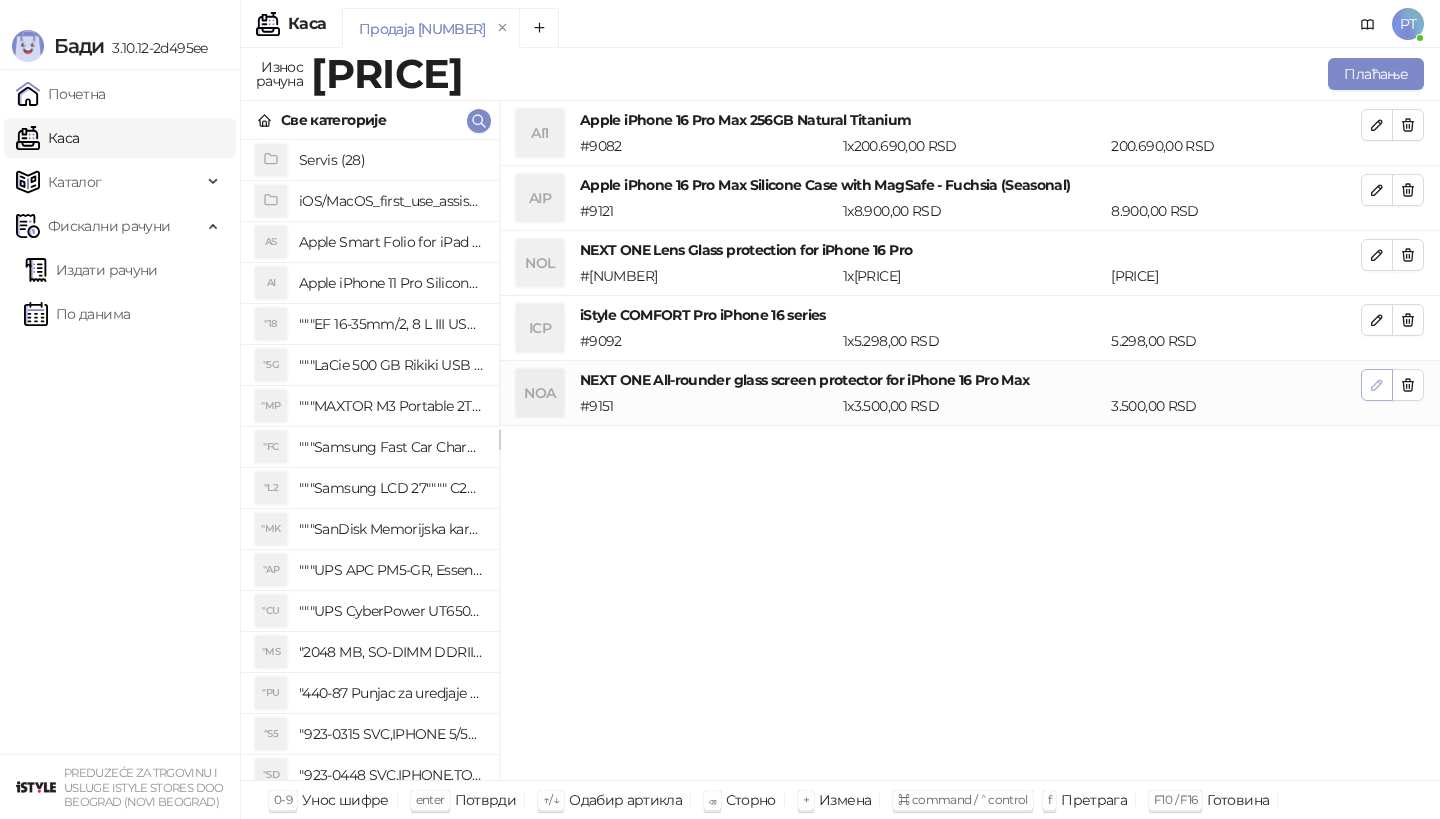 click at bounding box center [1377, 384] 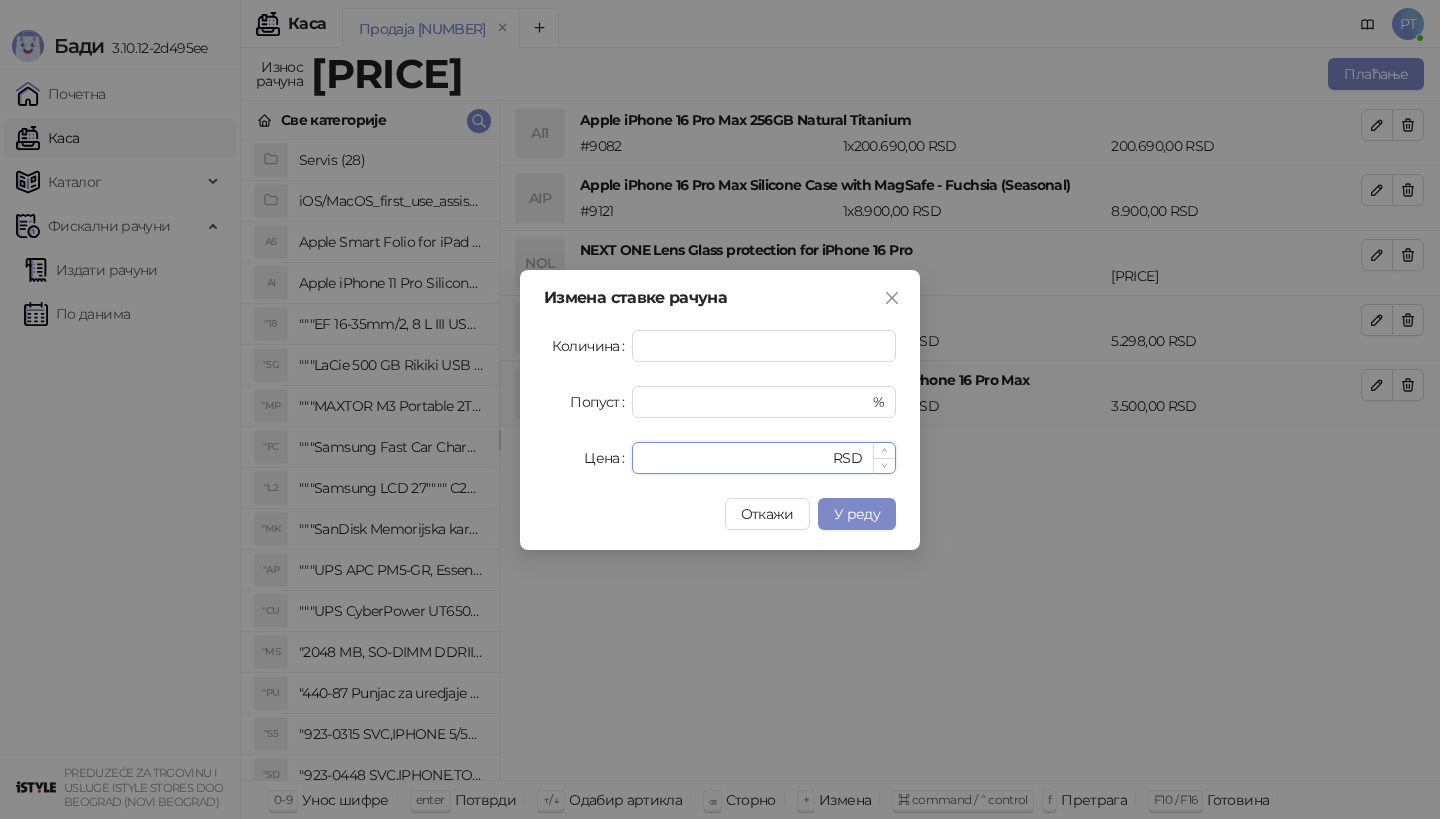 click on "****" at bounding box center (736, 458) 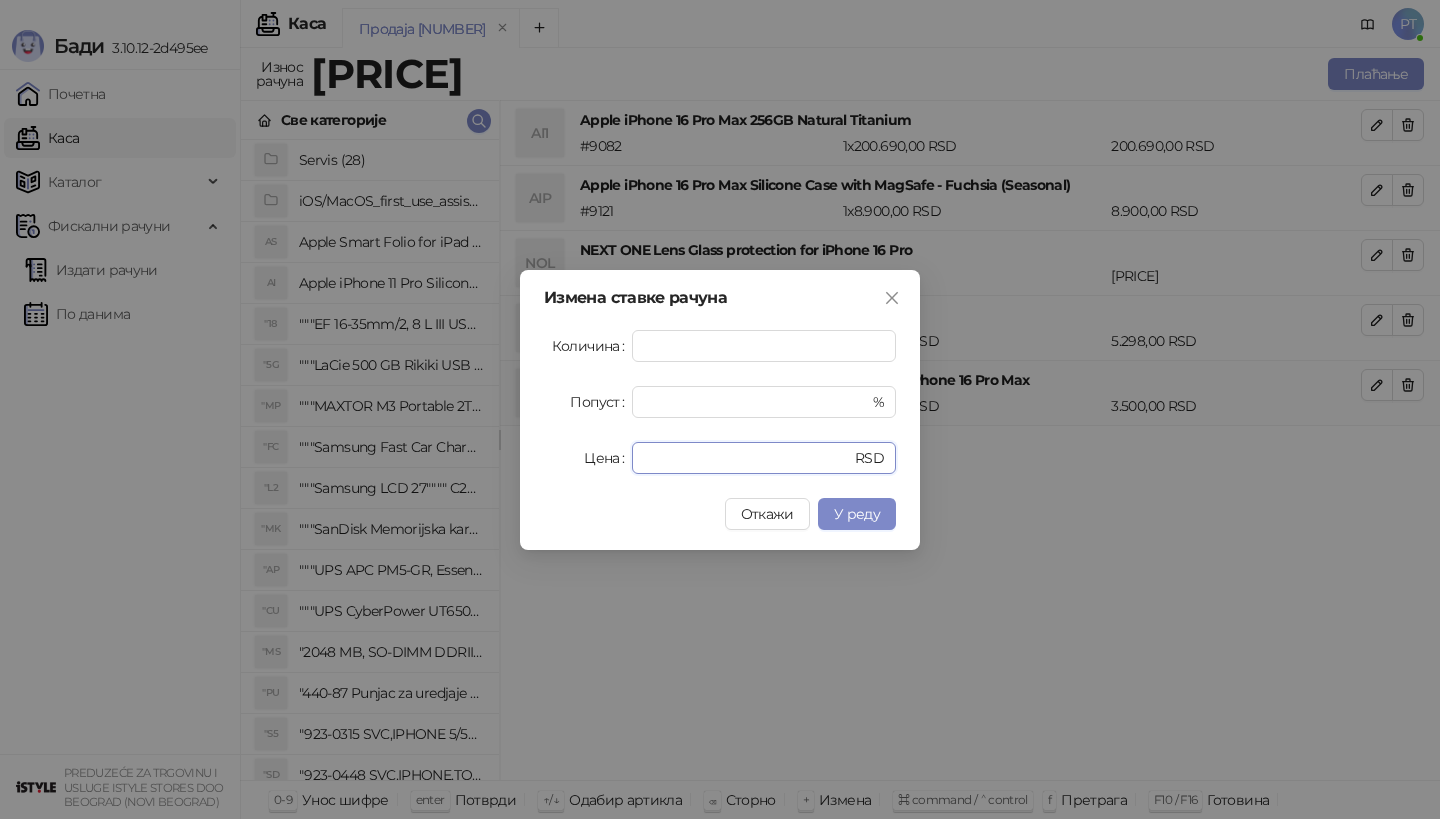 type on "*" 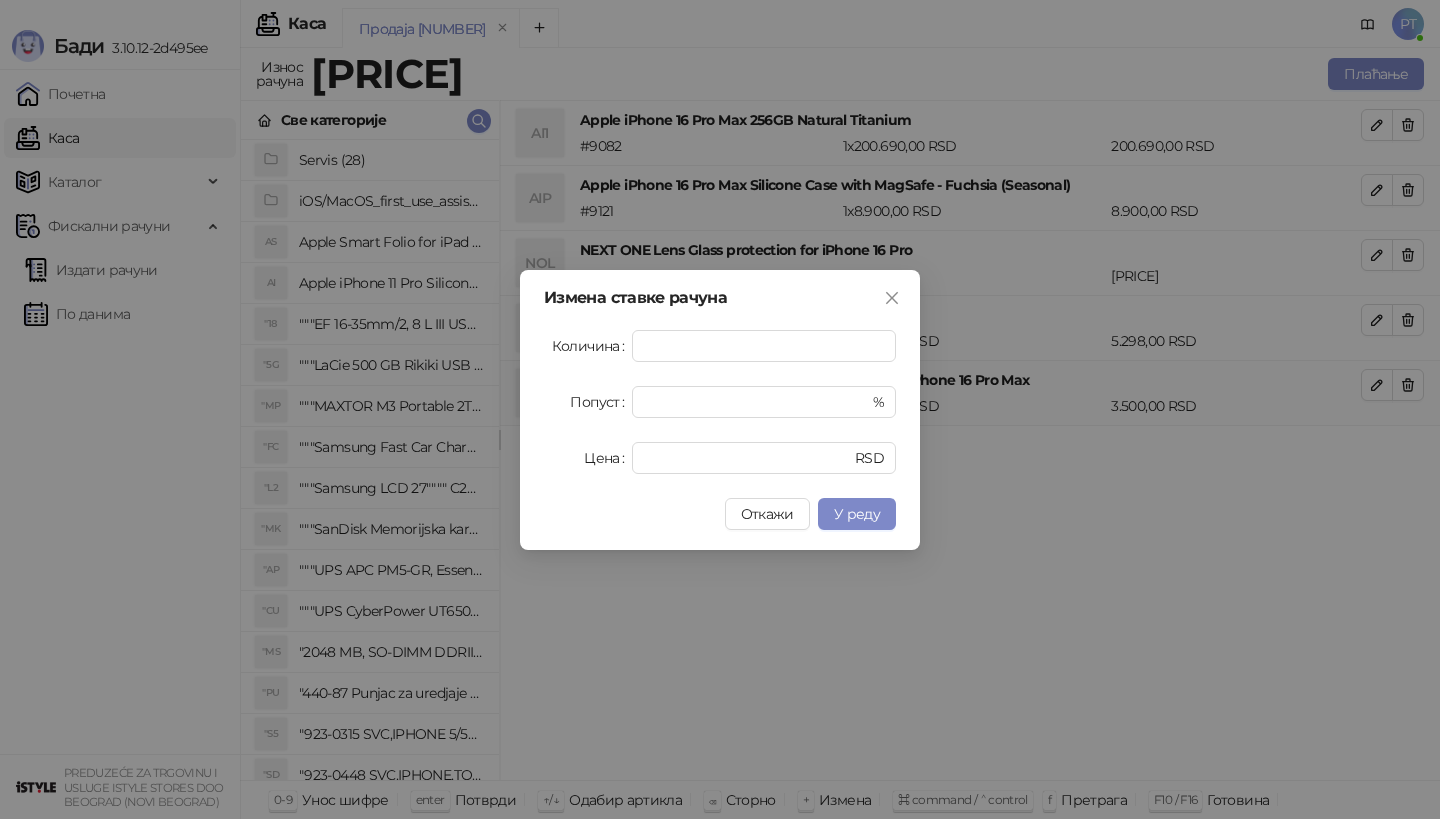 click on "Измена ставке рачуна Количина * Попуст * % Цена * RSD Откажи У реду" at bounding box center (720, 410) 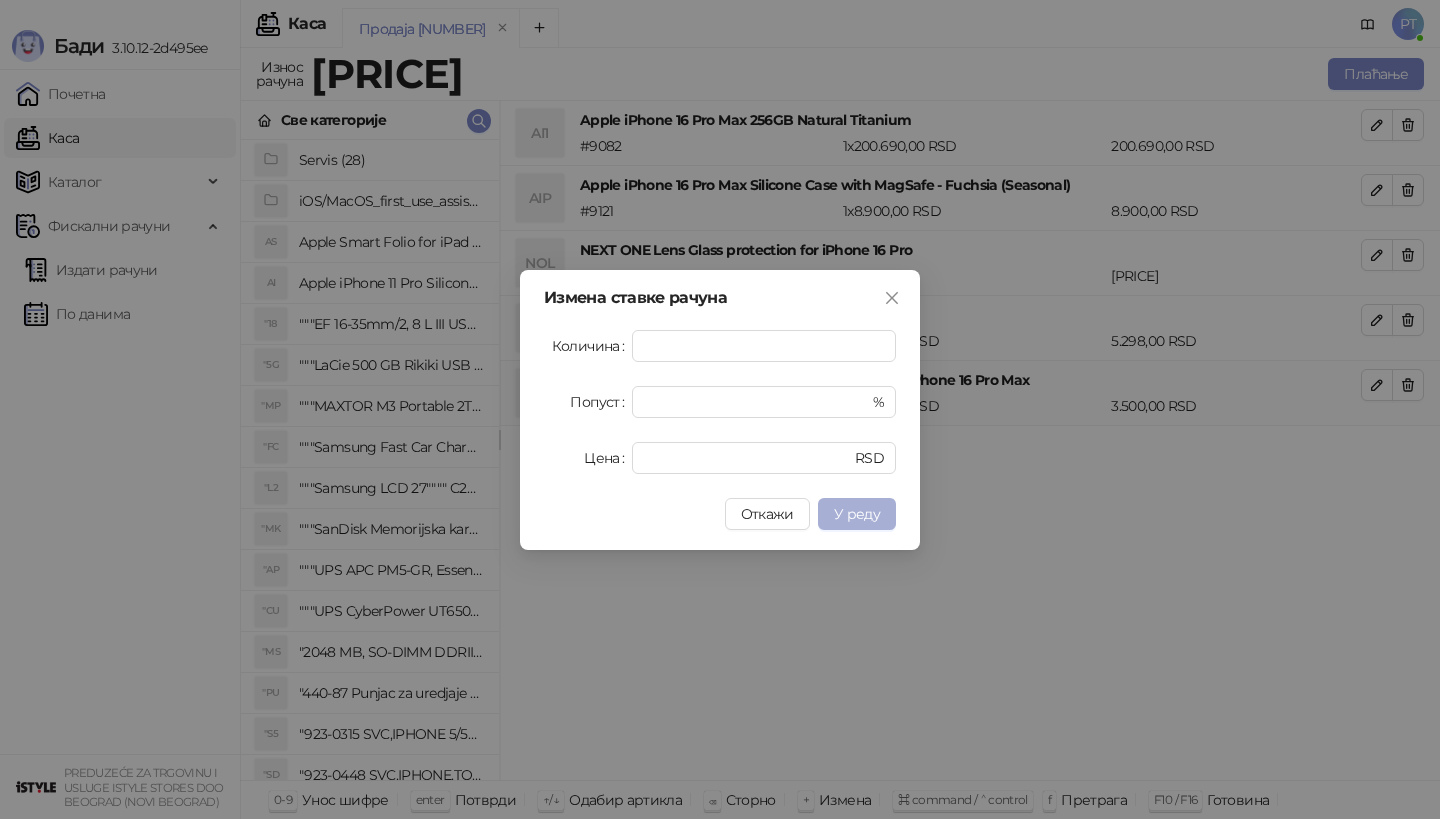 click on "У реду" at bounding box center (857, 514) 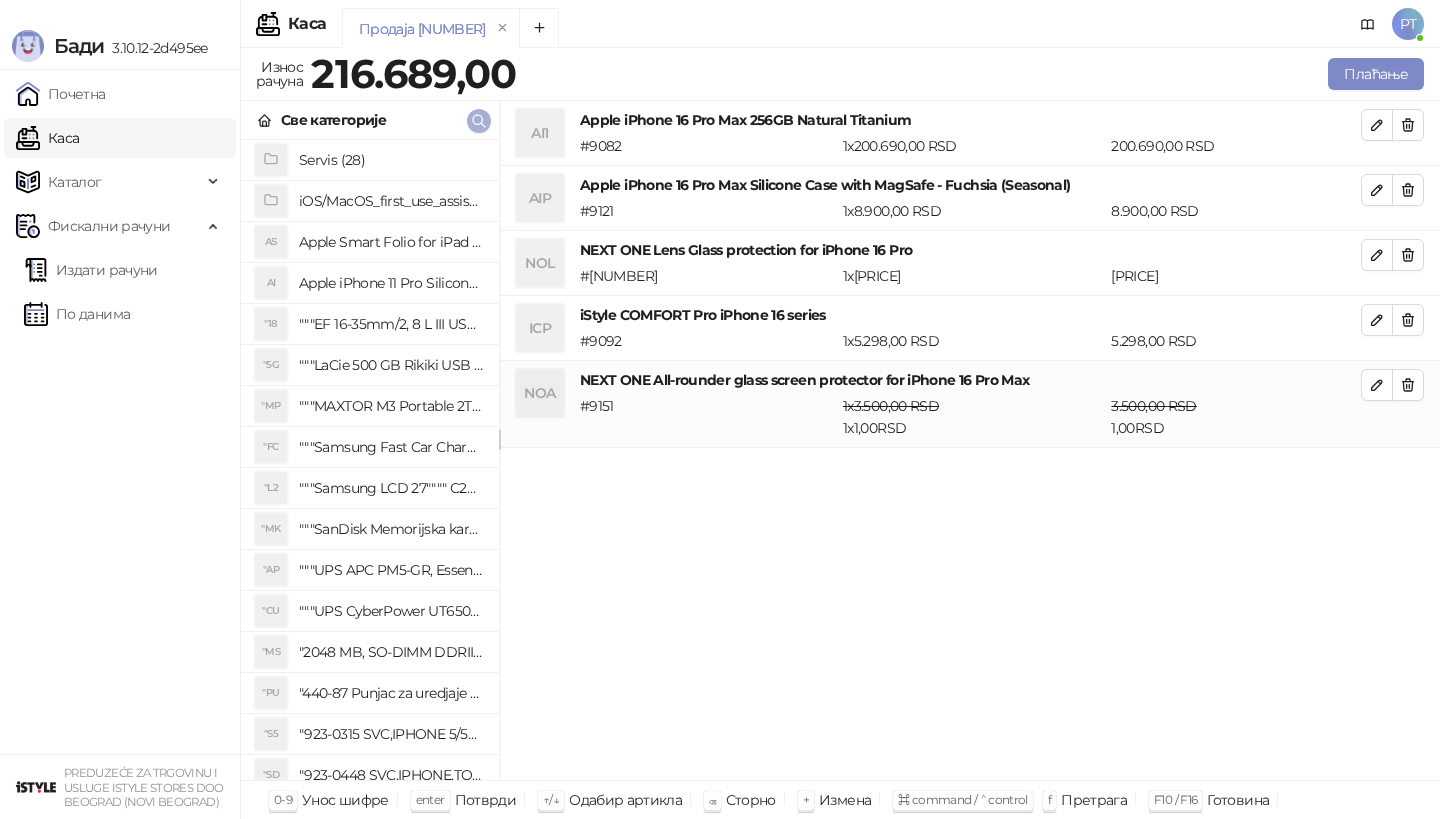 click 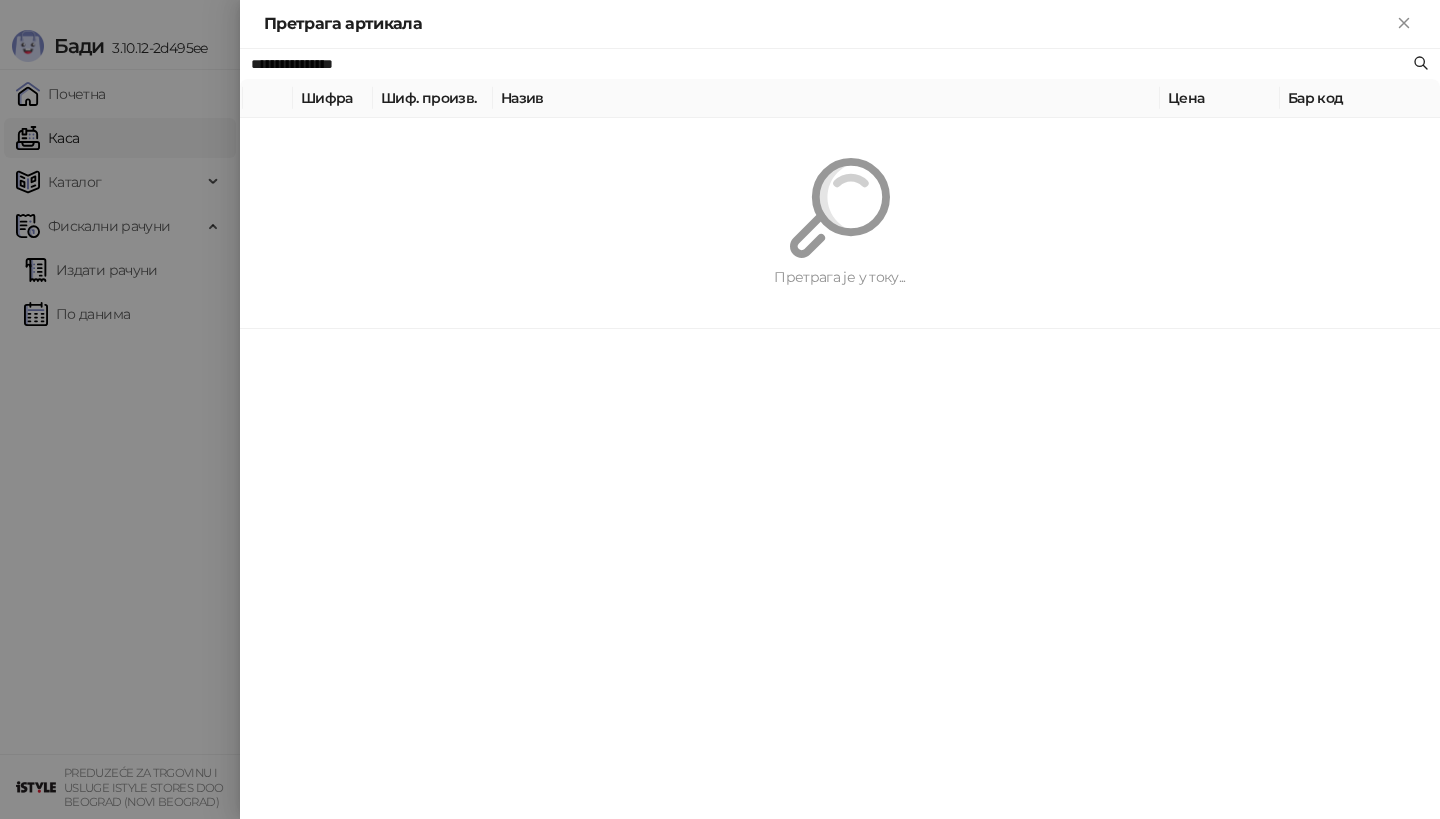 paste 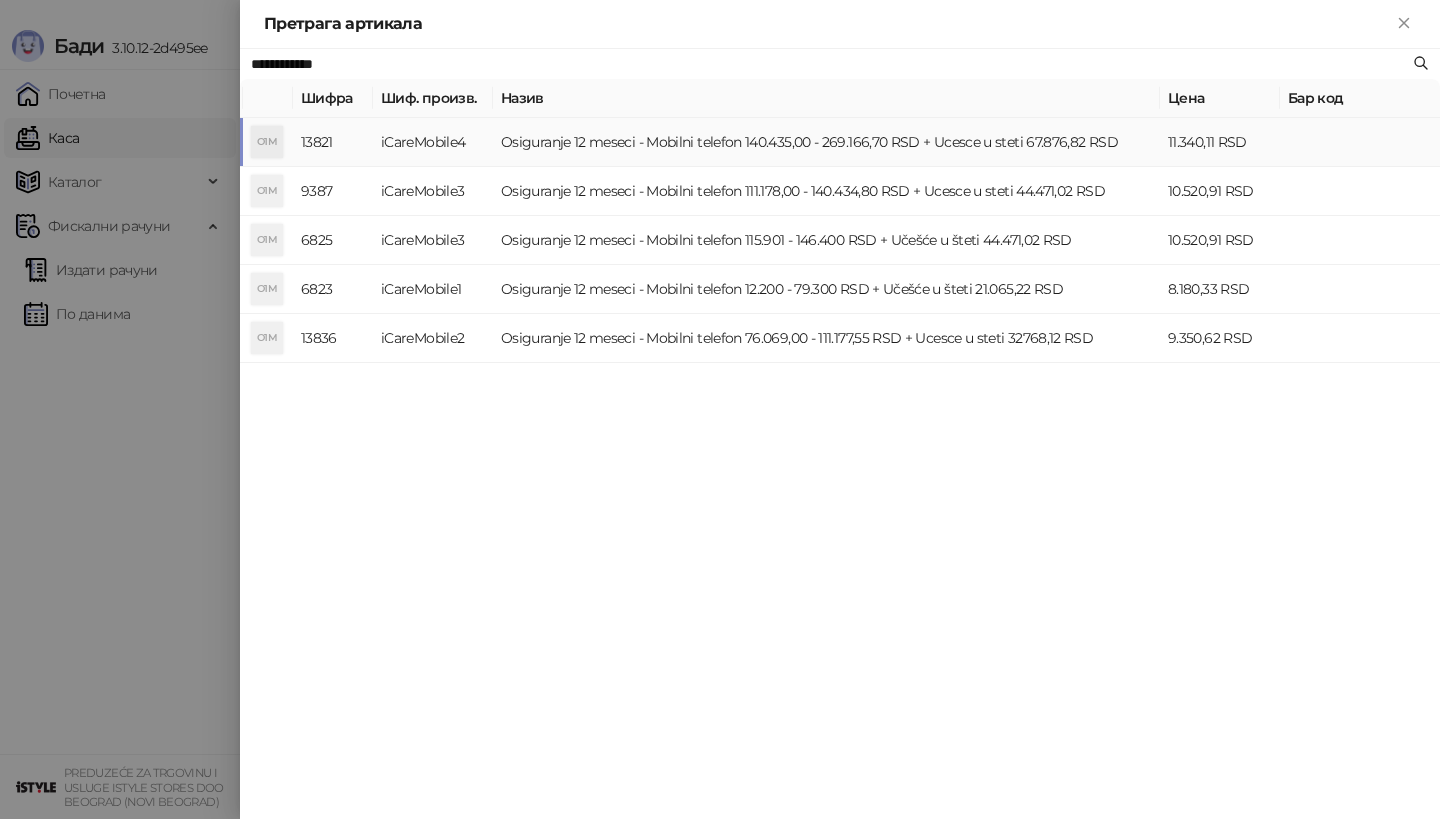 type on "**********" 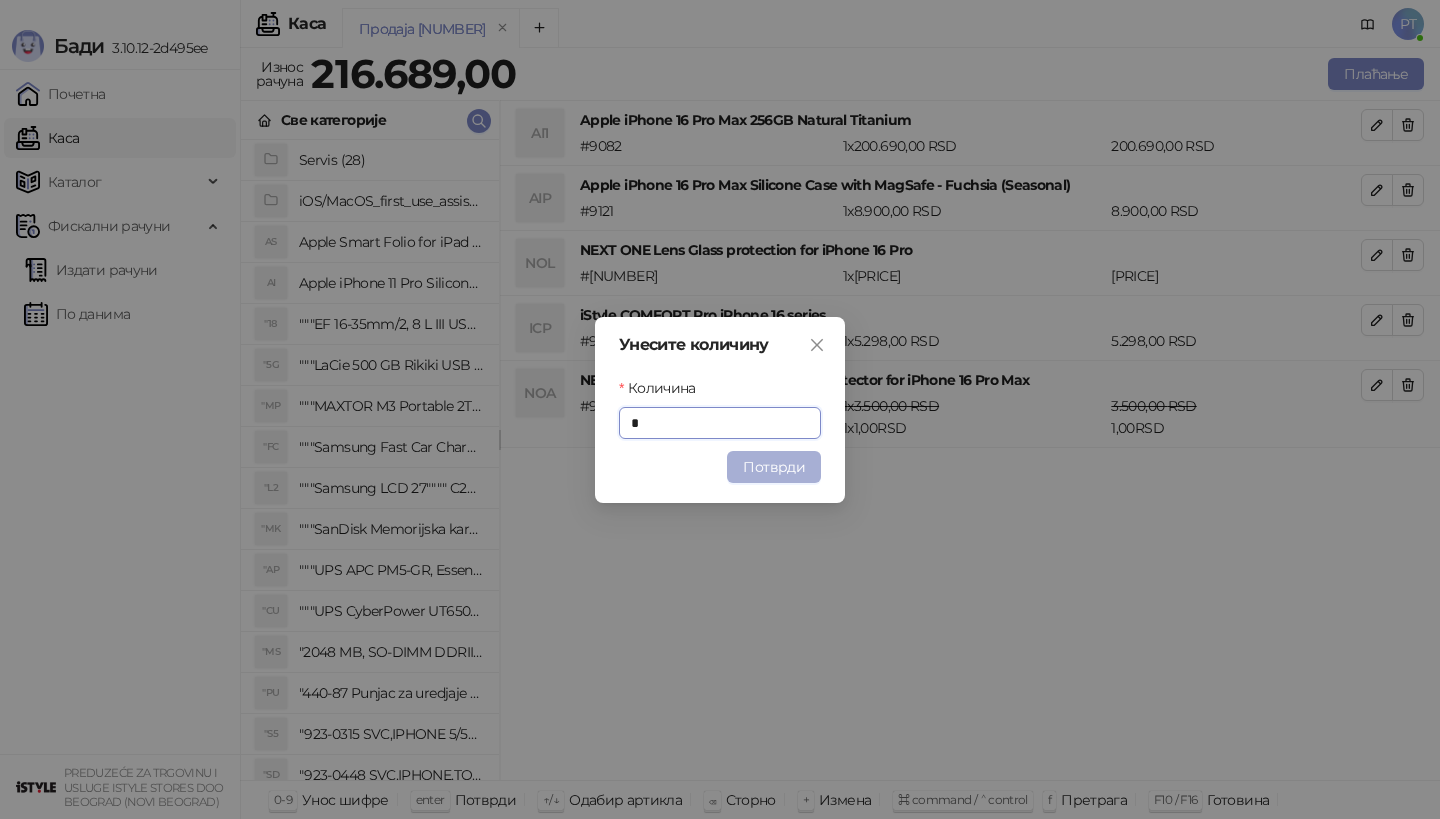click on "Потврди" at bounding box center (774, 467) 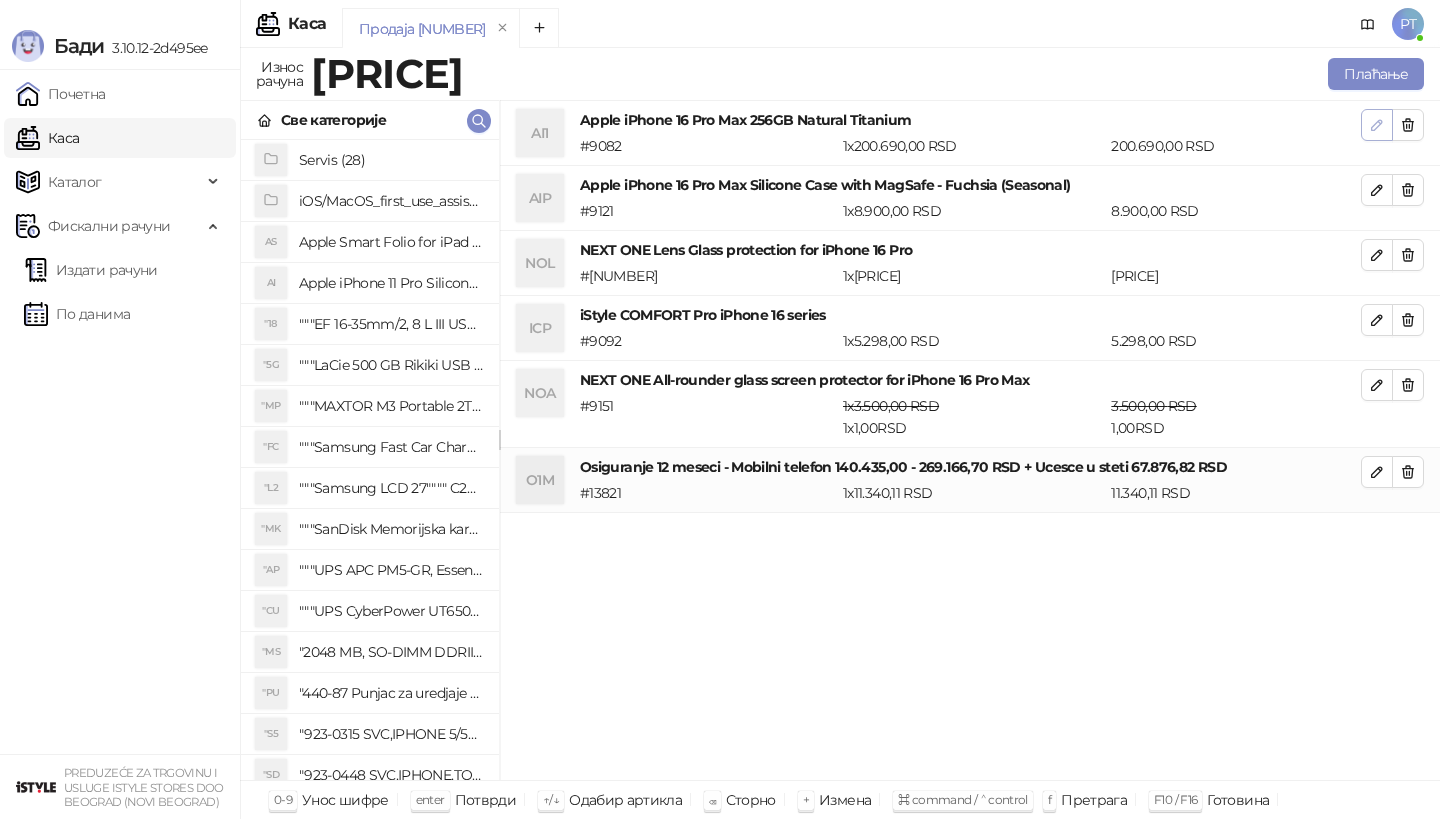 click 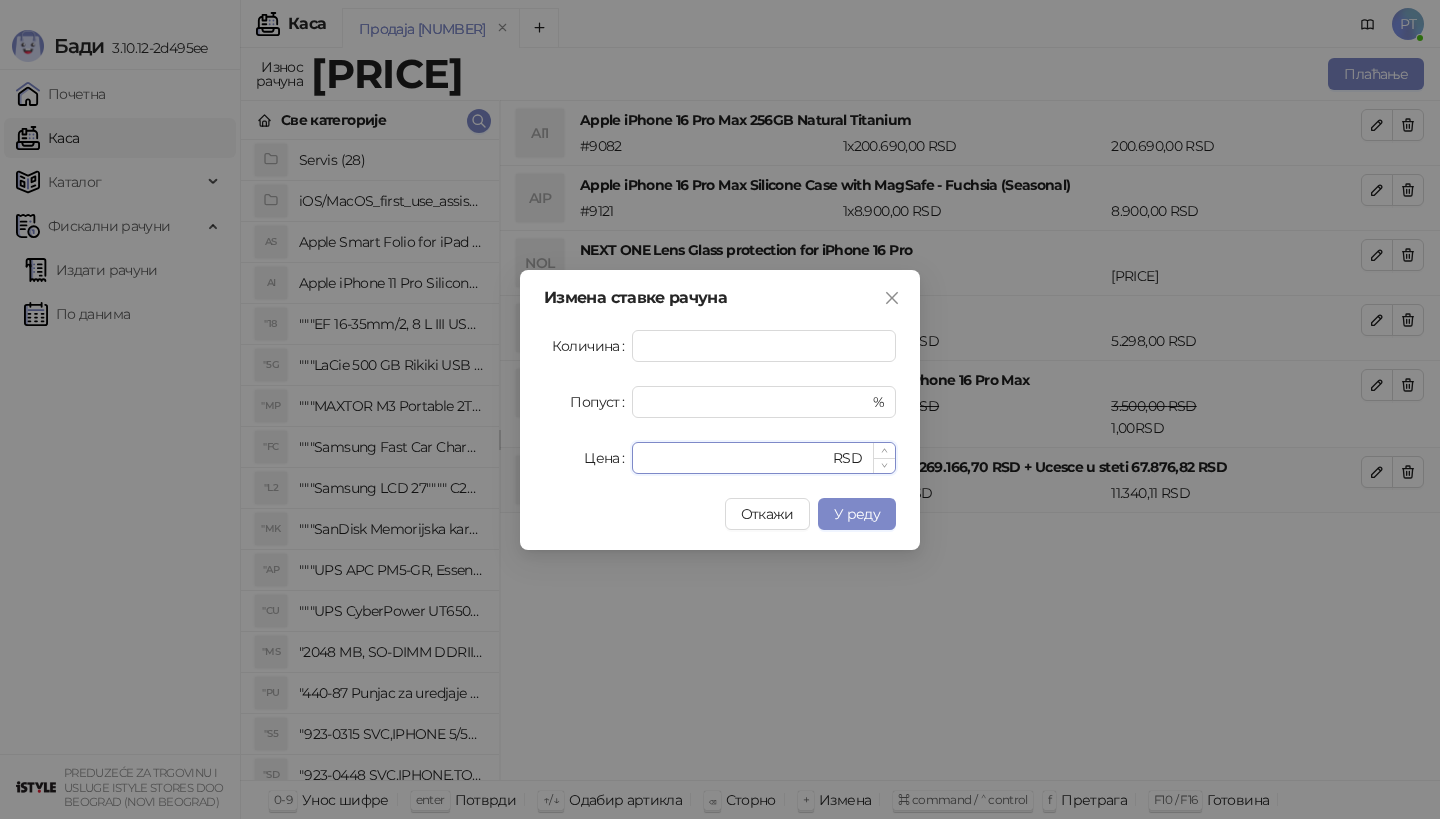 click on "******" at bounding box center [736, 458] 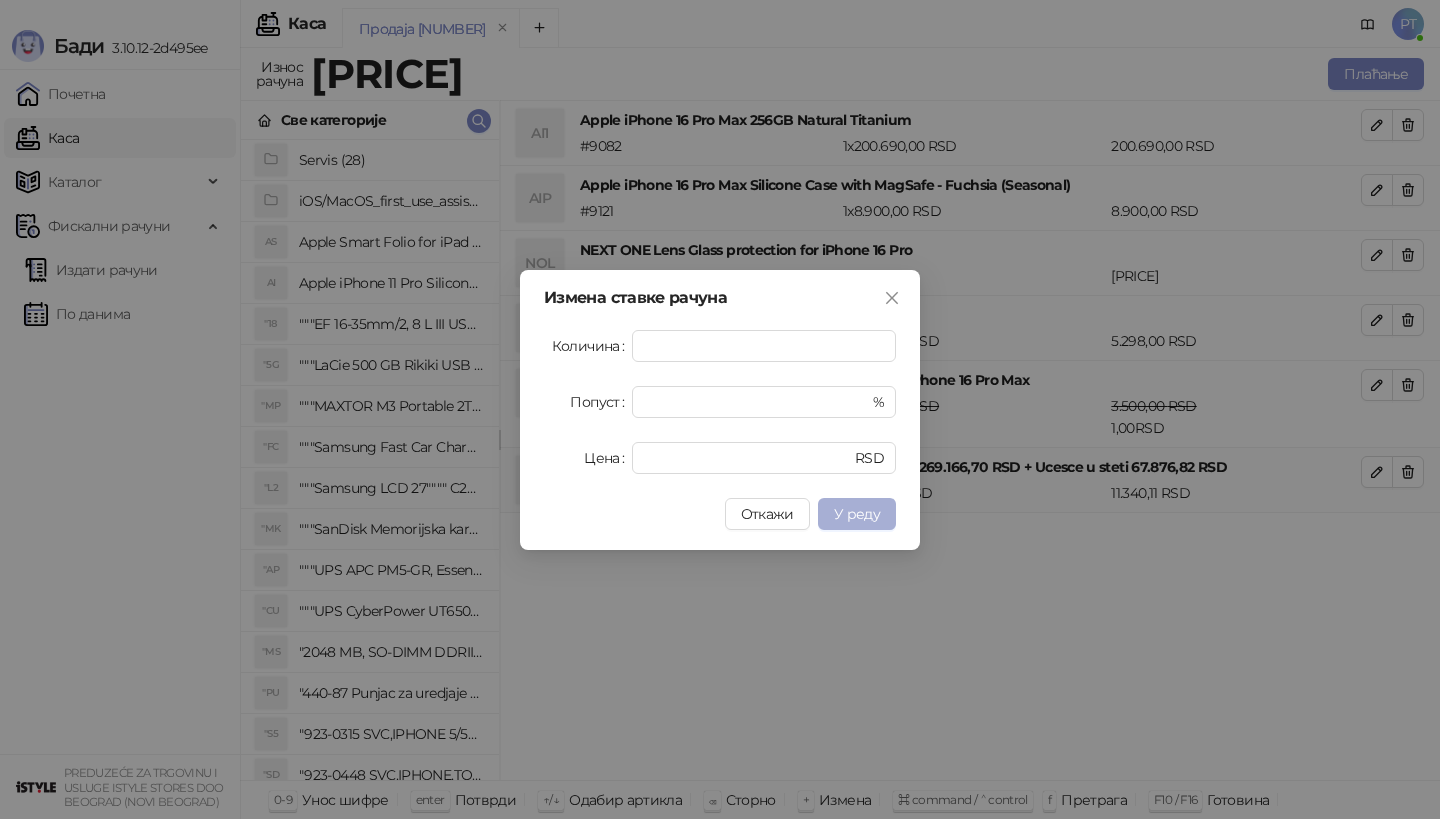 type on "******" 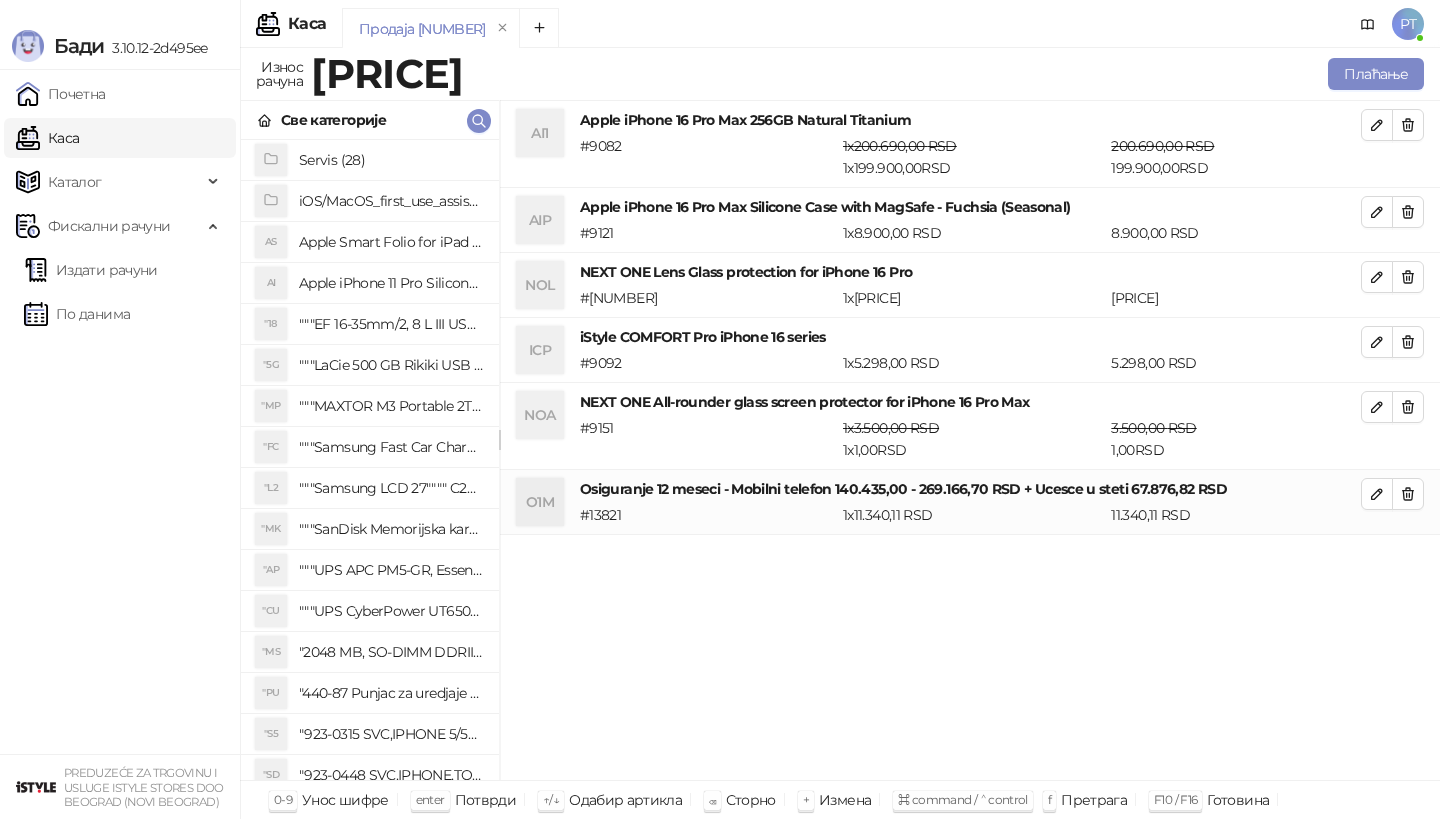 type 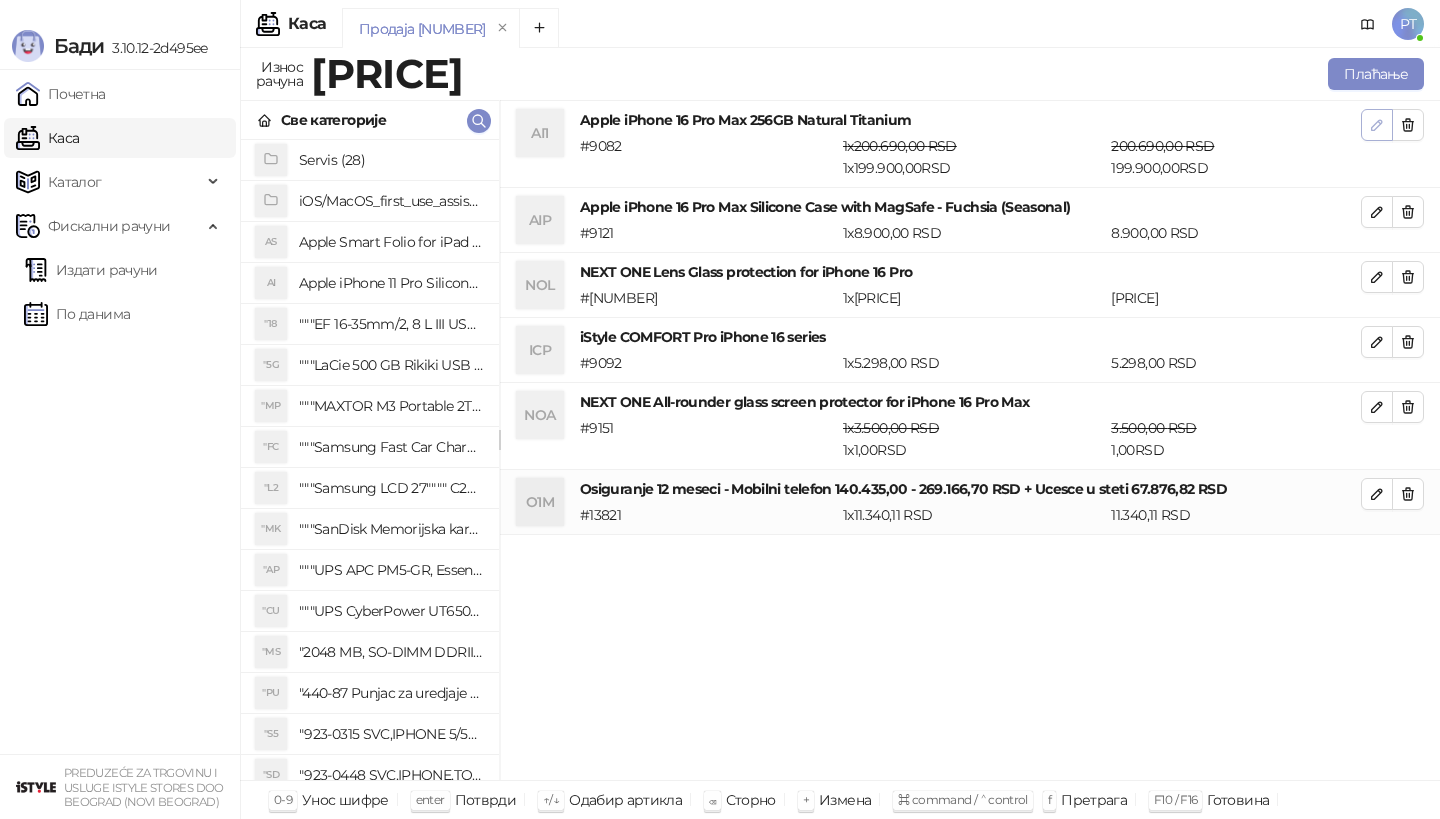 click at bounding box center (1377, 125) 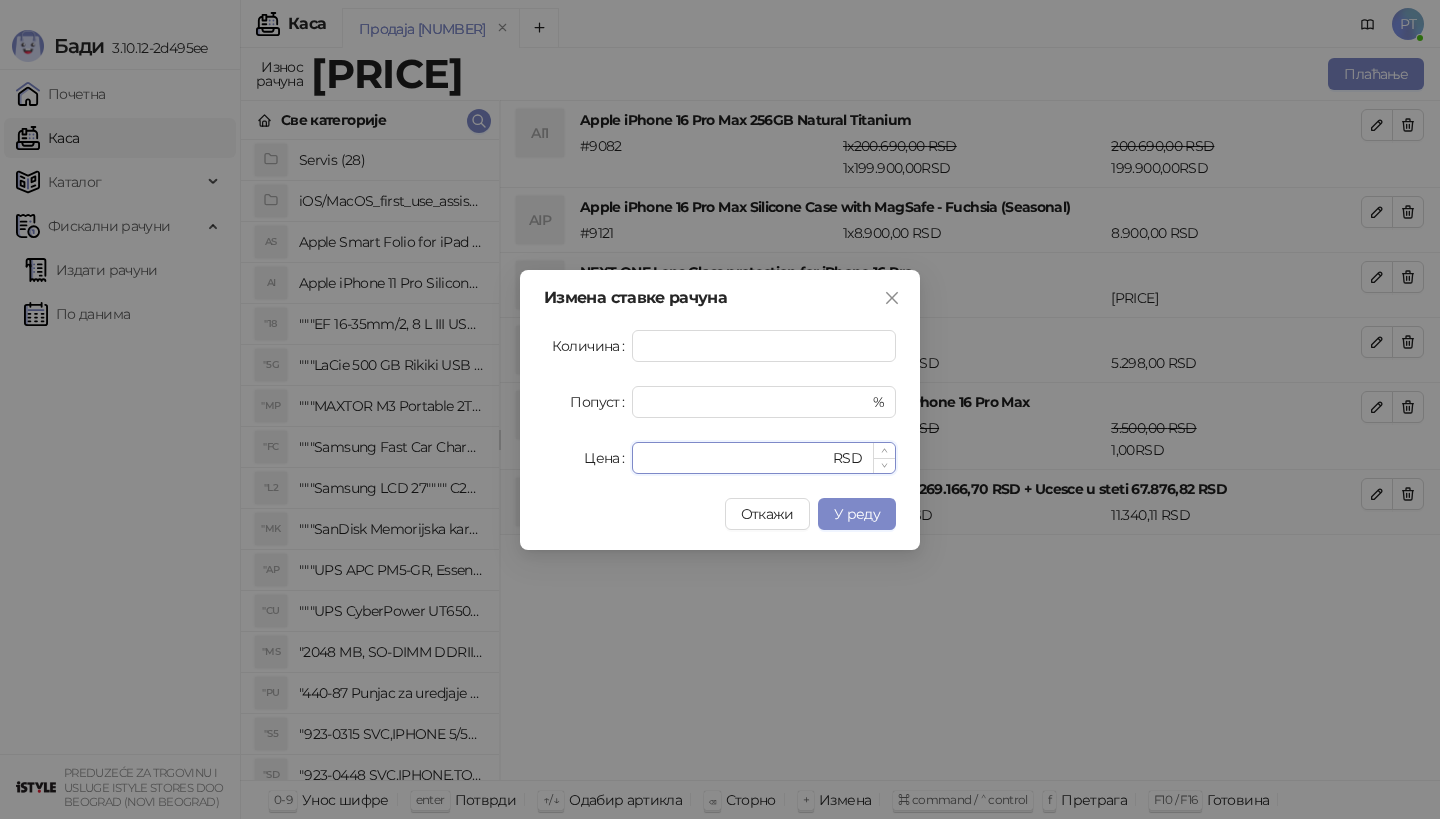 click on "******" at bounding box center [736, 458] 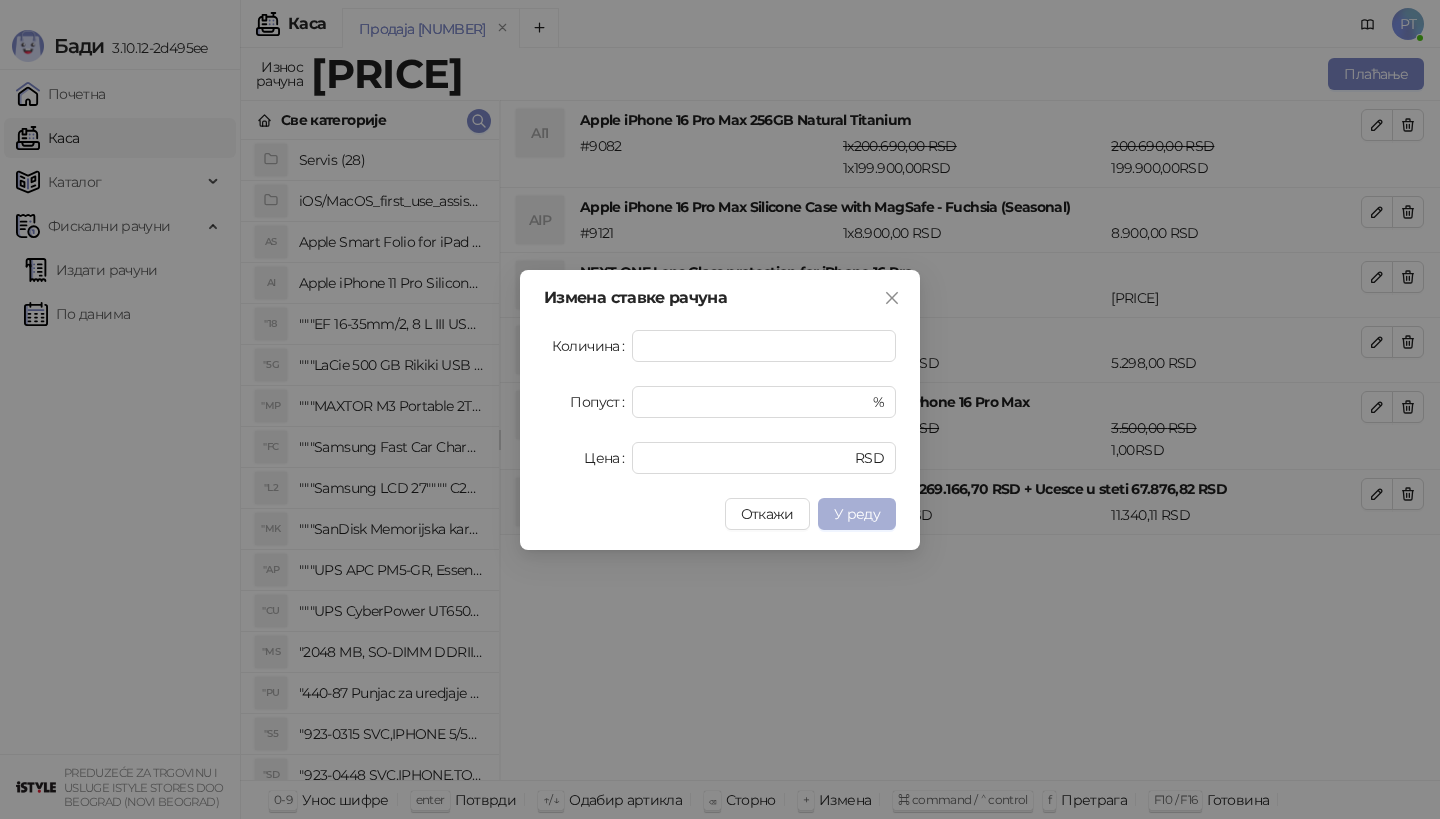 type on "******" 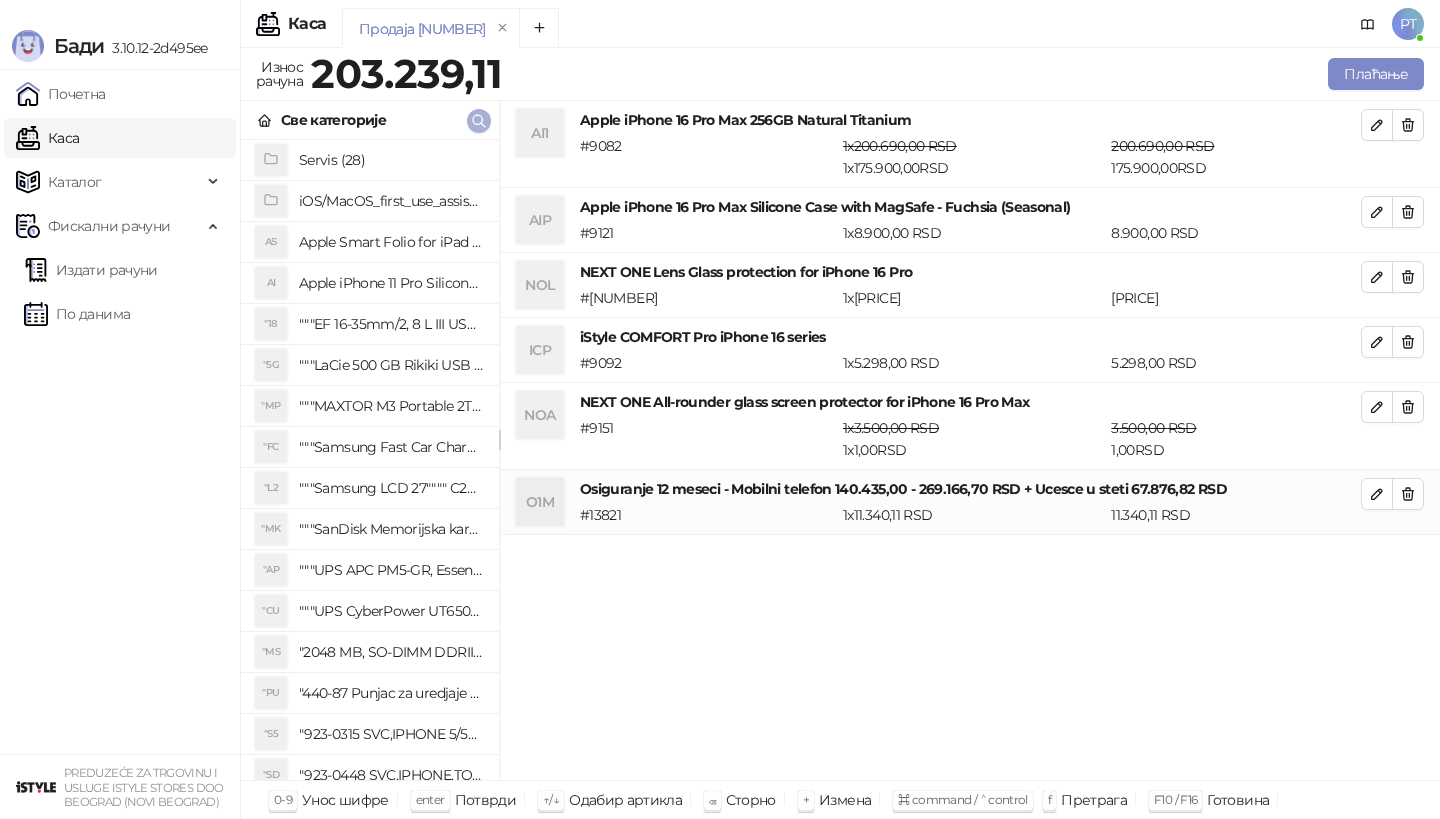 click 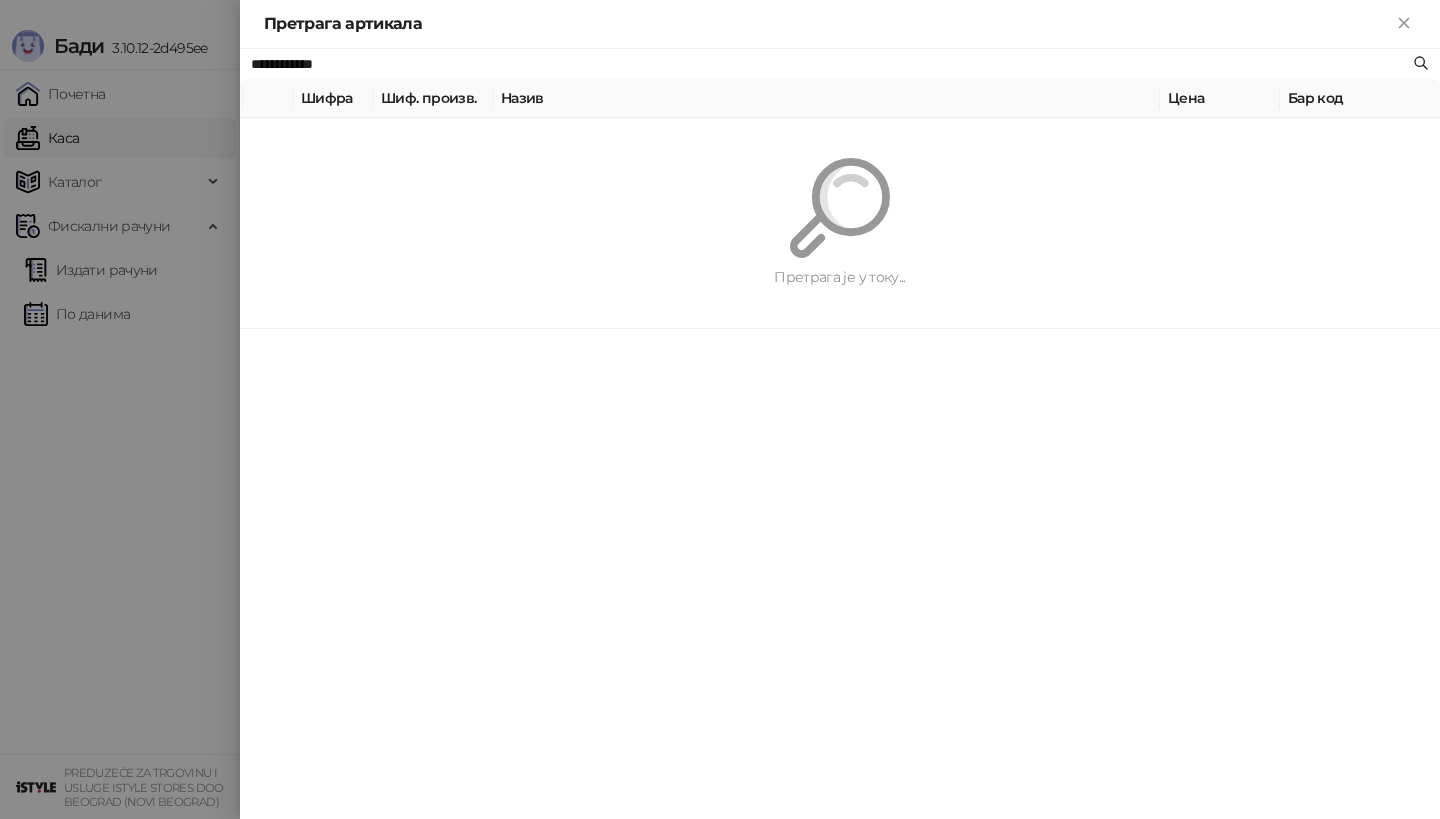 paste on "********" 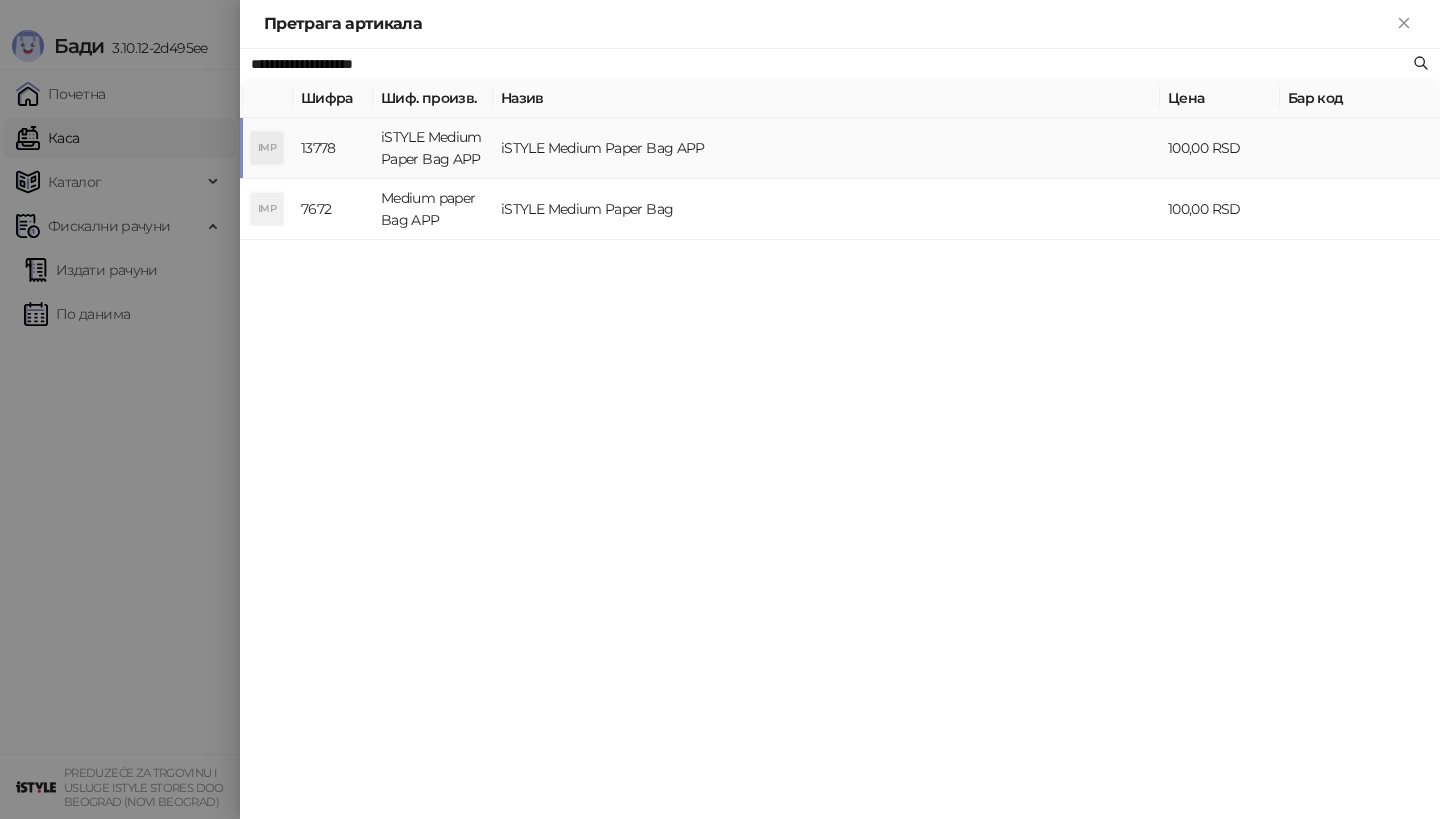 type on "**********" 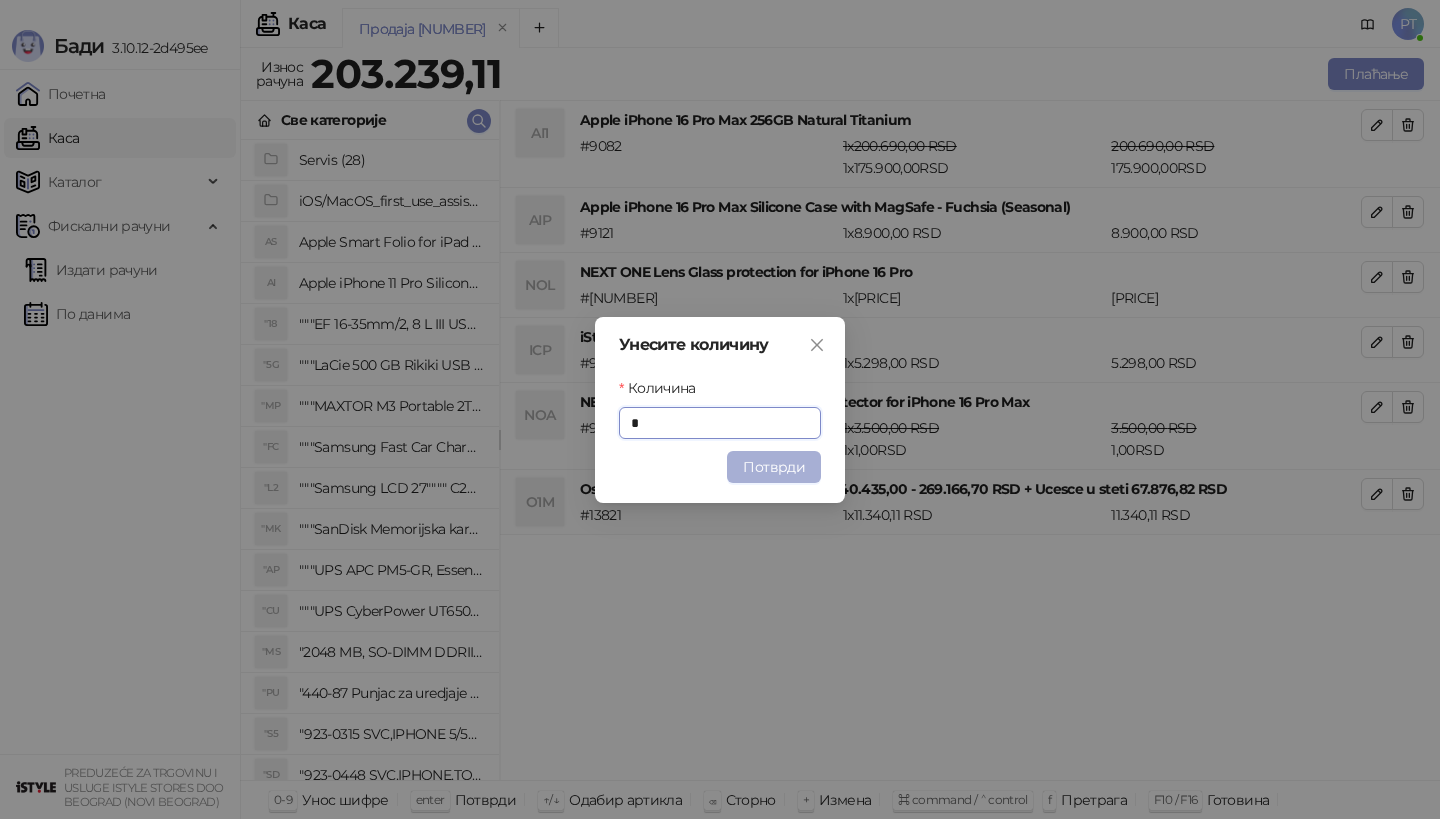 click on "Потврди" at bounding box center [774, 467] 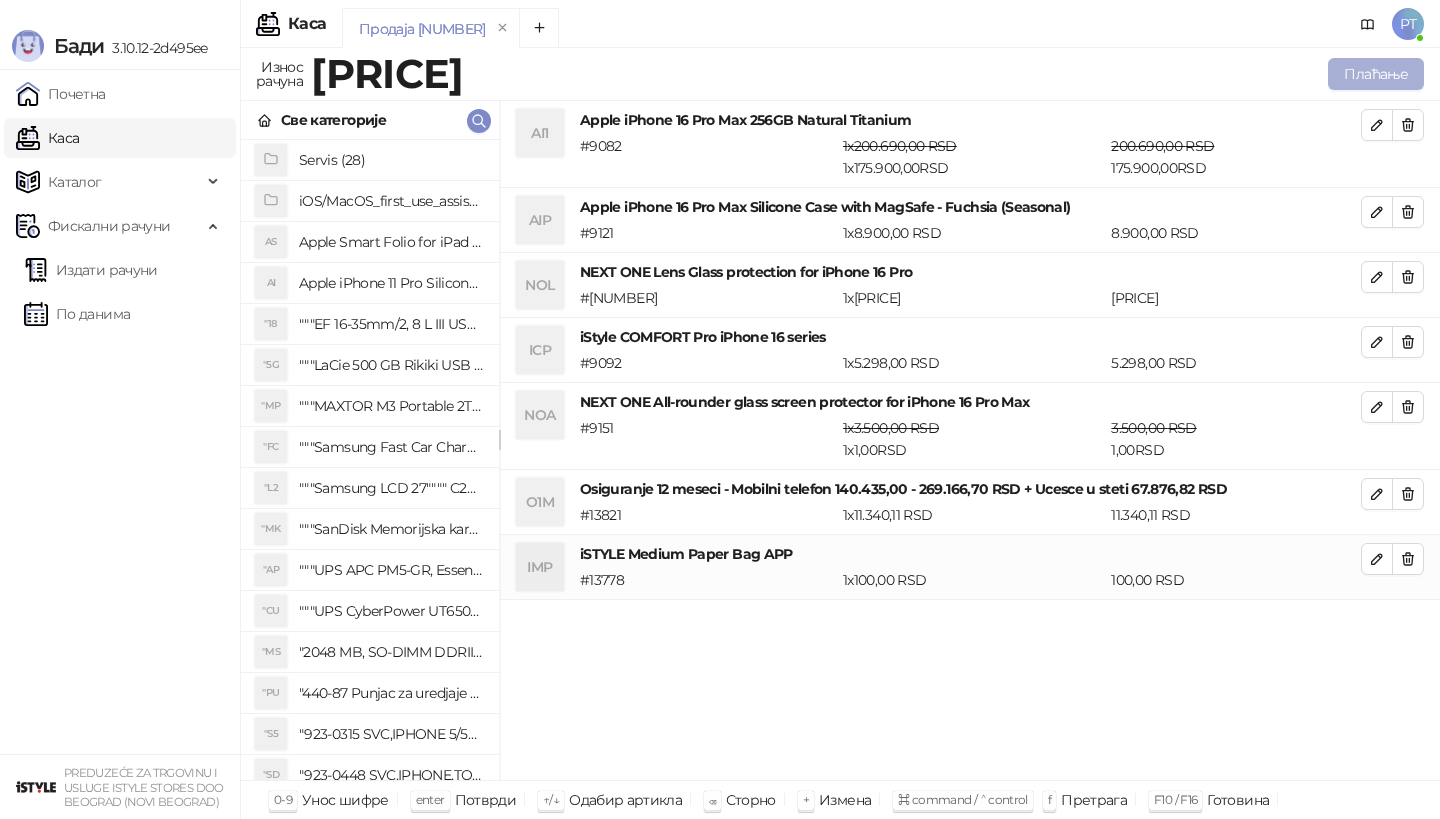 click on "Плаћање" at bounding box center [1376, 74] 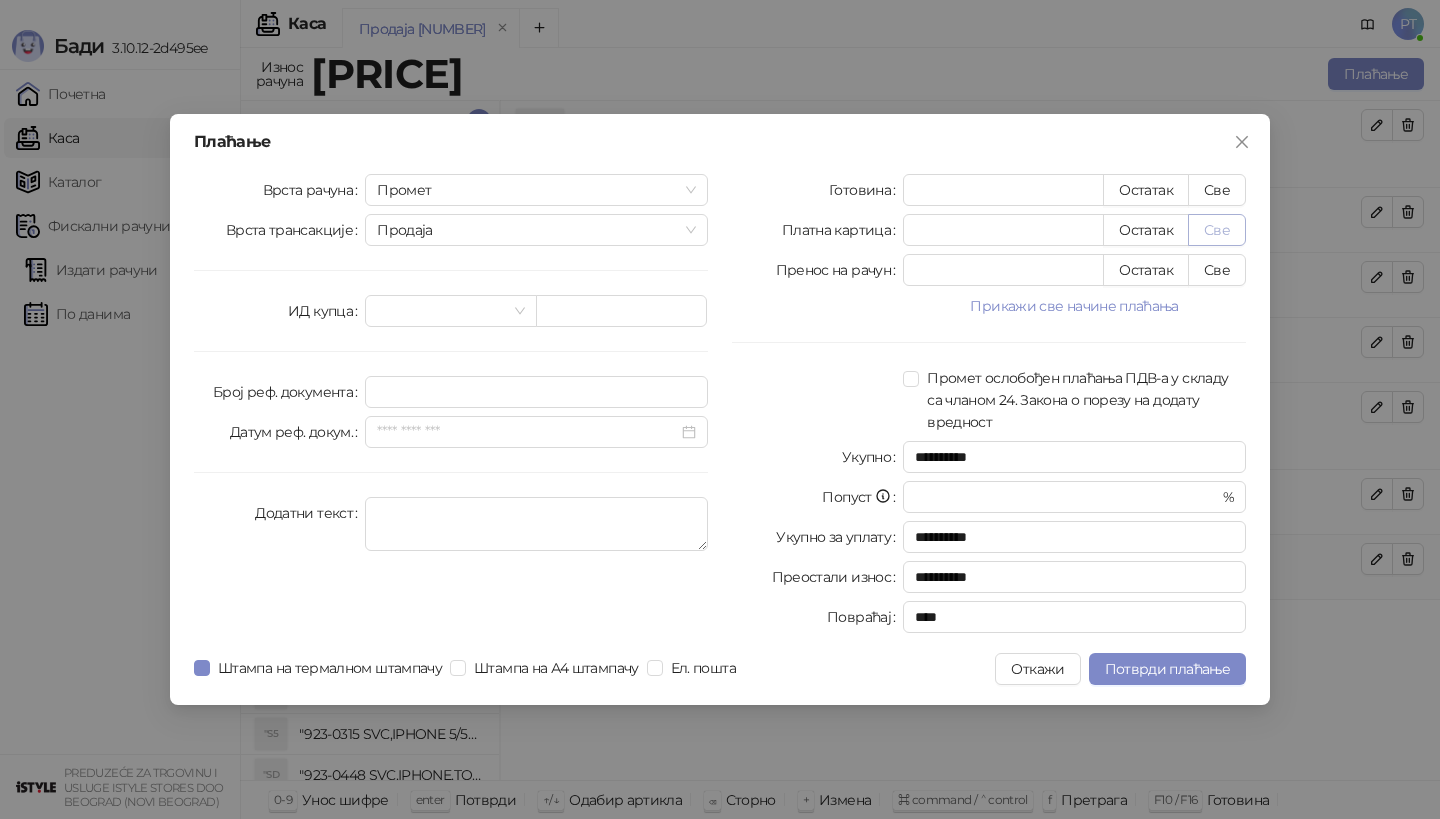 click on "Све" at bounding box center (1217, 230) 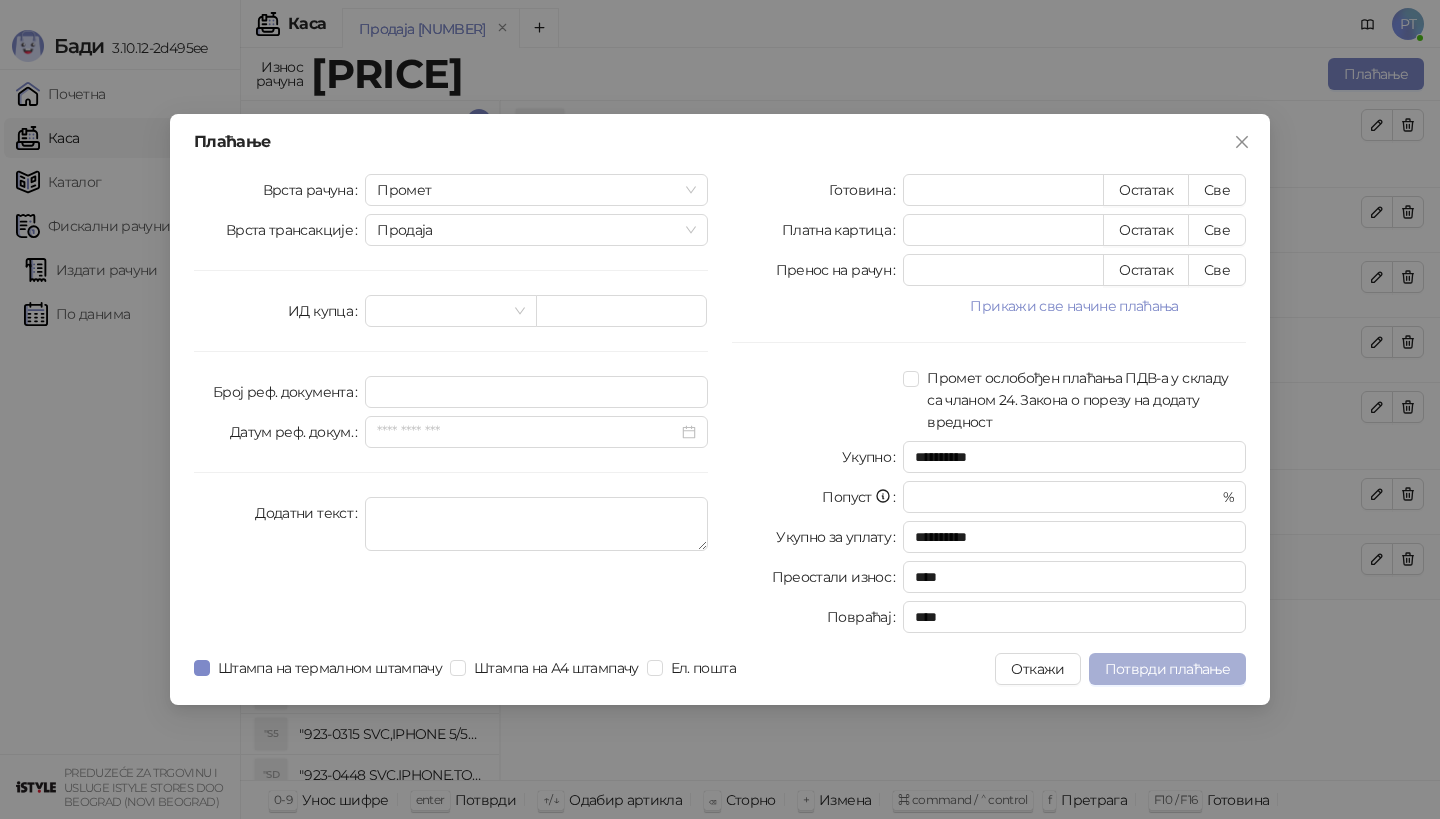 click on "Потврди плаћање" at bounding box center (1167, 669) 